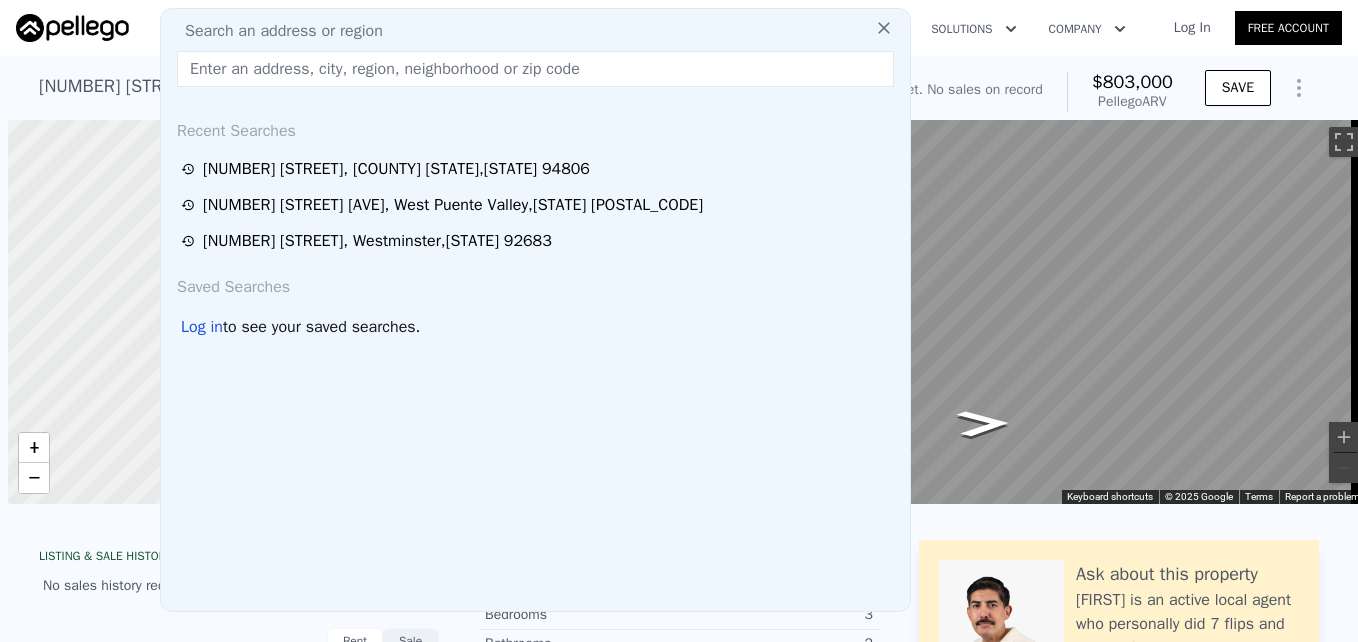 scroll, scrollTop: 0, scrollLeft: 0, axis: both 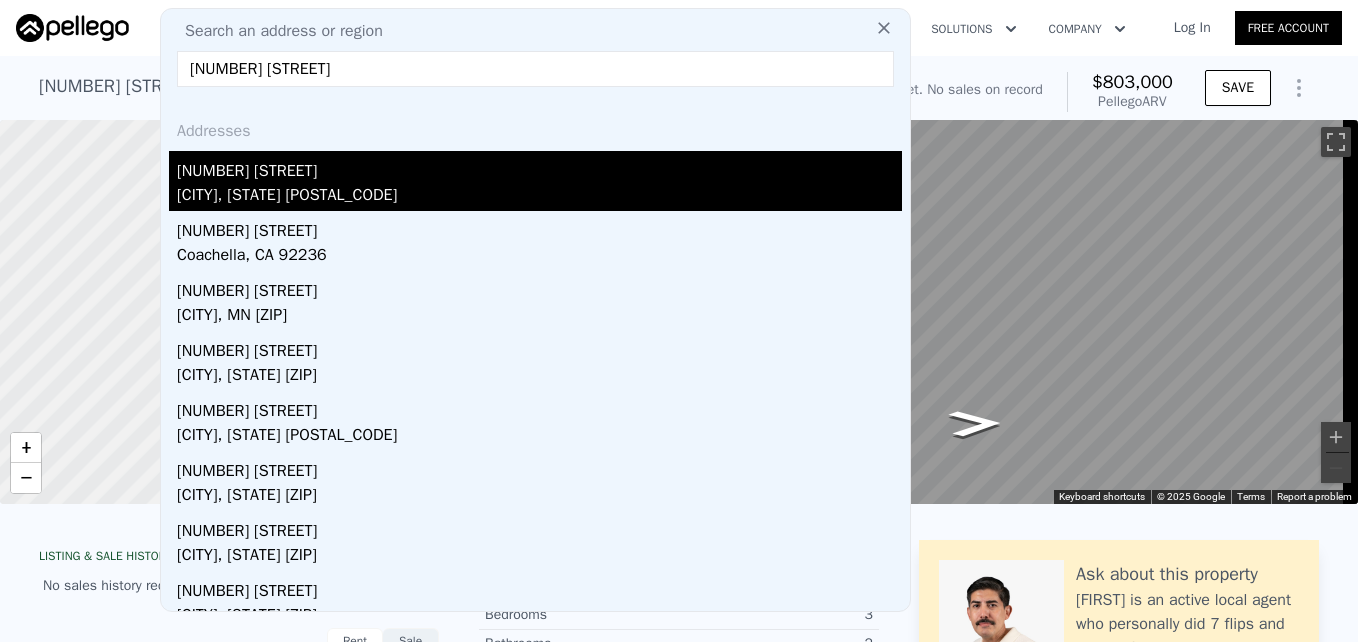 type on "[NUMBER] [STREET]" 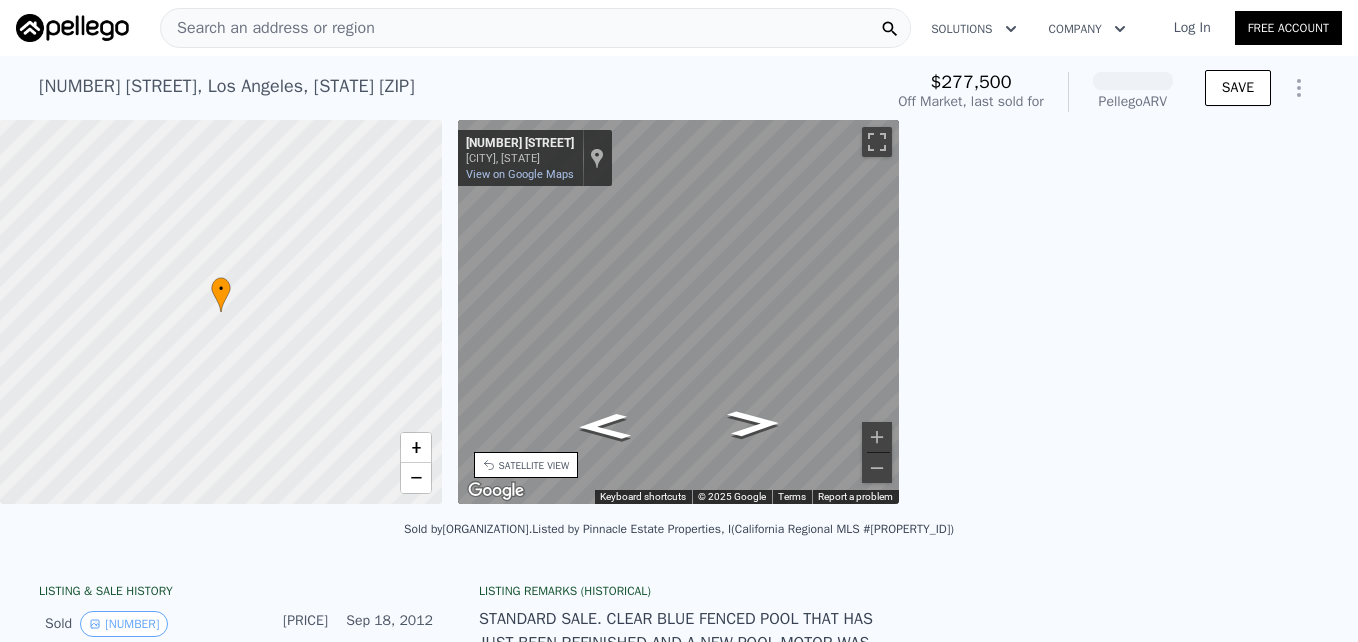 scroll, scrollTop: 0, scrollLeft: 466, axis: horizontal 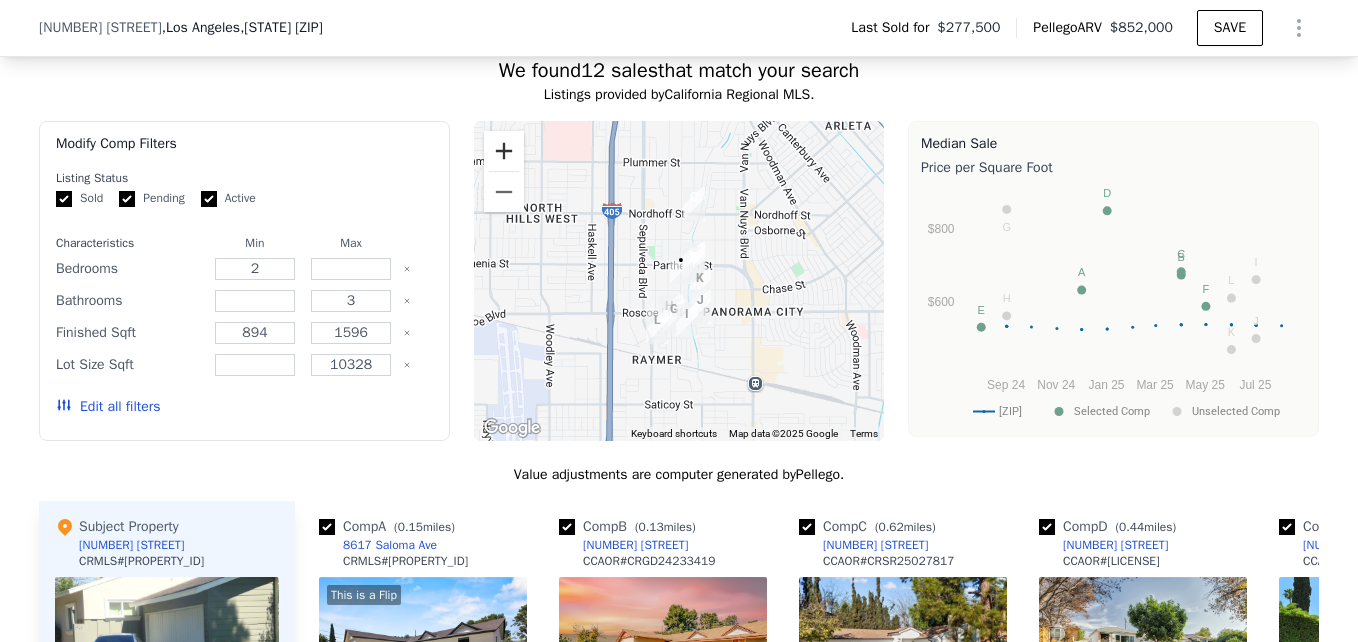 click at bounding box center [504, 151] 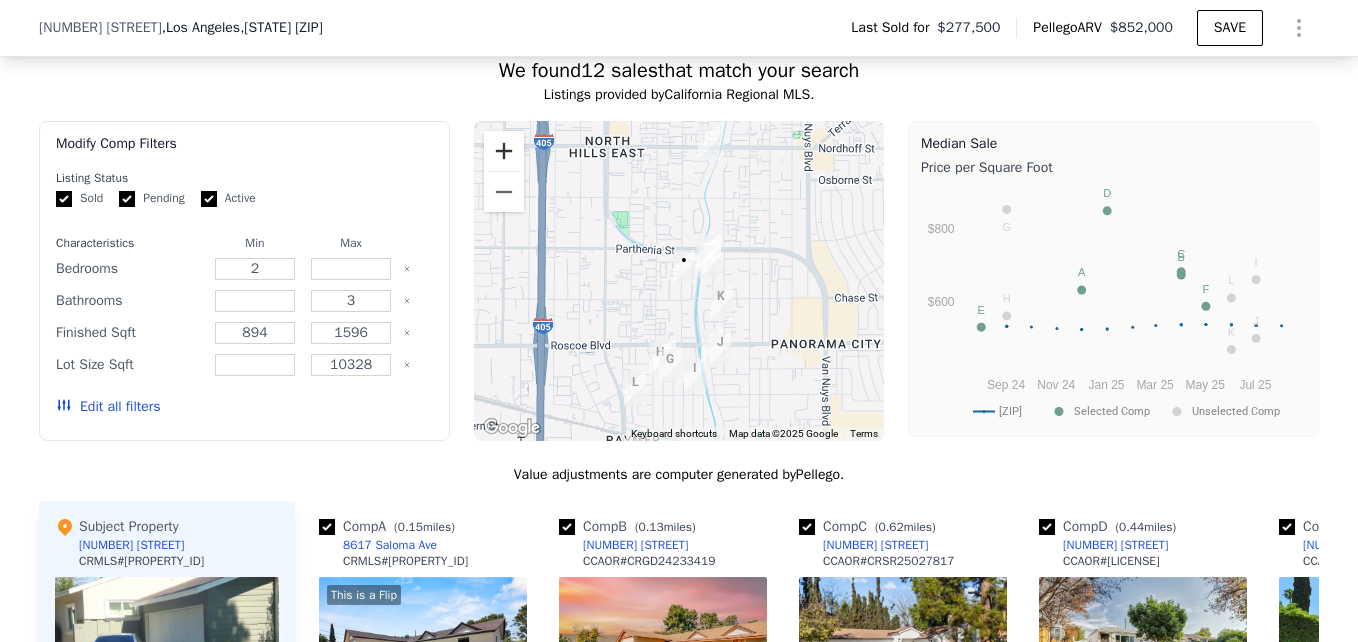 click at bounding box center (504, 151) 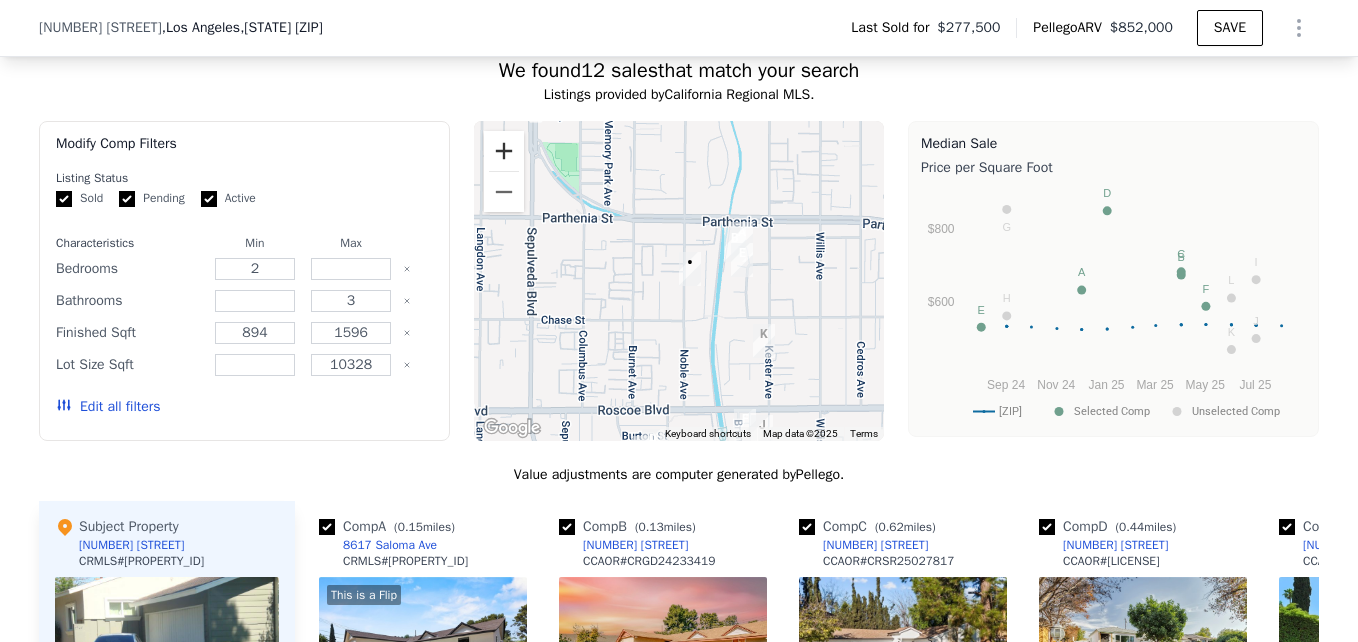 click at bounding box center (504, 151) 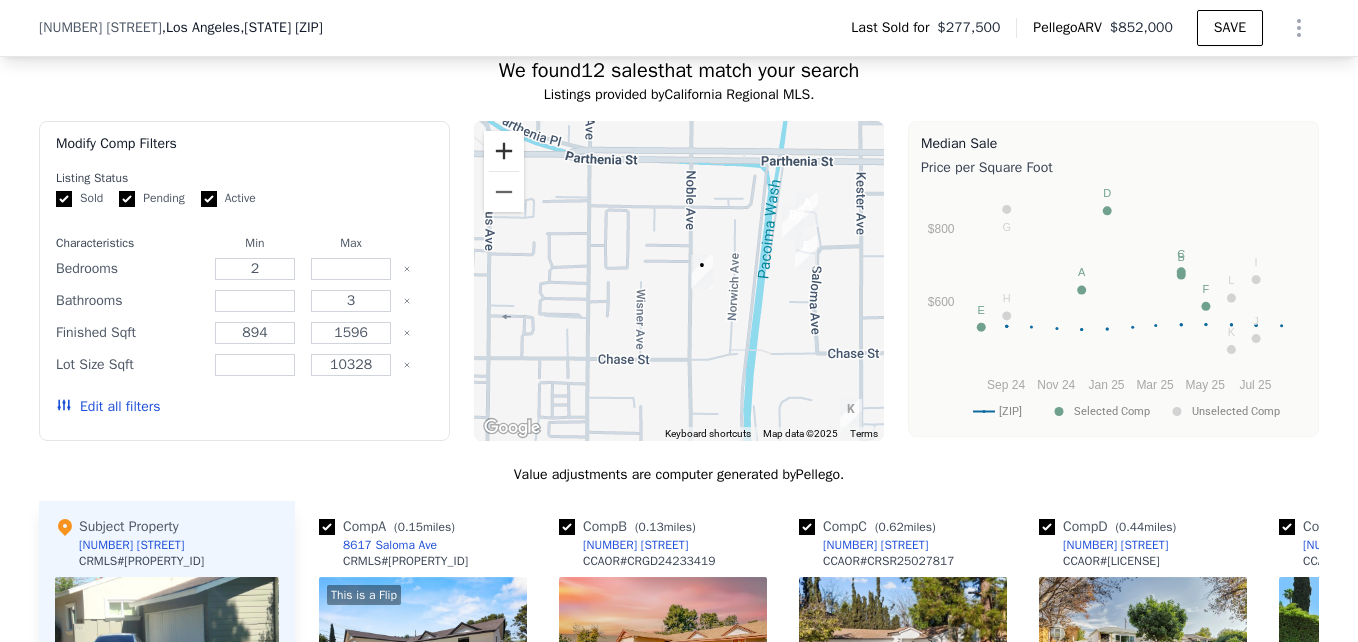 click at bounding box center (504, 151) 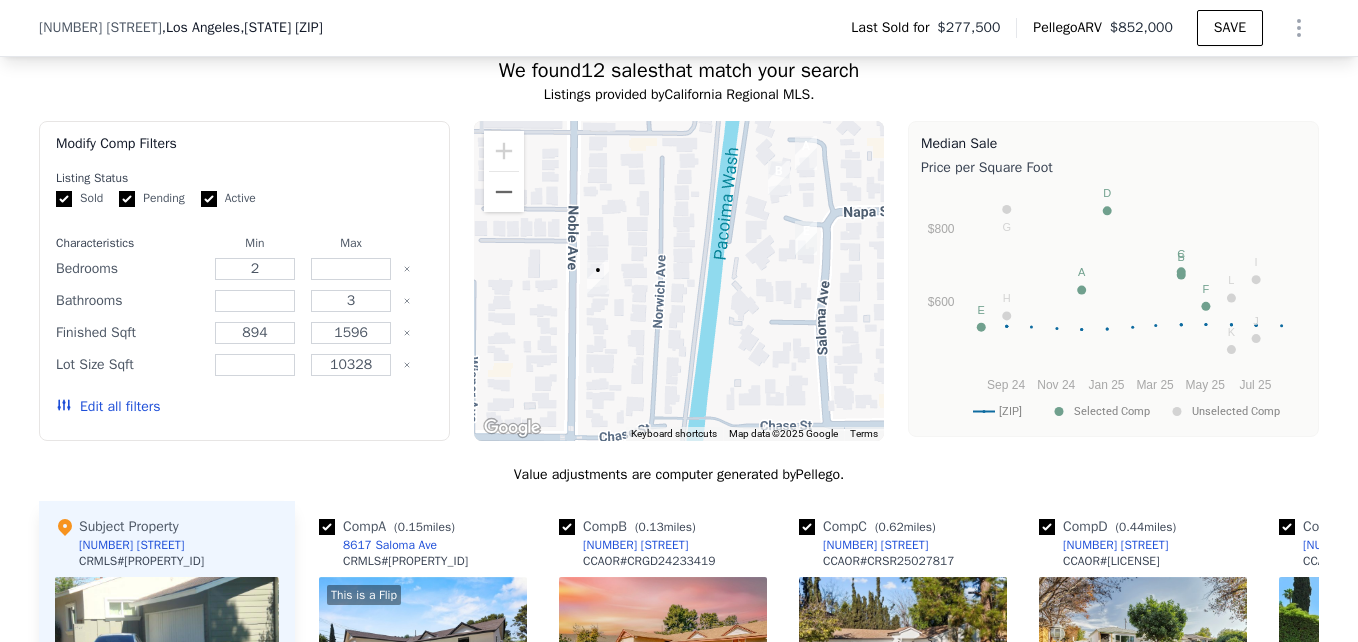 drag, startPoint x: 688, startPoint y: 264, endPoint x: 538, endPoint y: 264, distance: 150 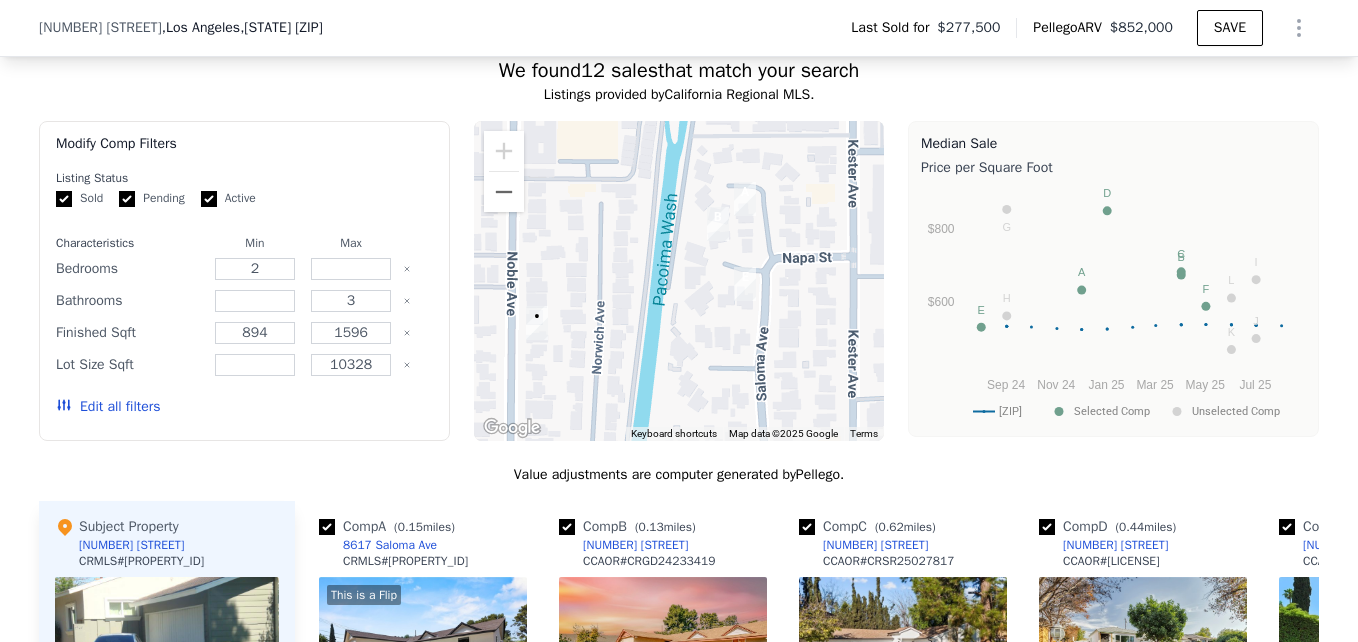 drag, startPoint x: 745, startPoint y: 220, endPoint x: 672, endPoint y: 268, distance: 87.36704 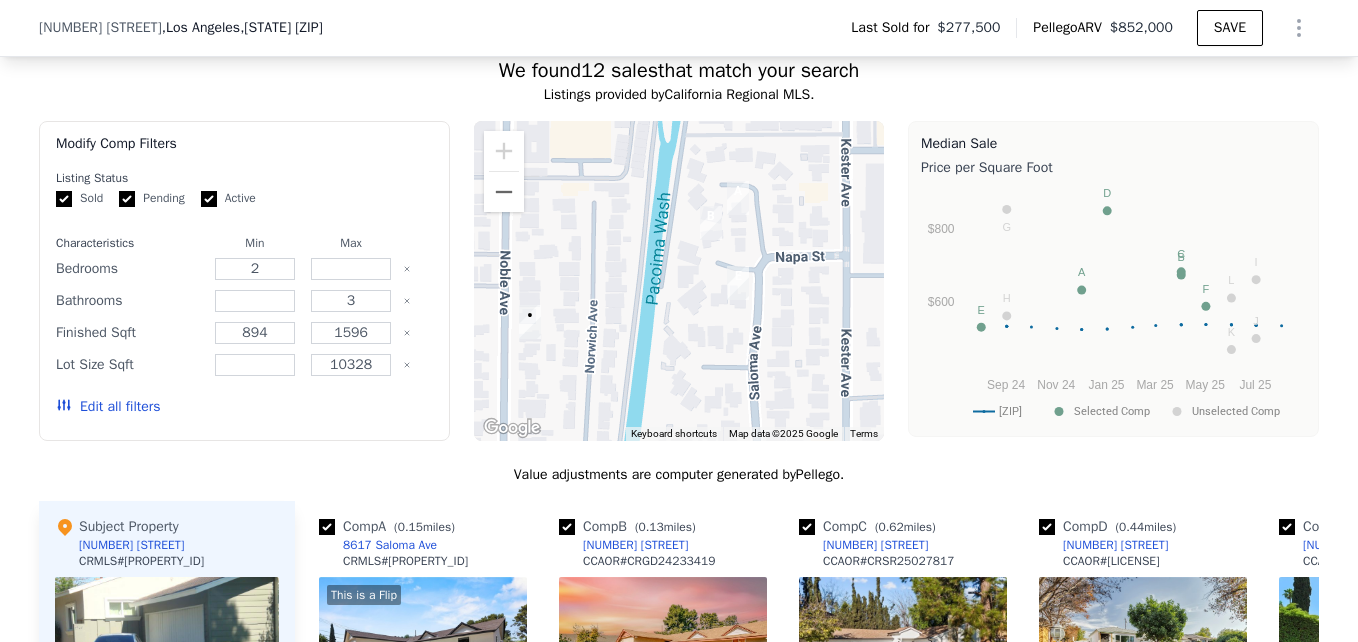 click at bounding box center (679, 281) 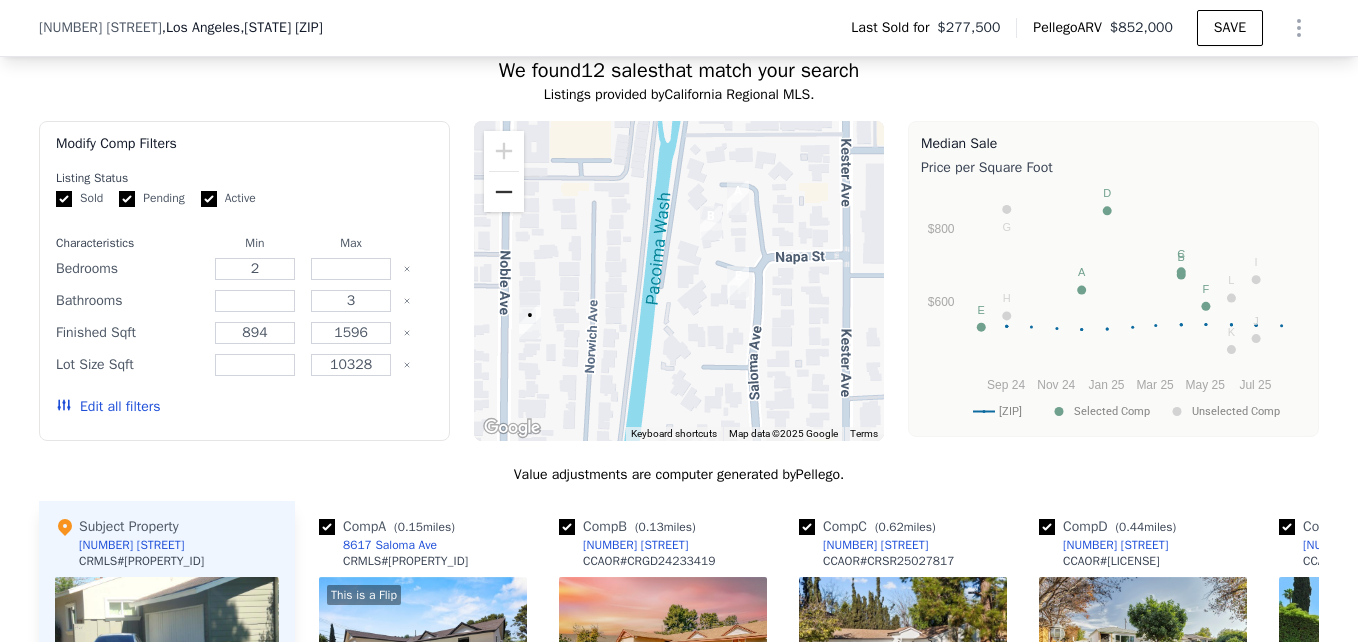 click at bounding box center [504, 192] 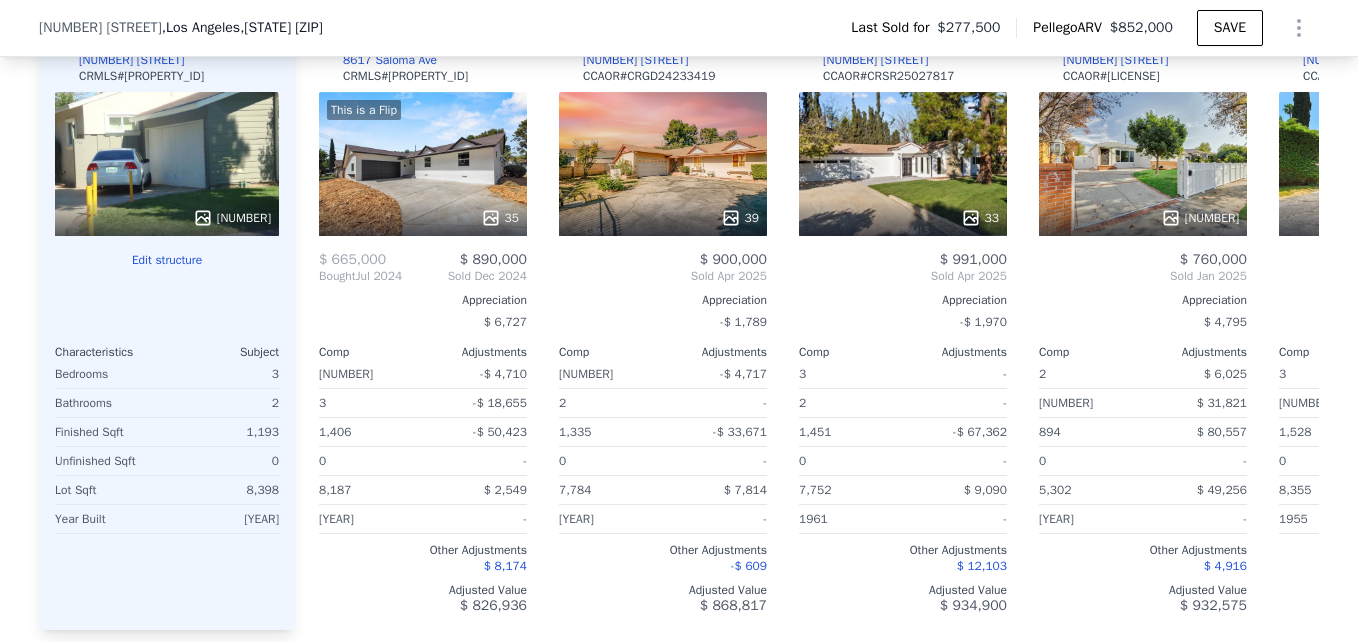 scroll, scrollTop: 2246, scrollLeft: 0, axis: vertical 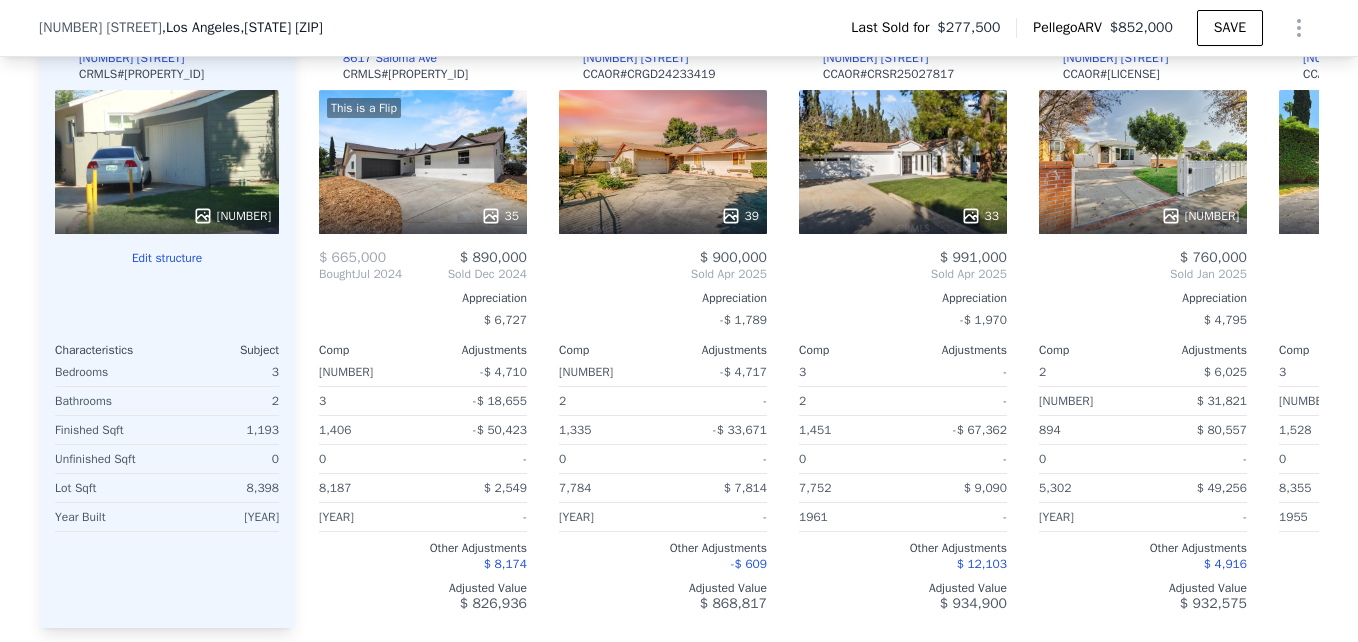 type 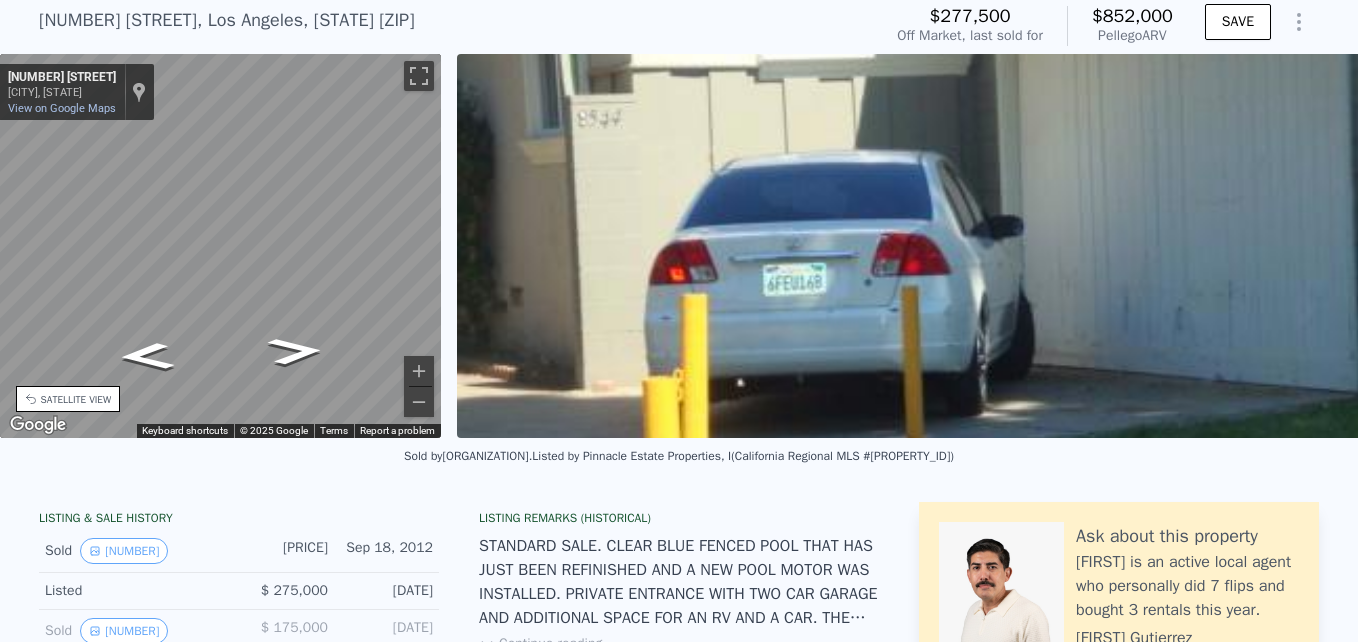 scroll, scrollTop: 66, scrollLeft: 0, axis: vertical 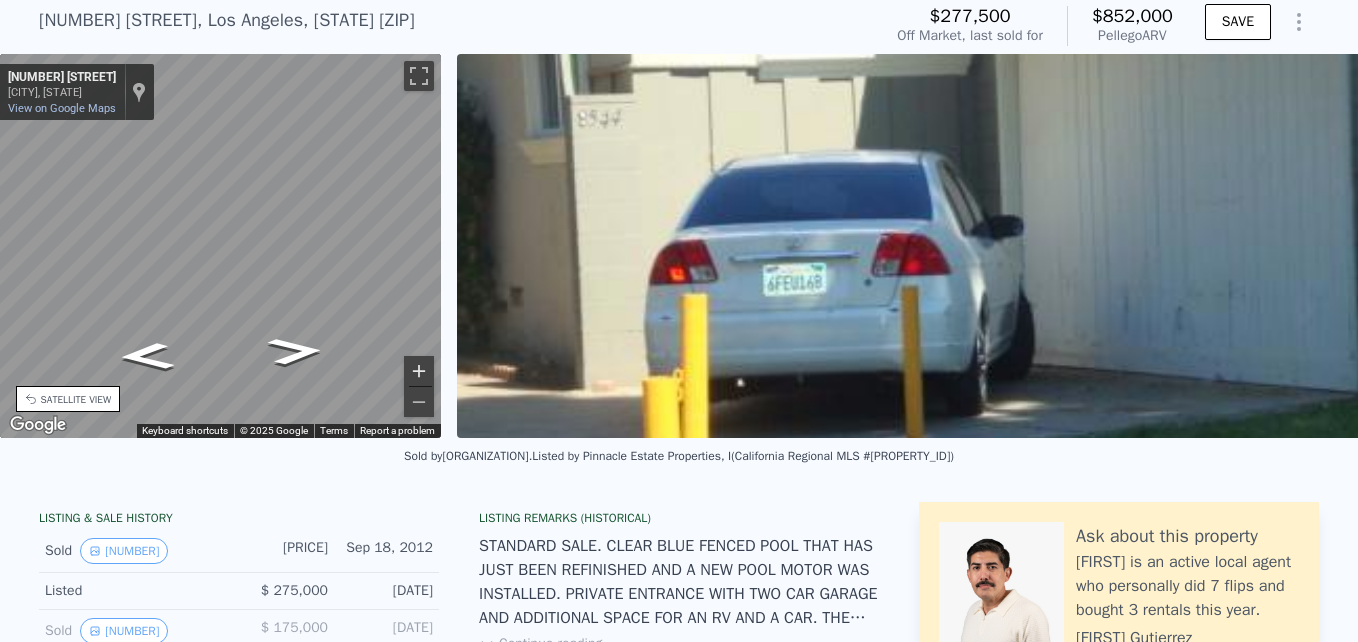 click at bounding box center [419, 371] 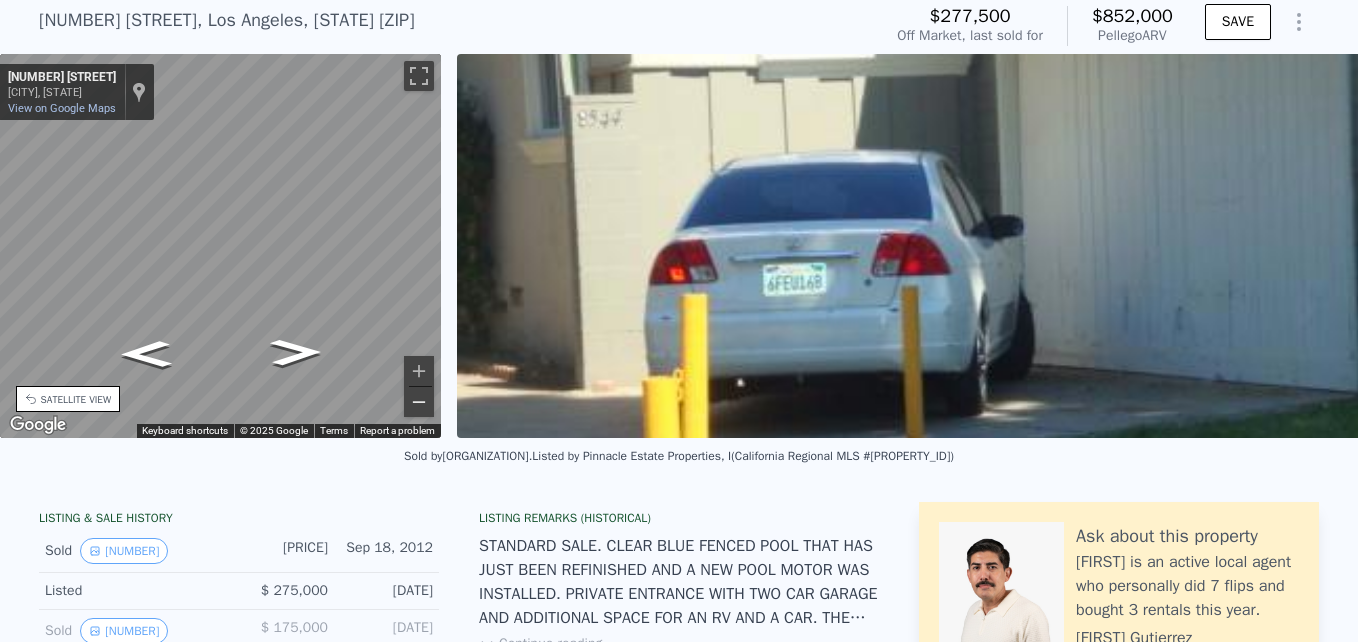click at bounding box center (419, 402) 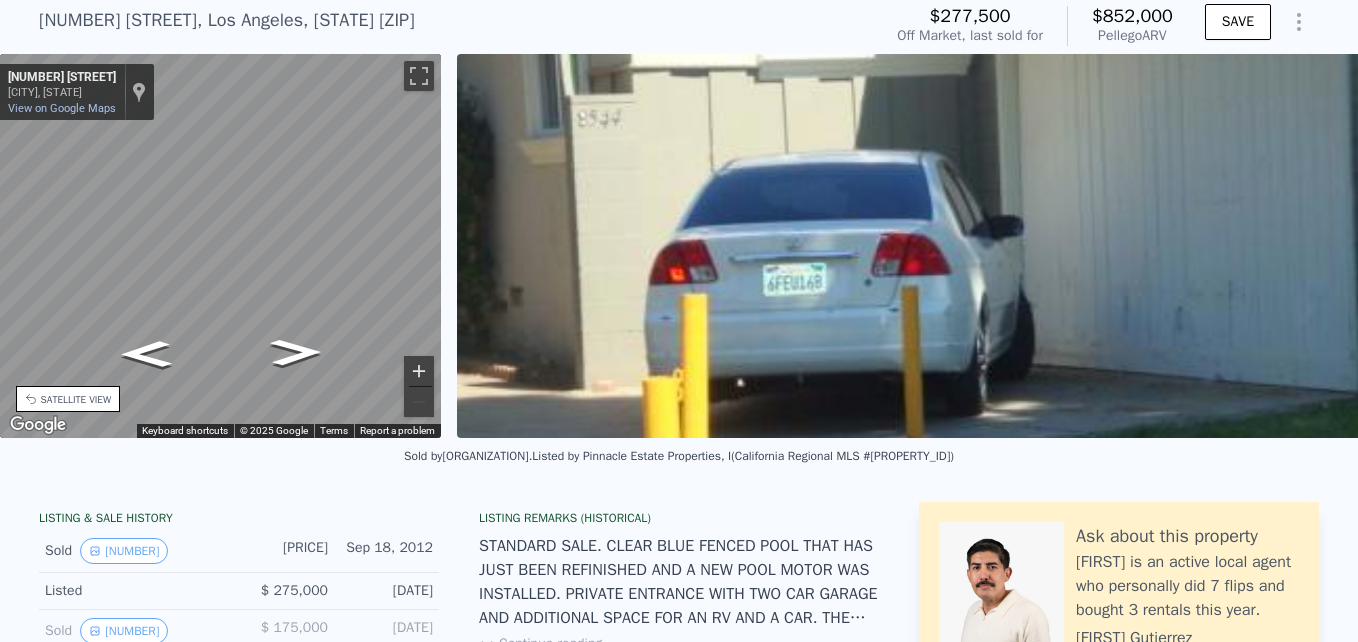 click at bounding box center [419, 371] 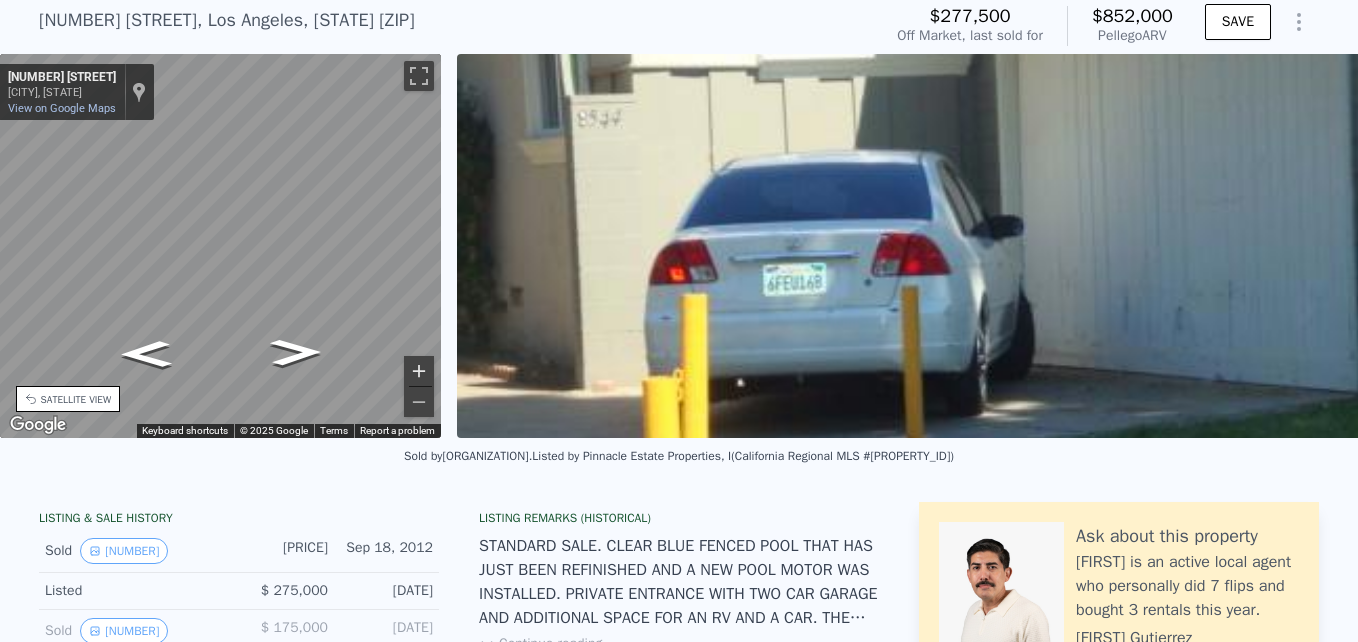click at bounding box center (419, 371) 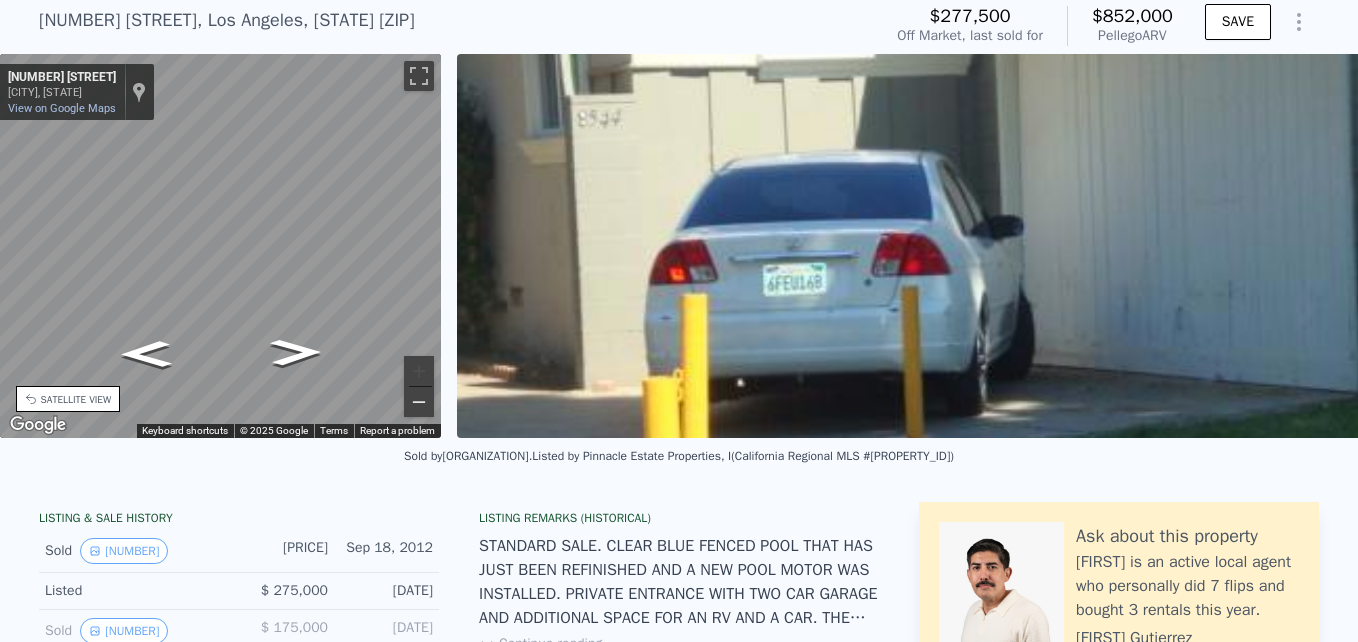 click at bounding box center (419, 402) 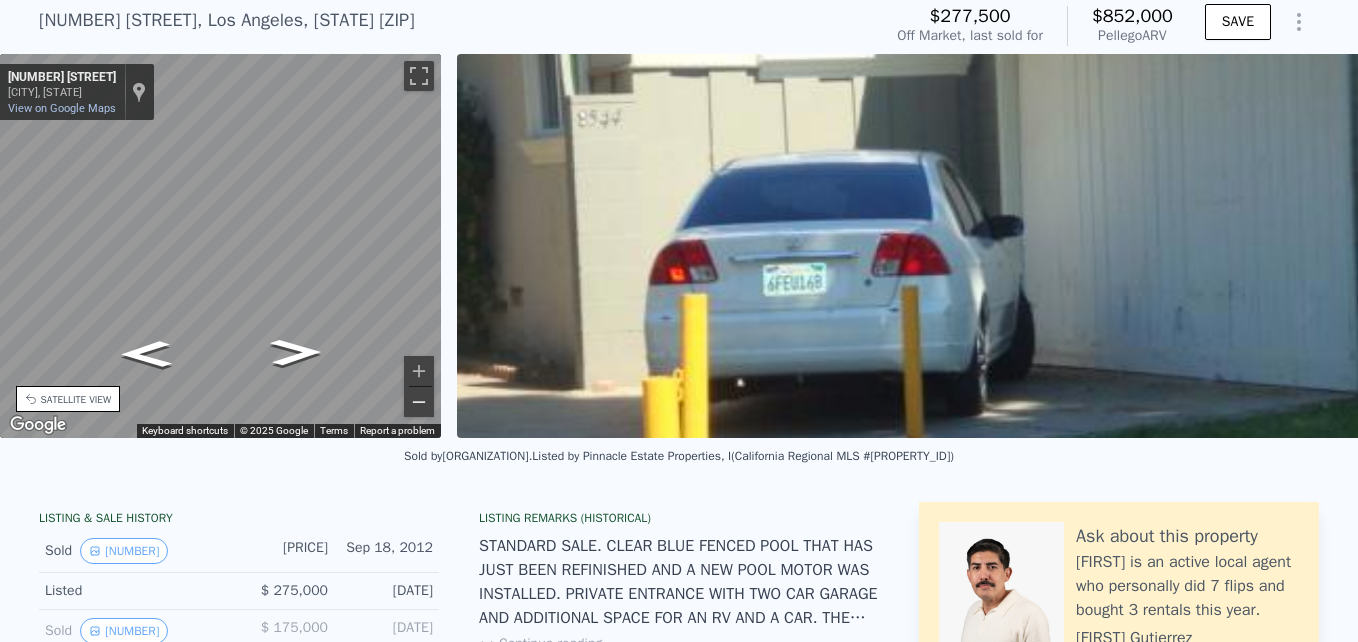 click at bounding box center [419, 402] 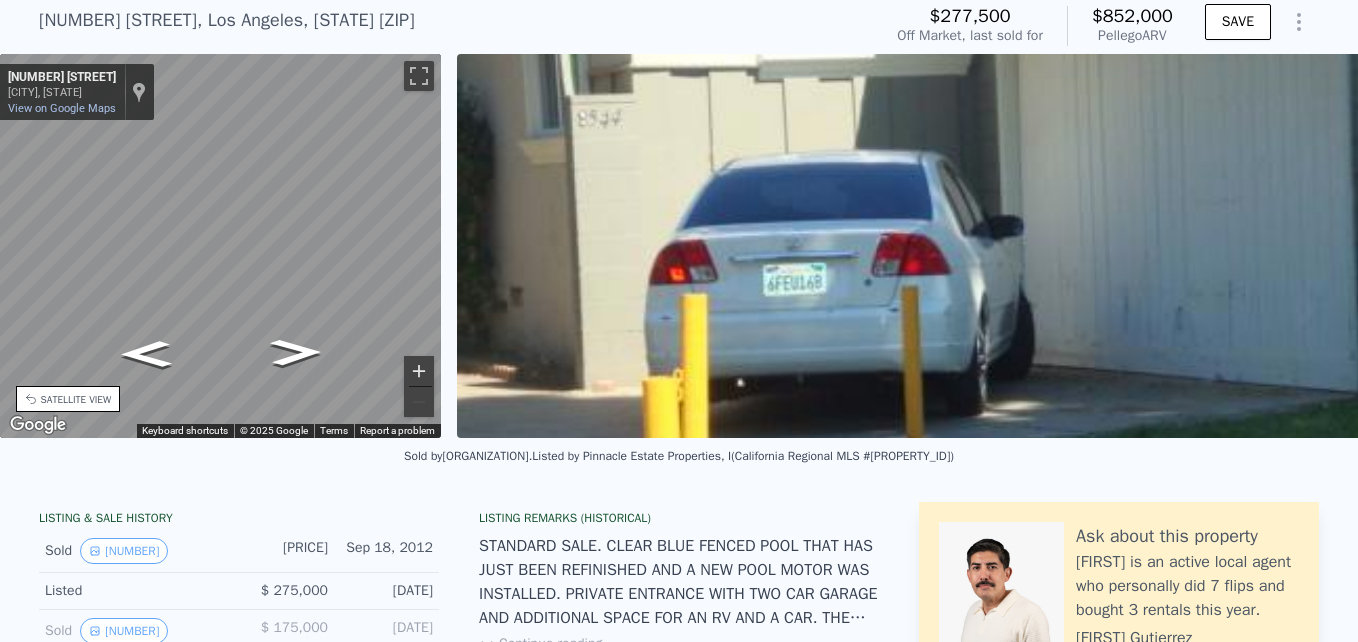 click at bounding box center (419, 371) 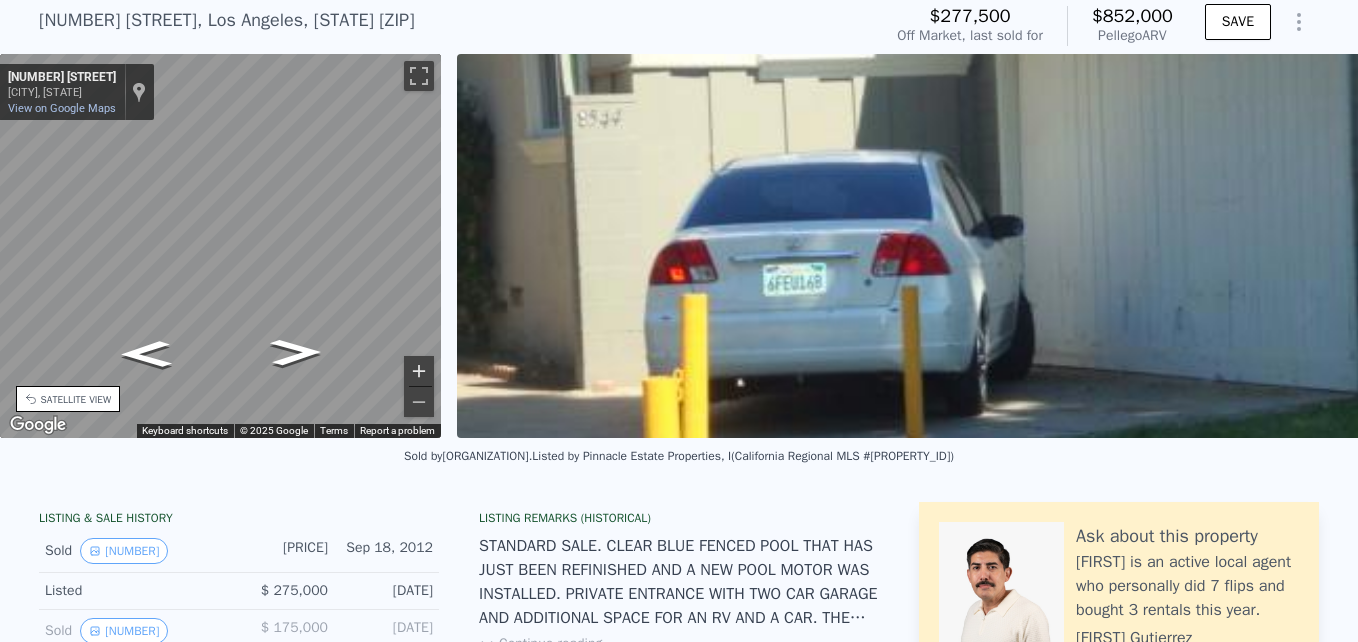 click at bounding box center (419, 371) 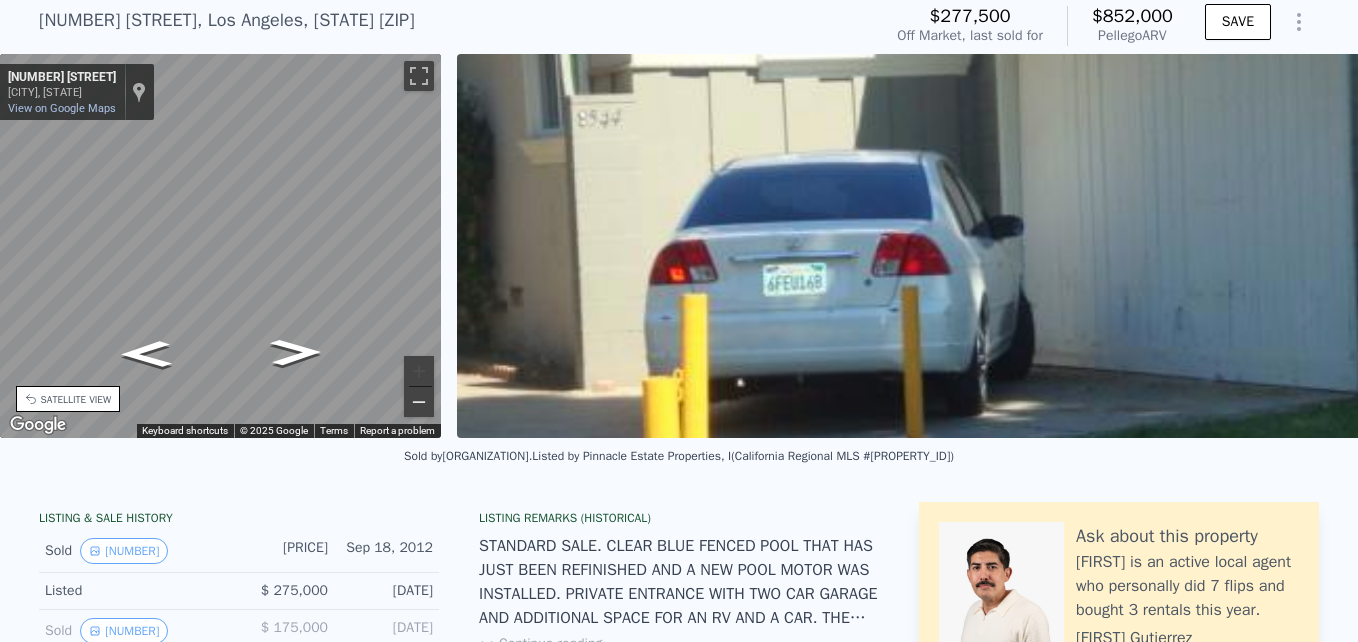 click at bounding box center [419, 402] 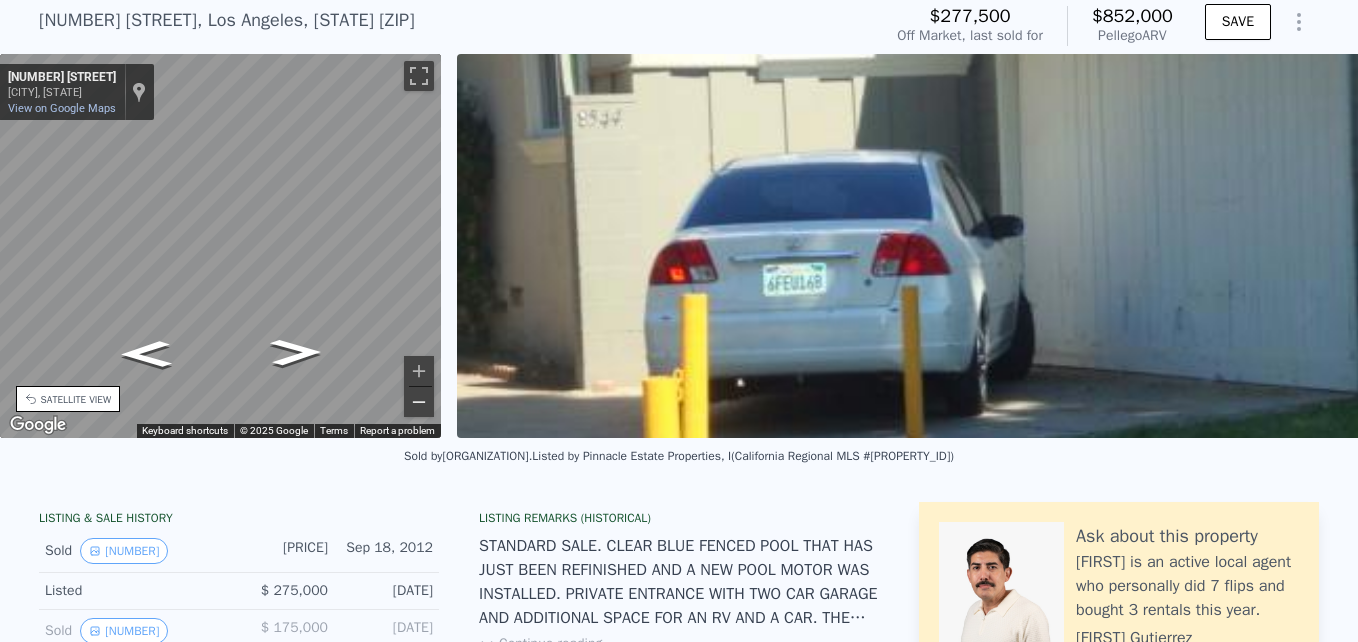 click at bounding box center (419, 402) 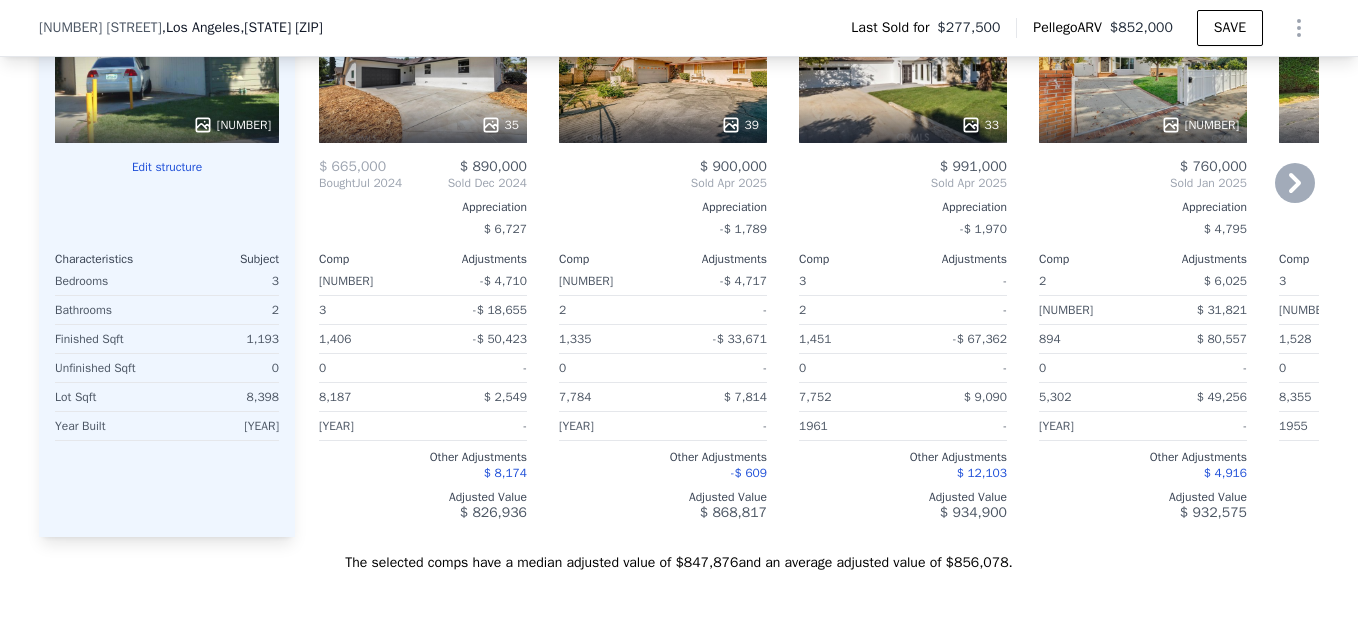 scroll, scrollTop: 2338, scrollLeft: 0, axis: vertical 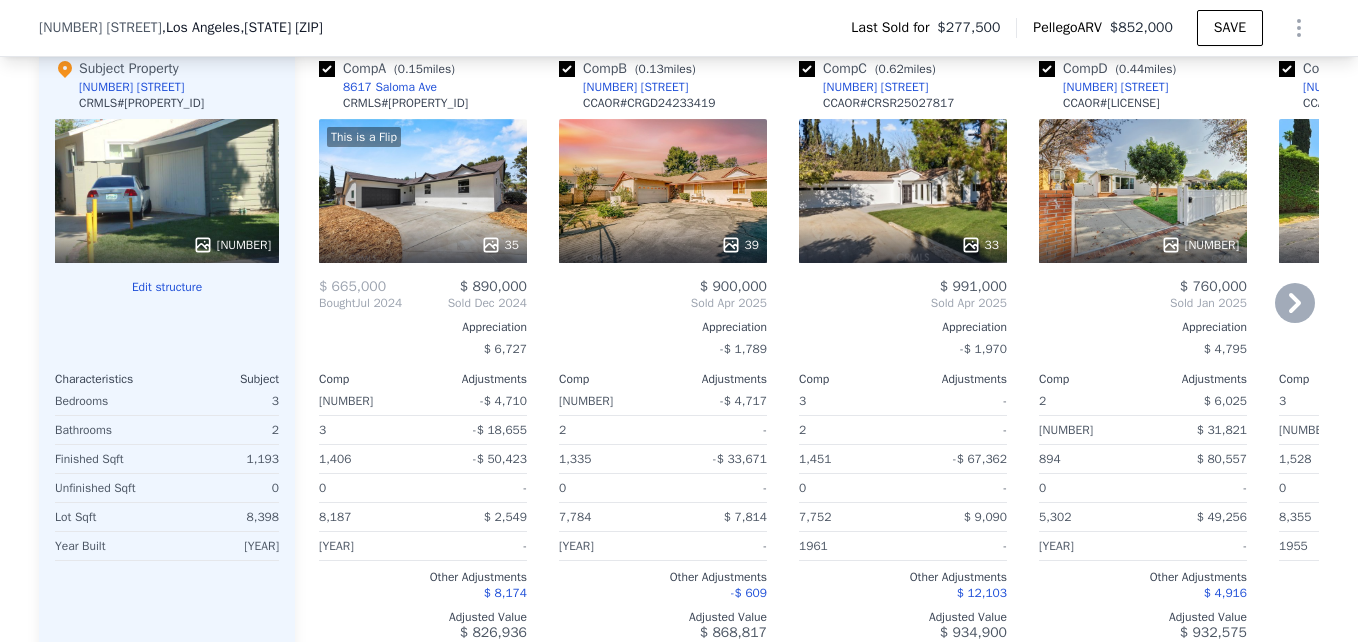 click at bounding box center (327, 69) 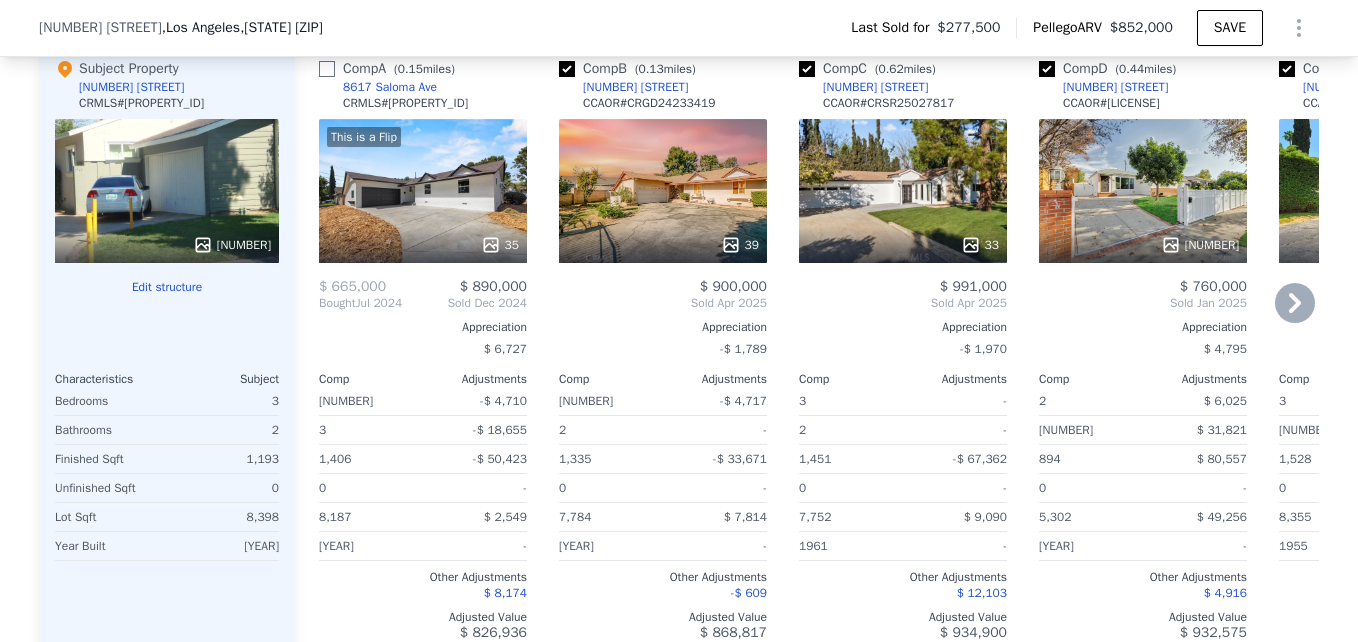 checkbox on "false" 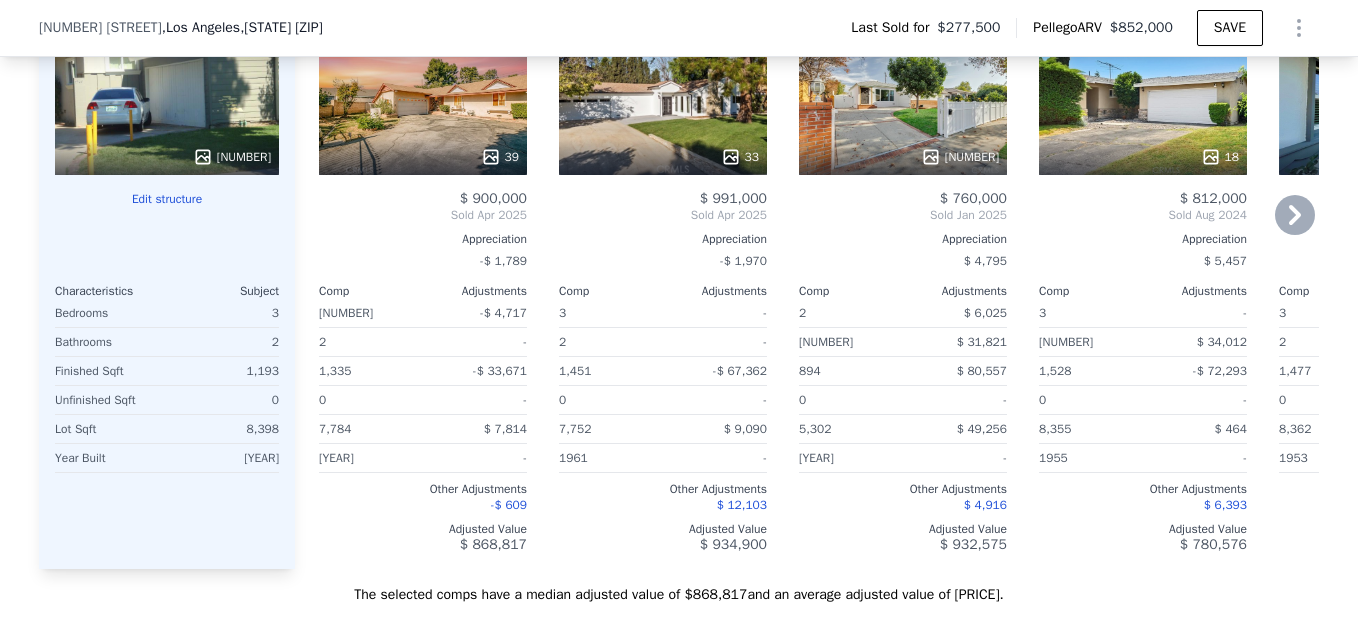 scroll, scrollTop: 2308, scrollLeft: 0, axis: vertical 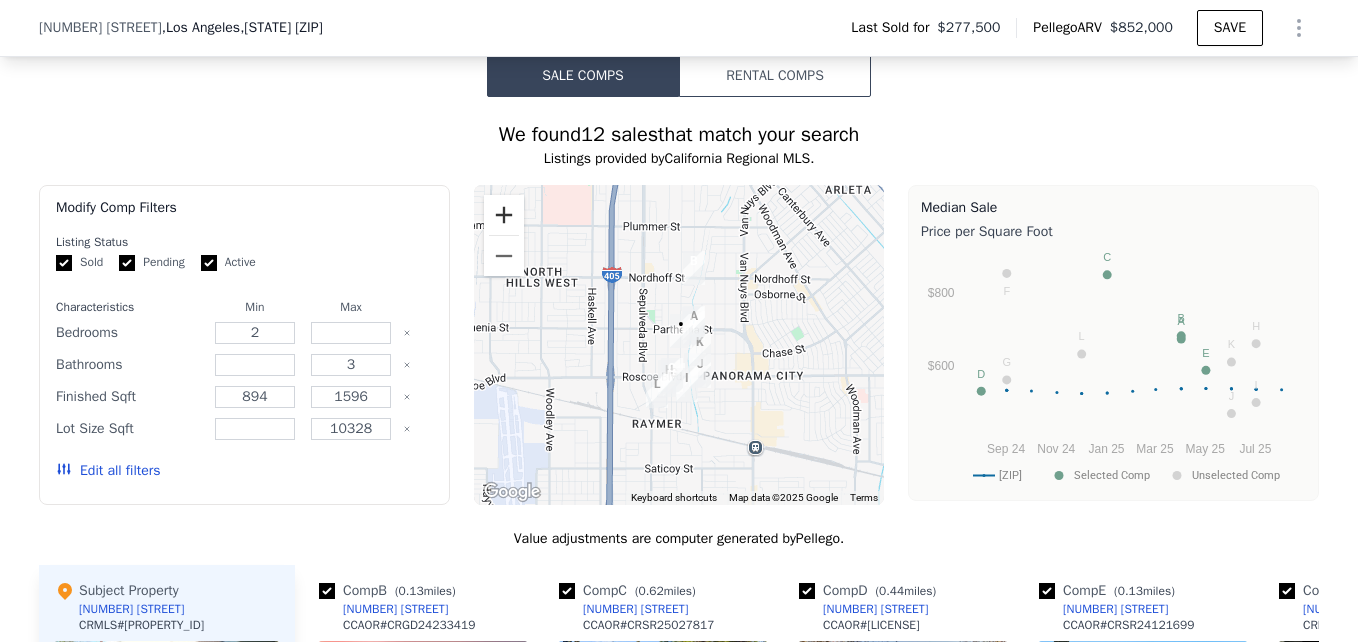 click at bounding box center [504, 215] 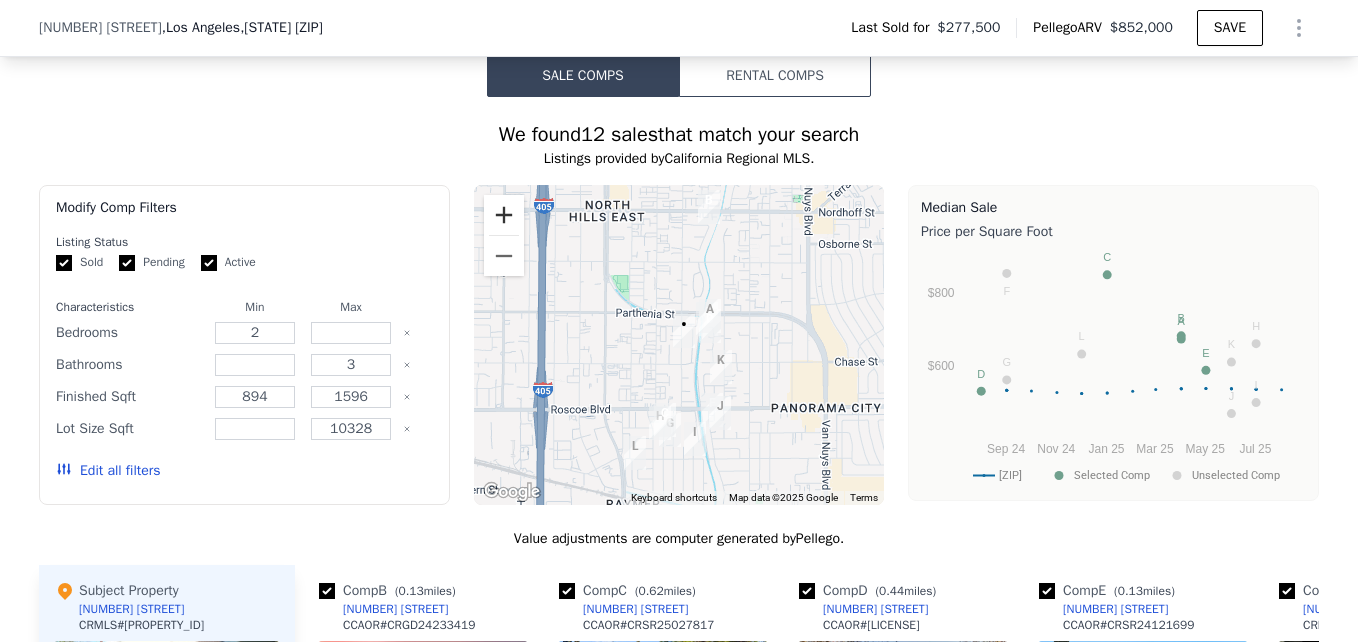 click at bounding box center [504, 215] 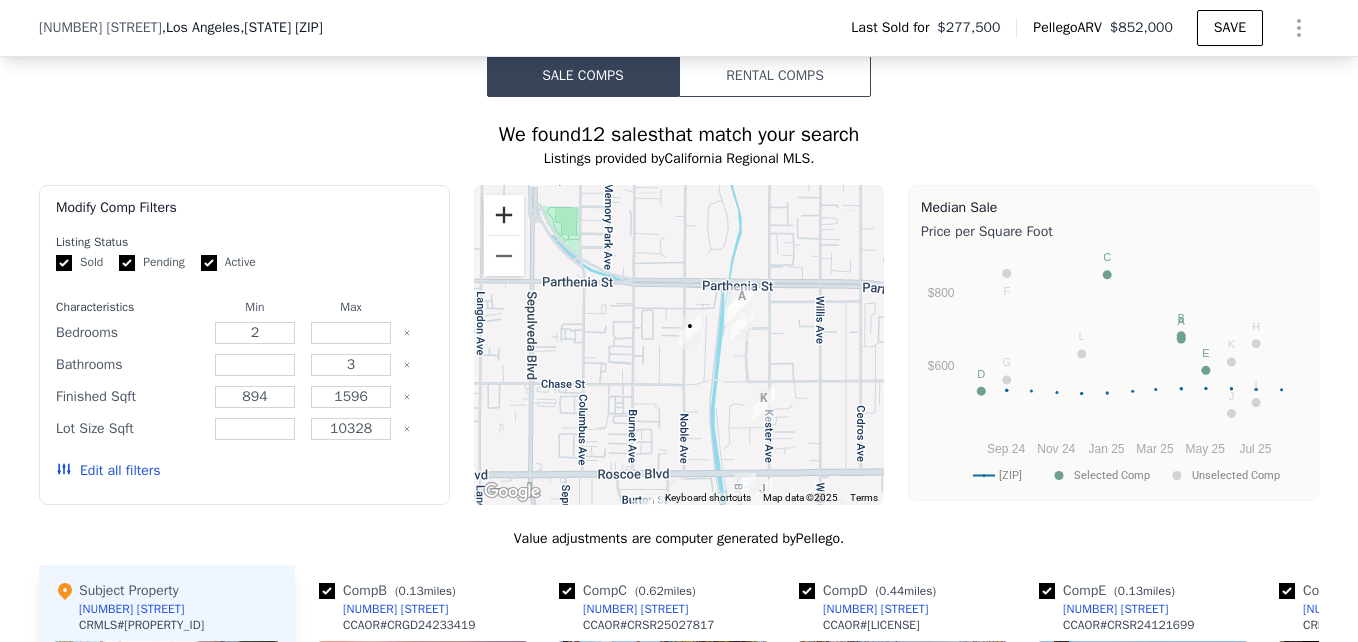 click at bounding box center (504, 215) 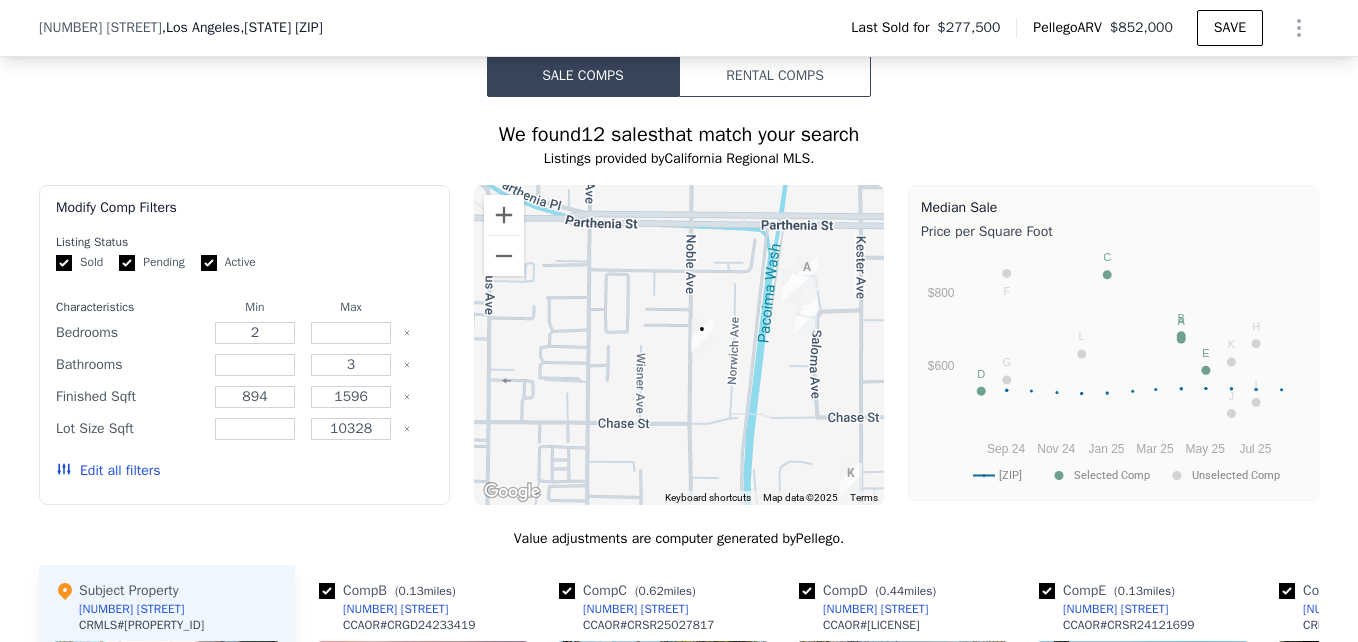 click at bounding box center (679, 345) 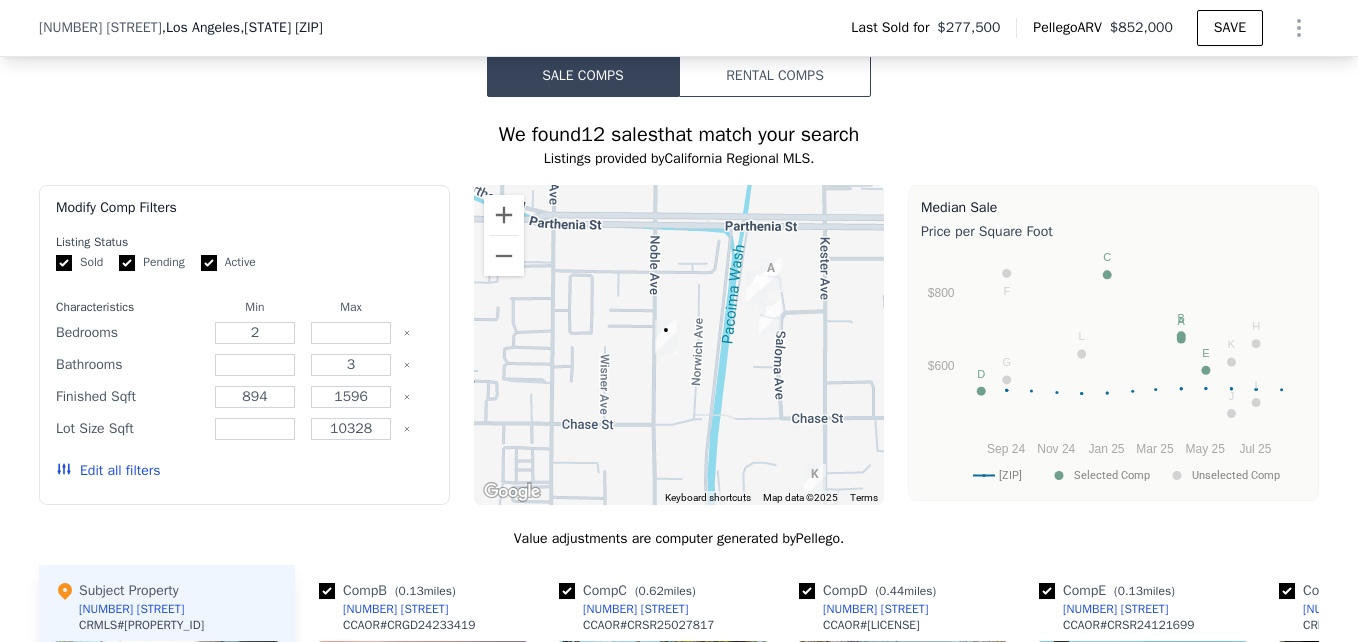 drag, startPoint x: 744, startPoint y: 353, endPoint x: 699, endPoint y: 354, distance: 45.01111 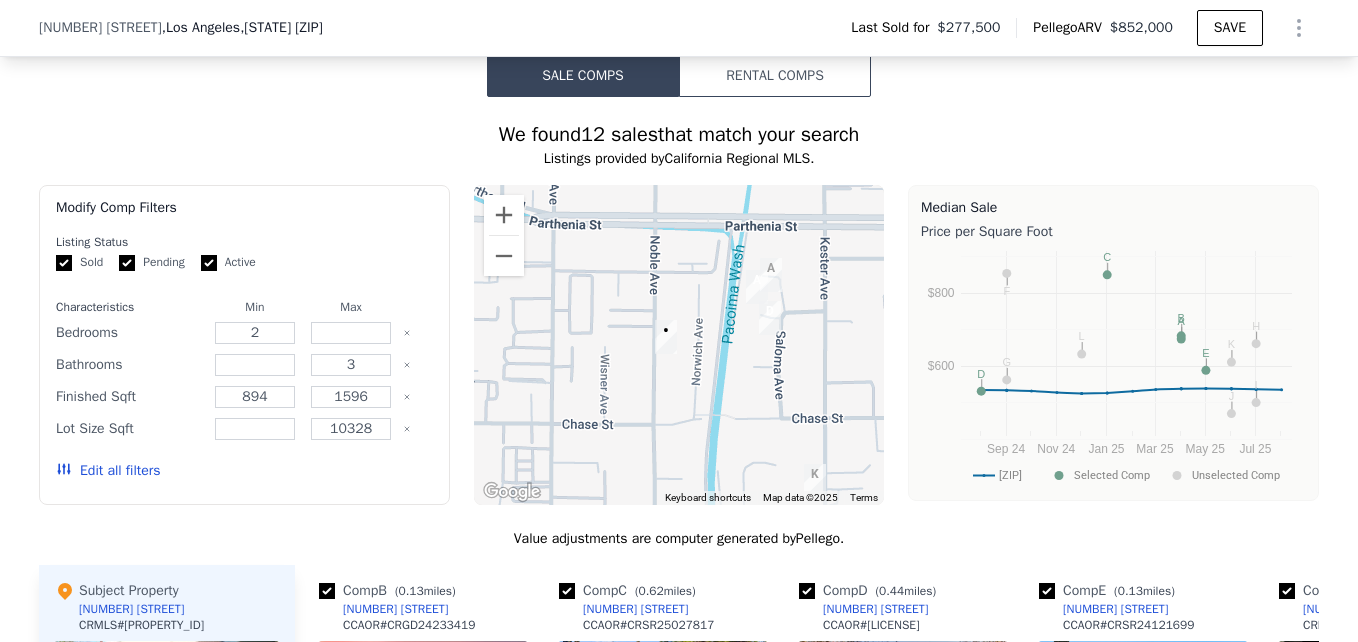 click at bounding box center (679, 345) 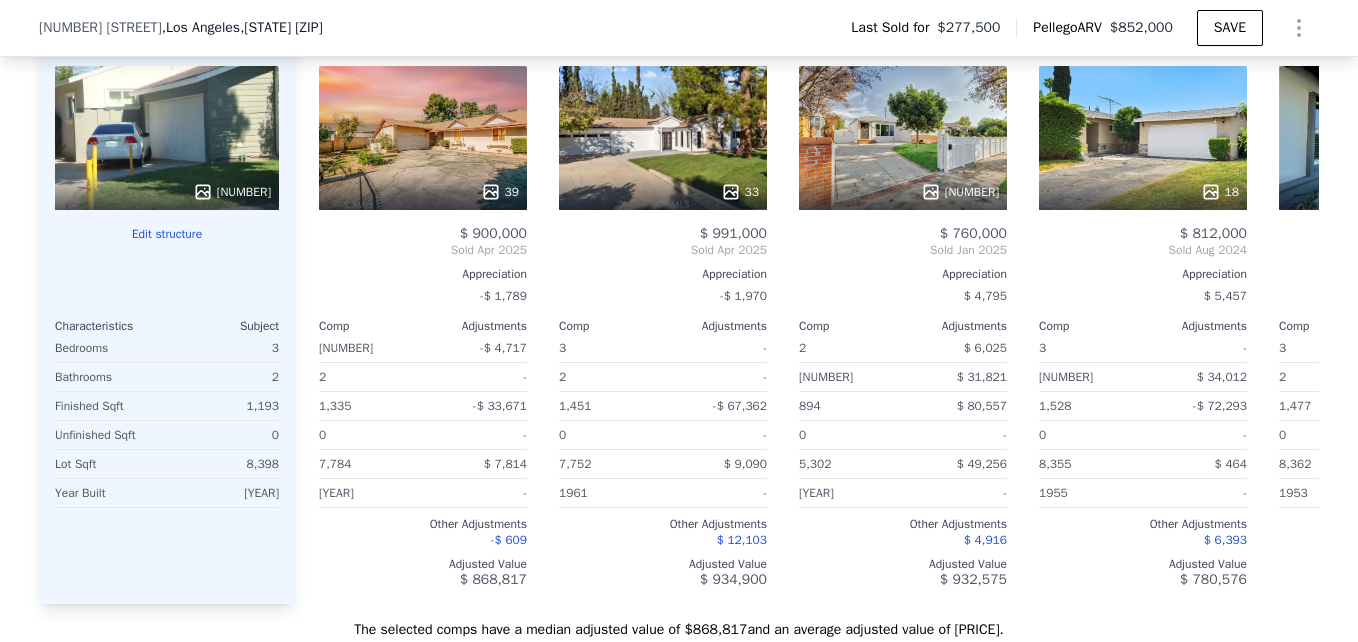 scroll, scrollTop: 2271, scrollLeft: 0, axis: vertical 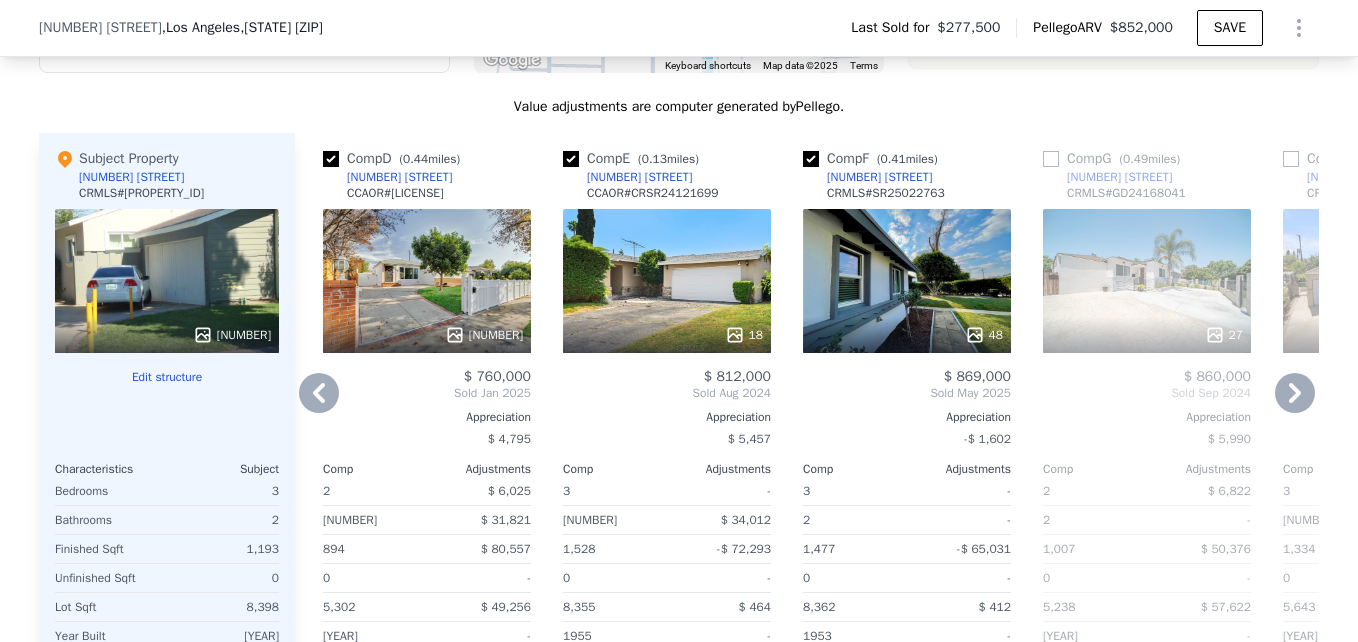 click on "[NUMBER]" at bounding box center (427, 335) 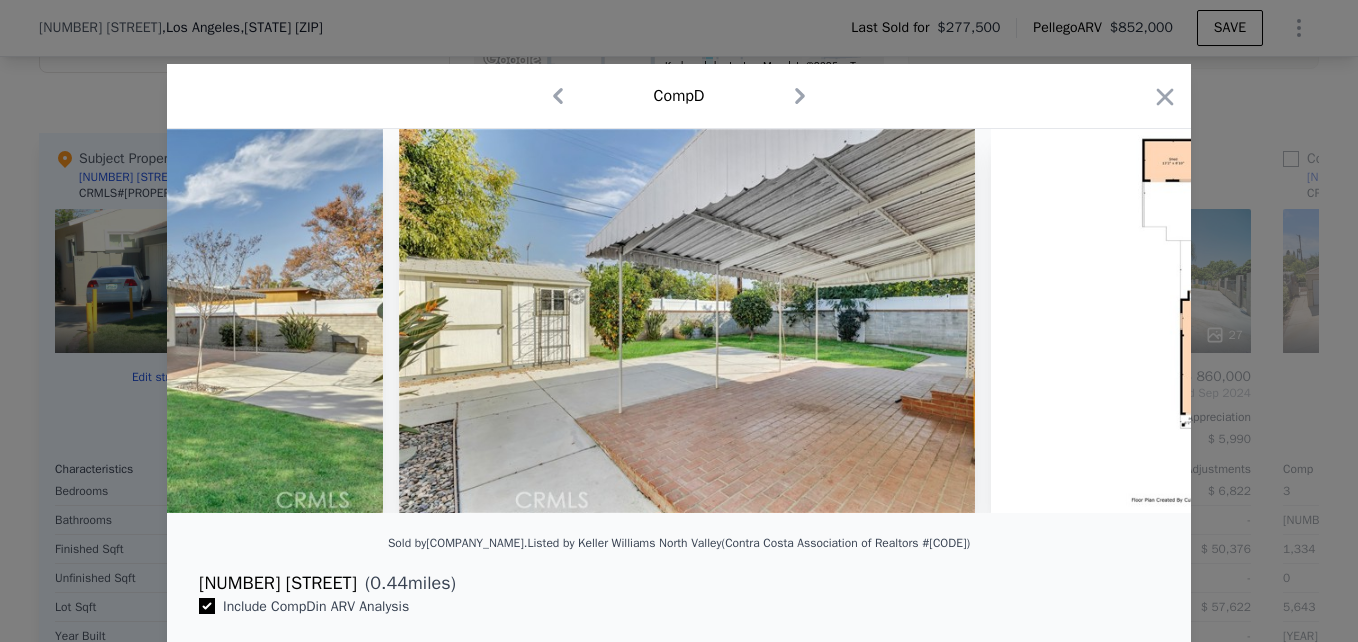 scroll, scrollTop: 0, scrollLeft: 17197, axis: horizontal 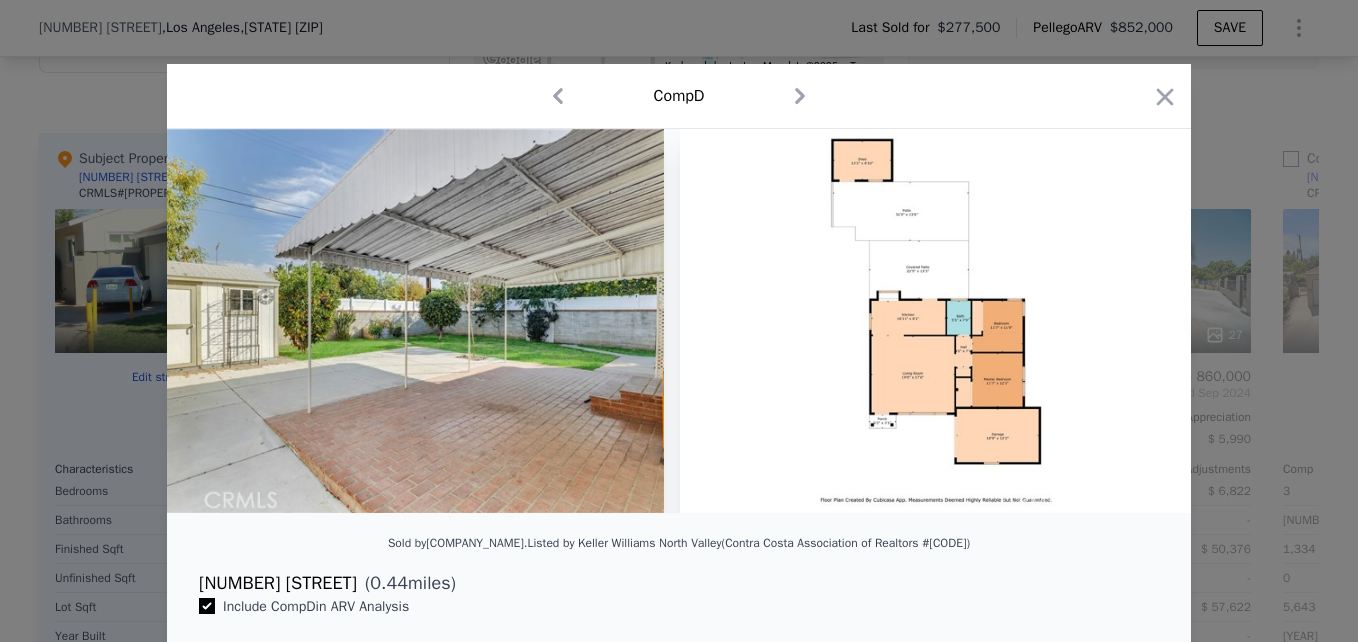 click at bounding box center (679, 321) 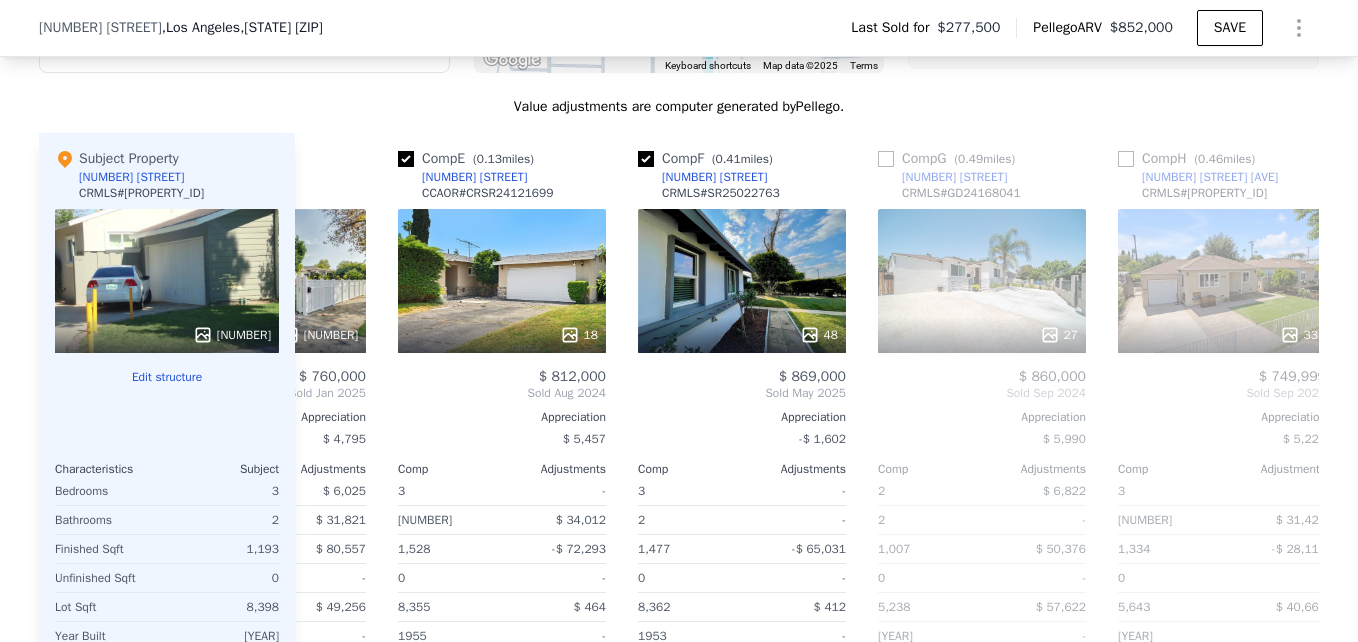 scroll, scrollTop: 0, scrollLeft: 654, axis: horizontal 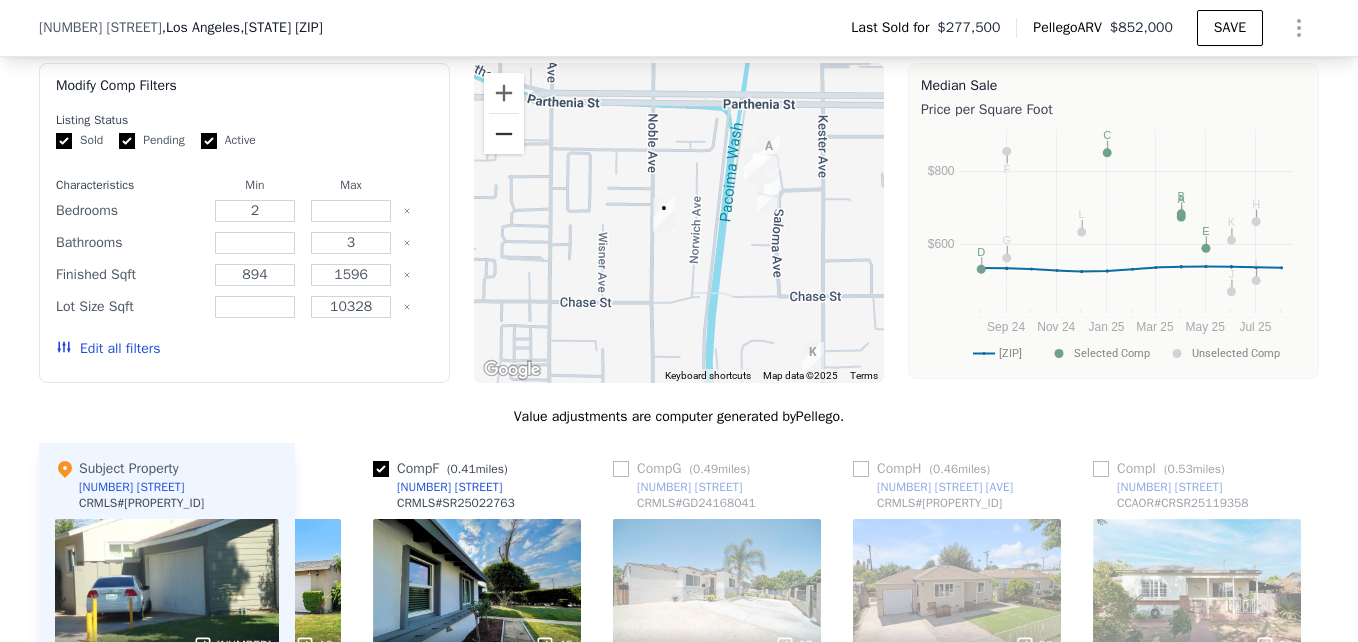 click at bounding box center [504, 134] 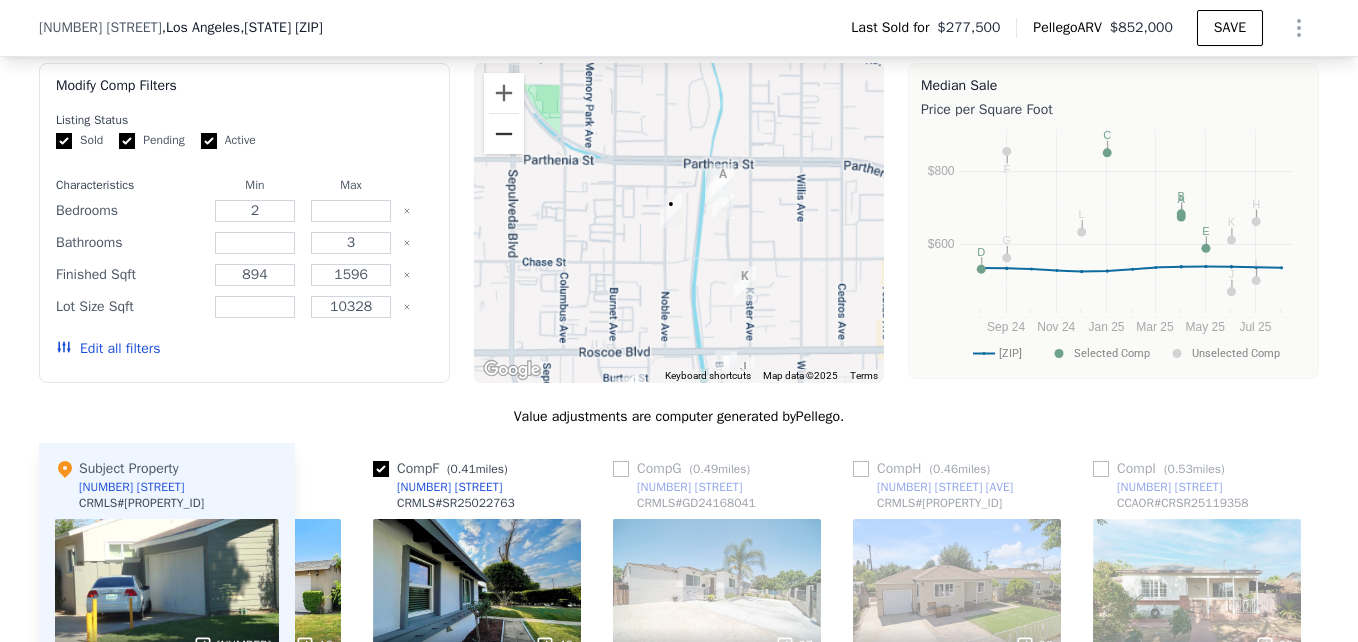click at bounding box center [504, 134] 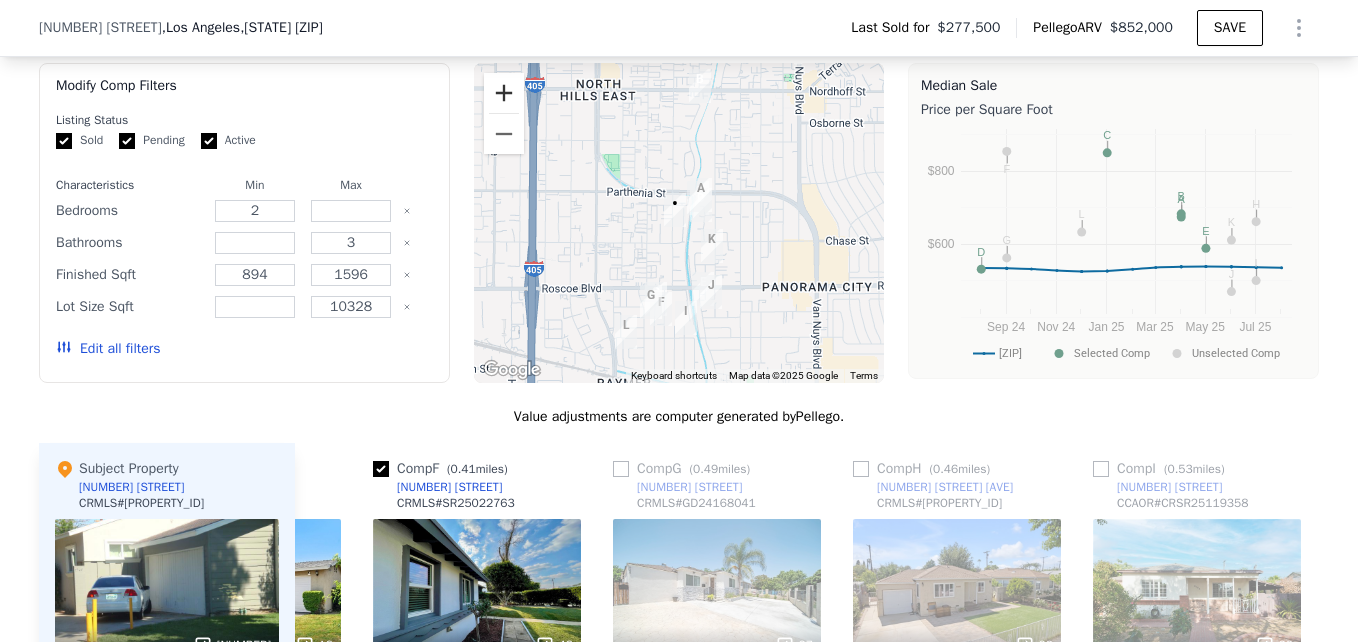 click at bounding box center [504, 93] 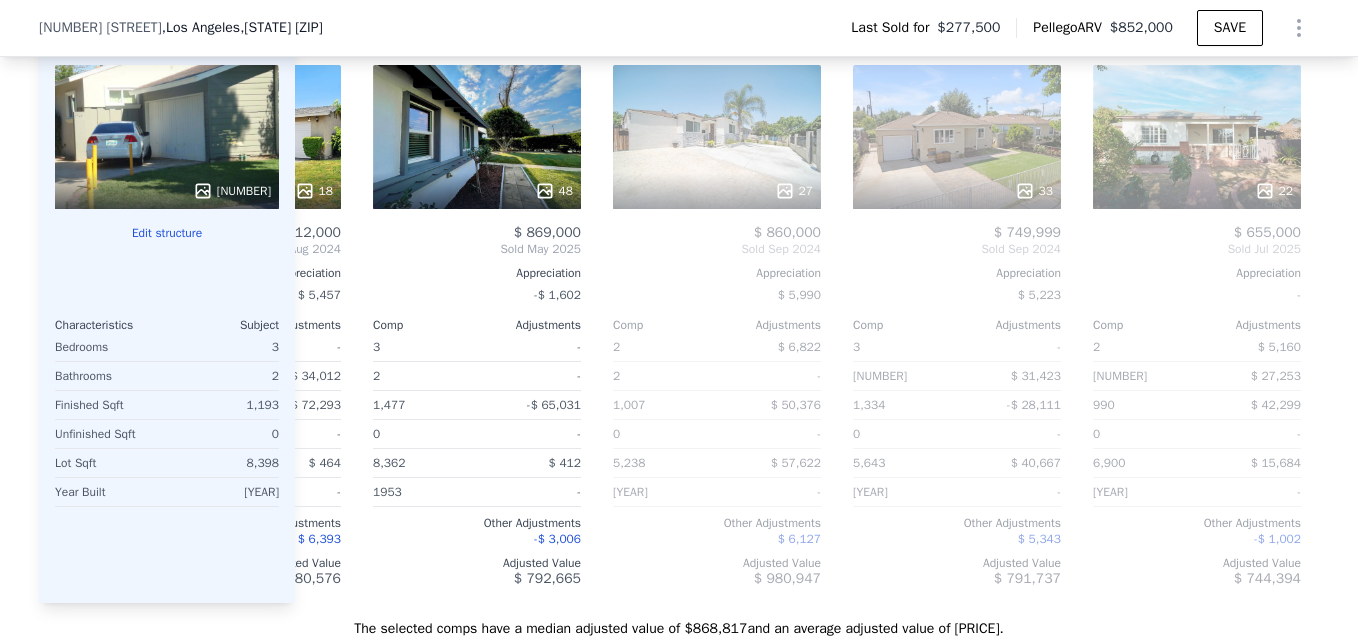 scroll, scrollTop: 2272, scrollLeft: 0, axis: vertical 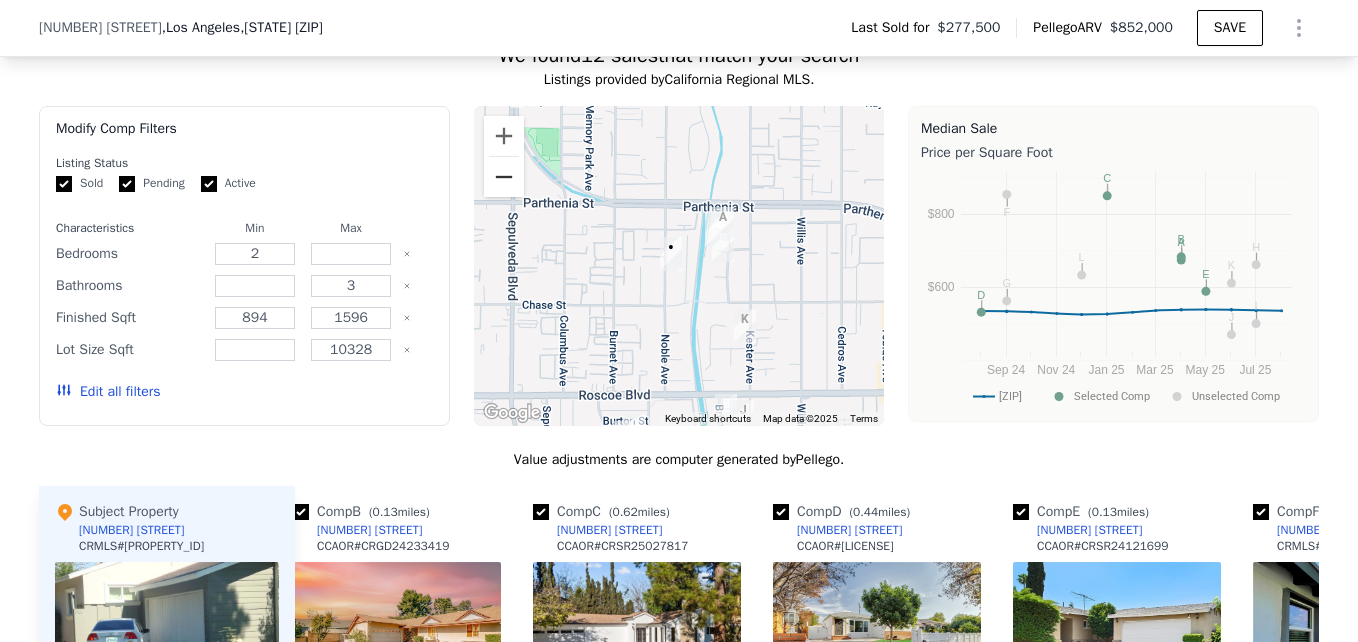 click at bounding box center (504, 177) 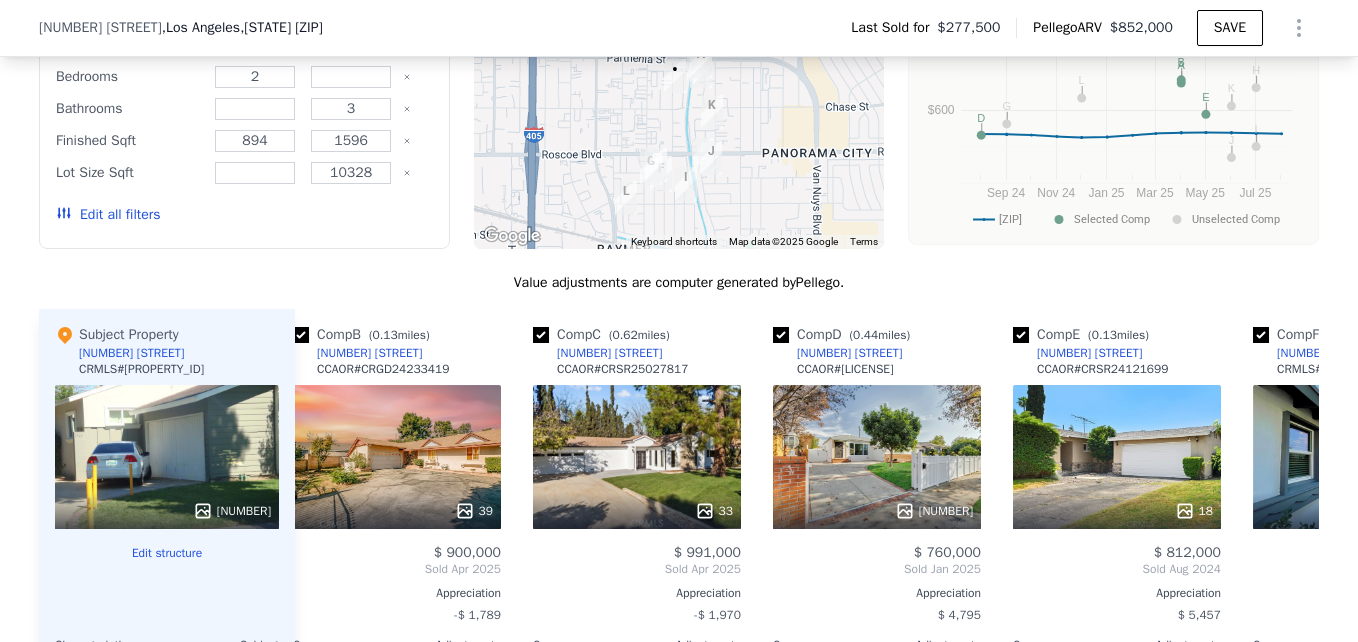 scroll, scrollTop: 2136, scrollLeft: 0, axis: vertical 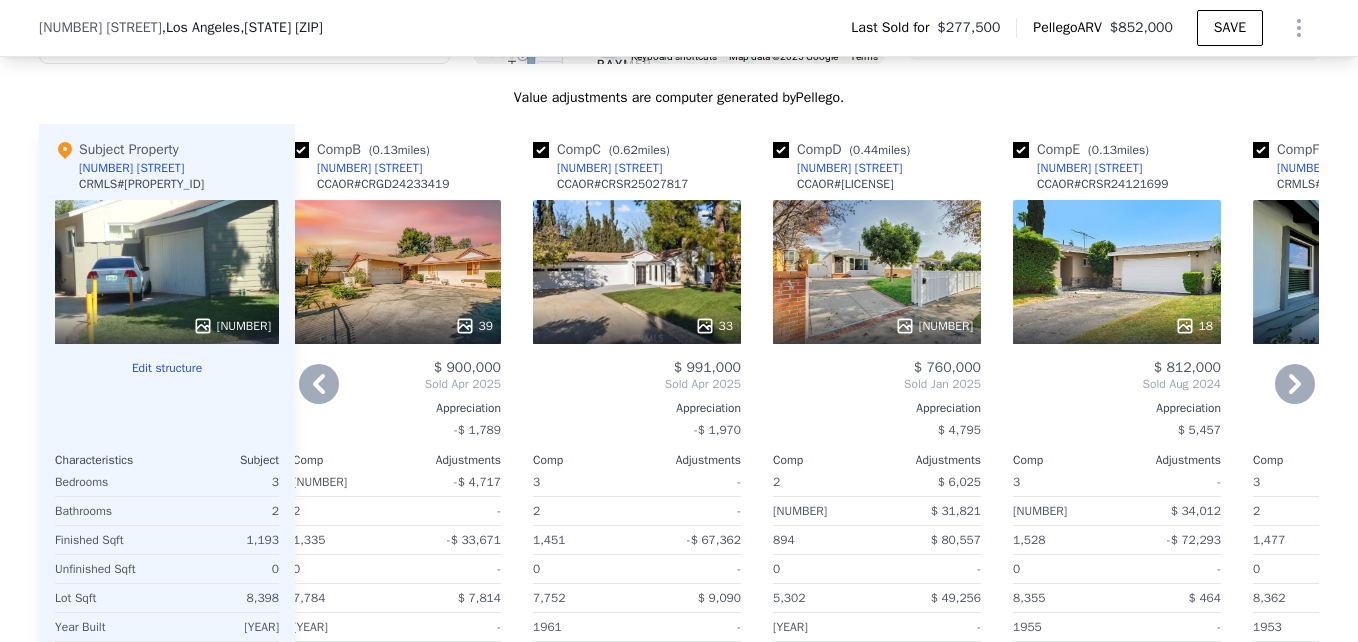 click on "39" at bounding box center [397, 272] 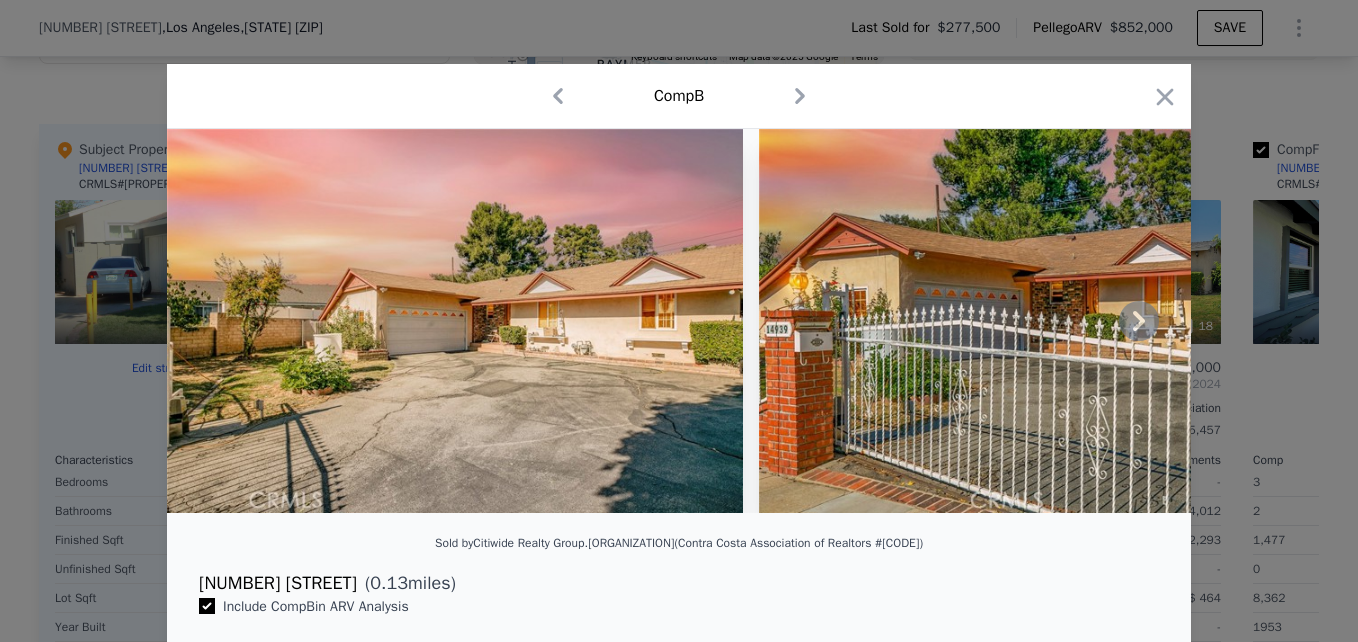 click at bounding box center (1047, 321) 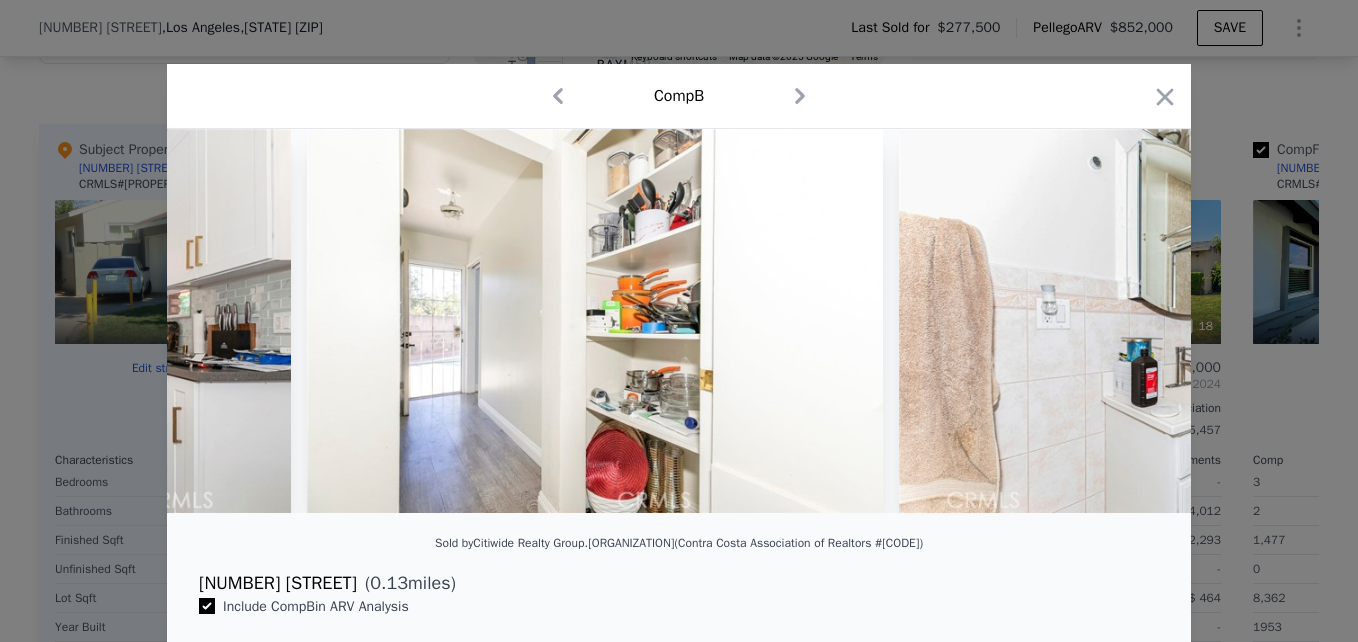 scroll, scrollTop: 0, scrollLeft: 8755, axis: horizontal 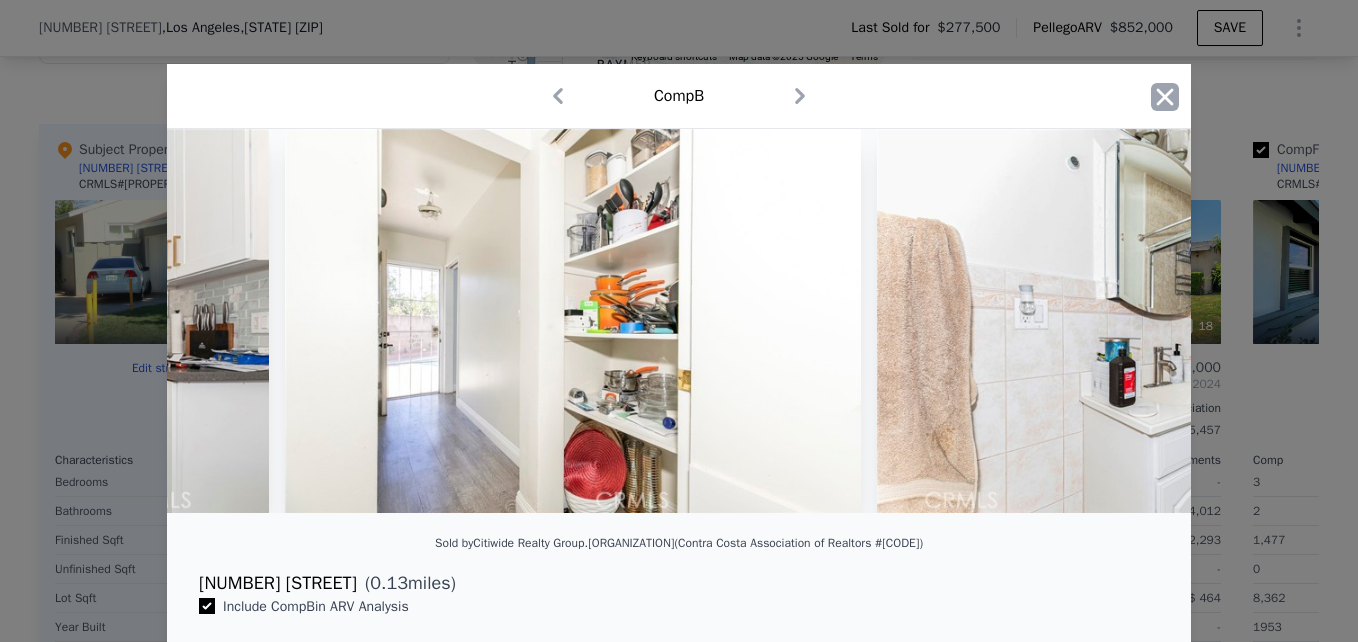 click 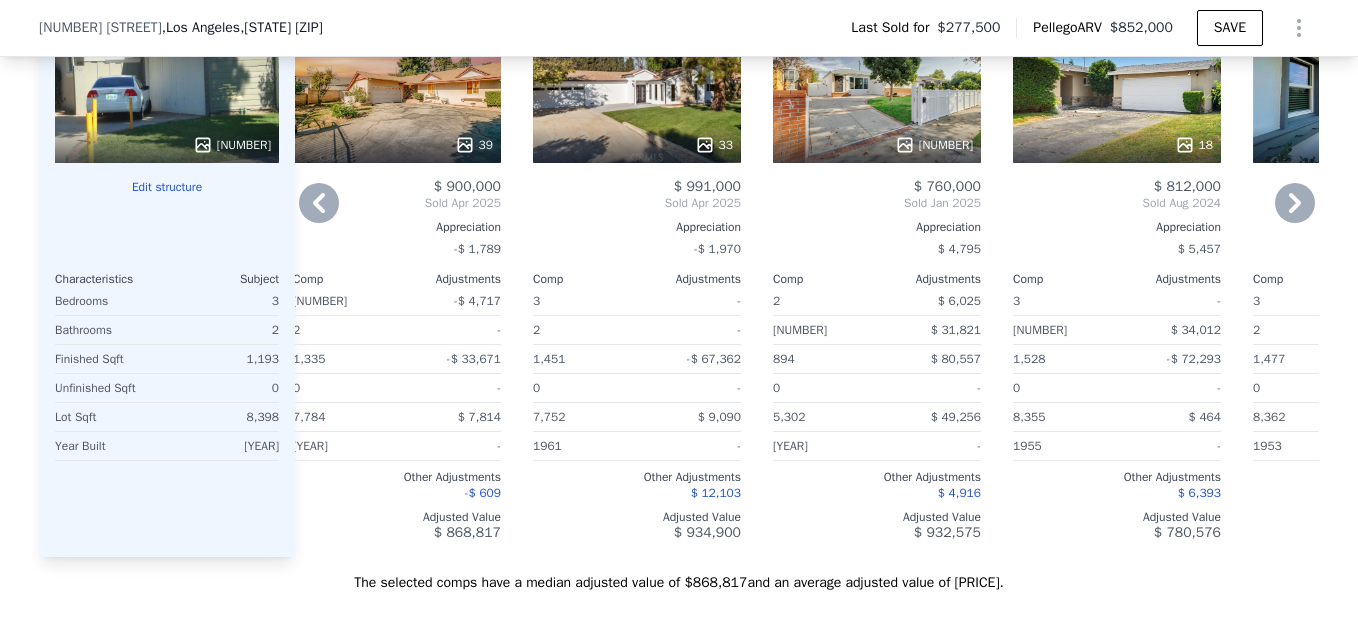 scroll, scrollTop: 2318, scrollLeft: 0, axis: vertical 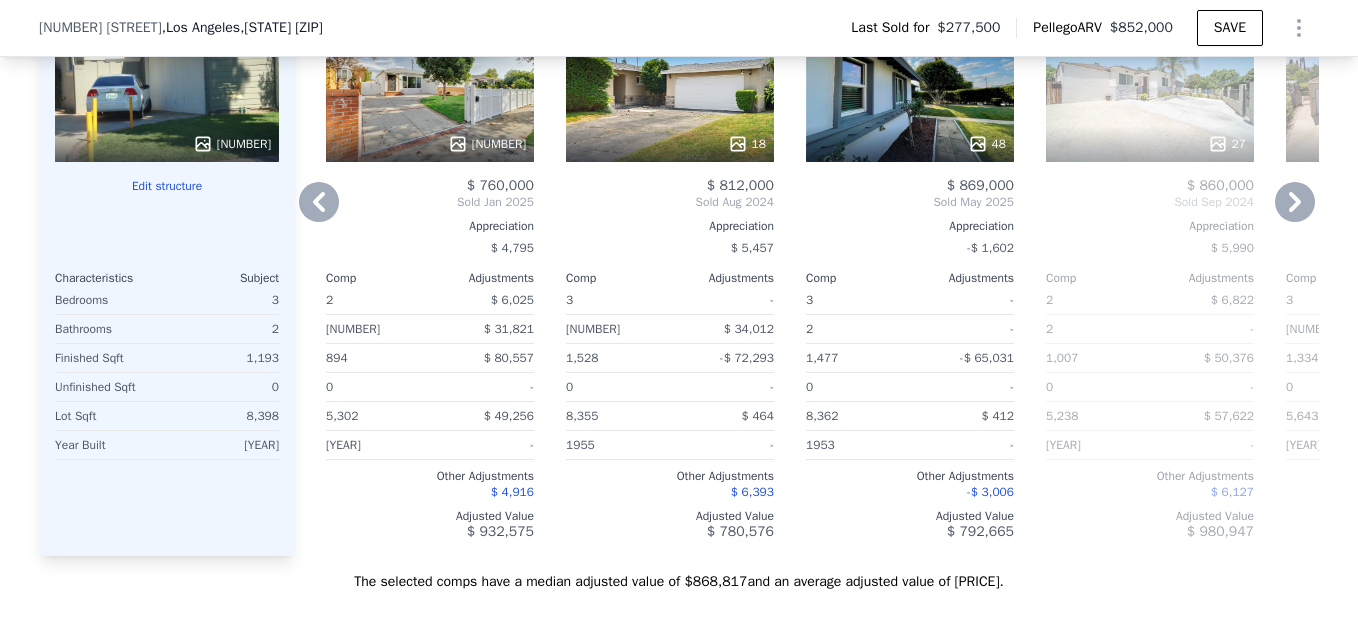 click on "894" at bounding box center [376, 358] 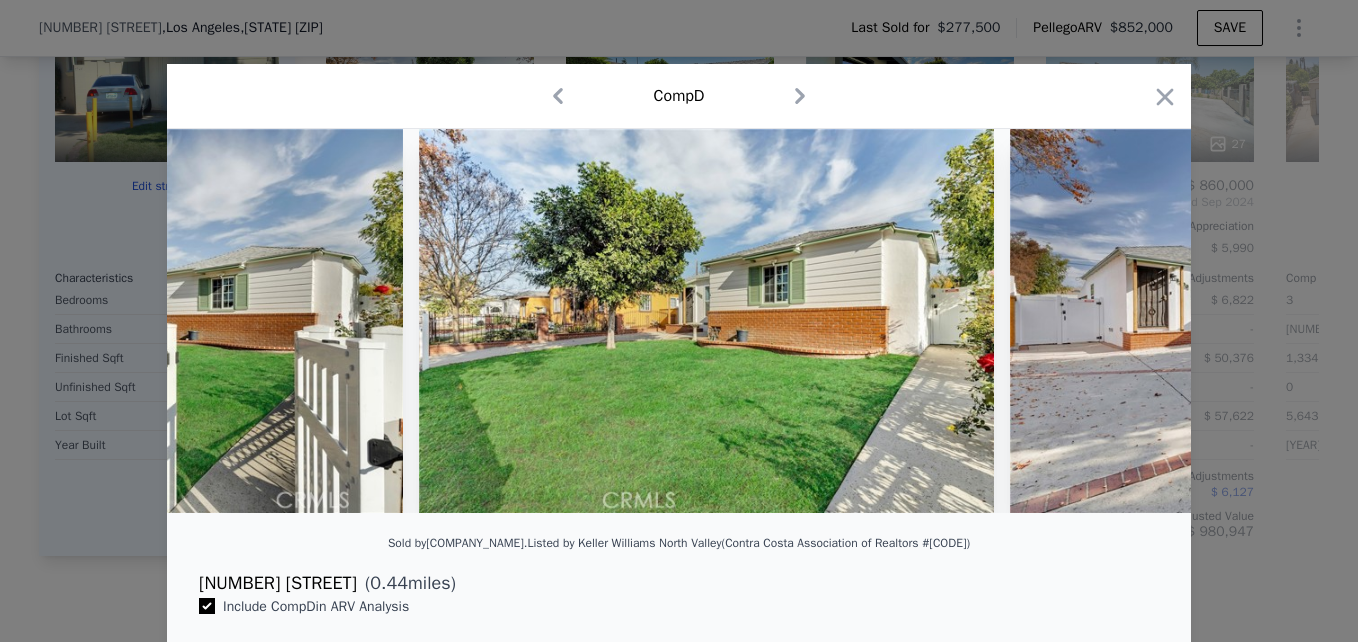scroll, scrollTop: 0, scrollLeft: 2120, axis: horizontal 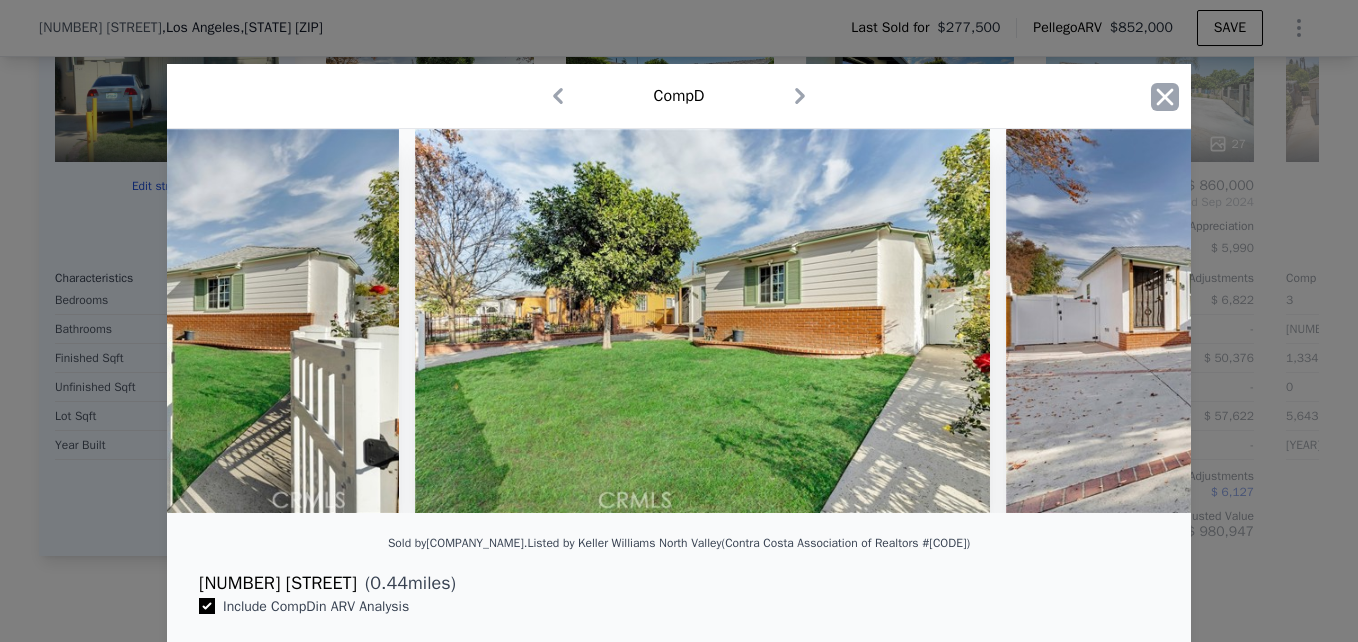 click 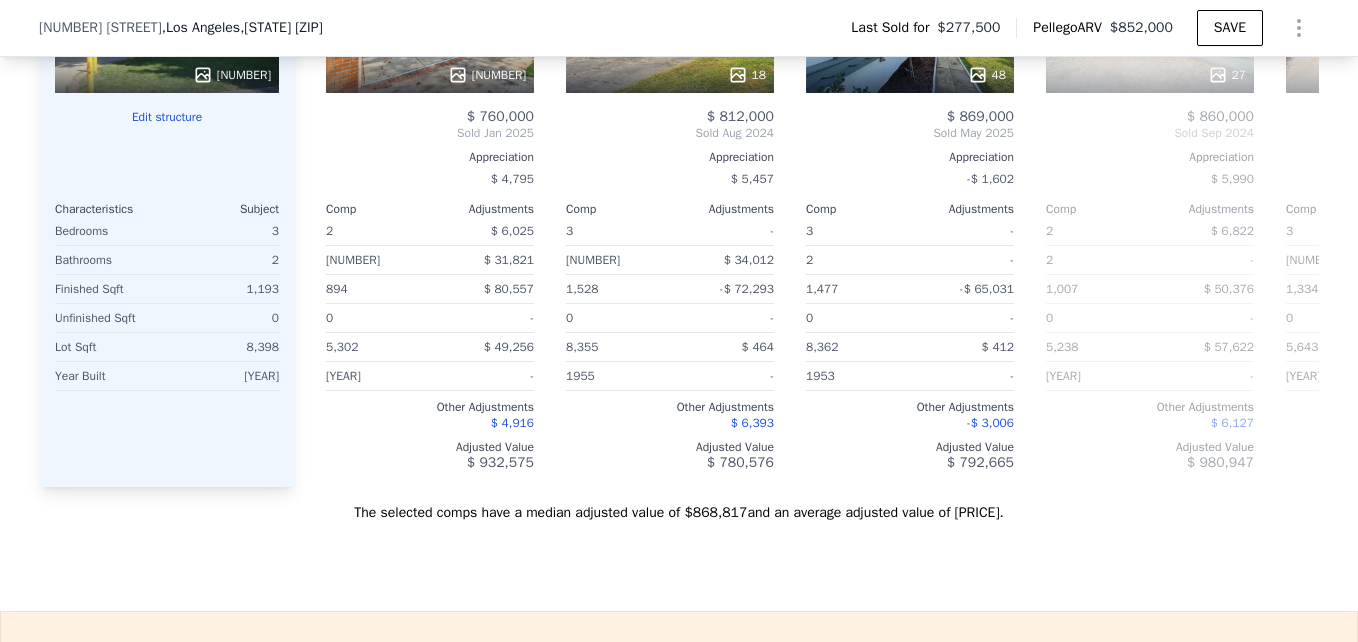 scroll, scrollTop: 2389, scrollLeft: 0, axis: vertical 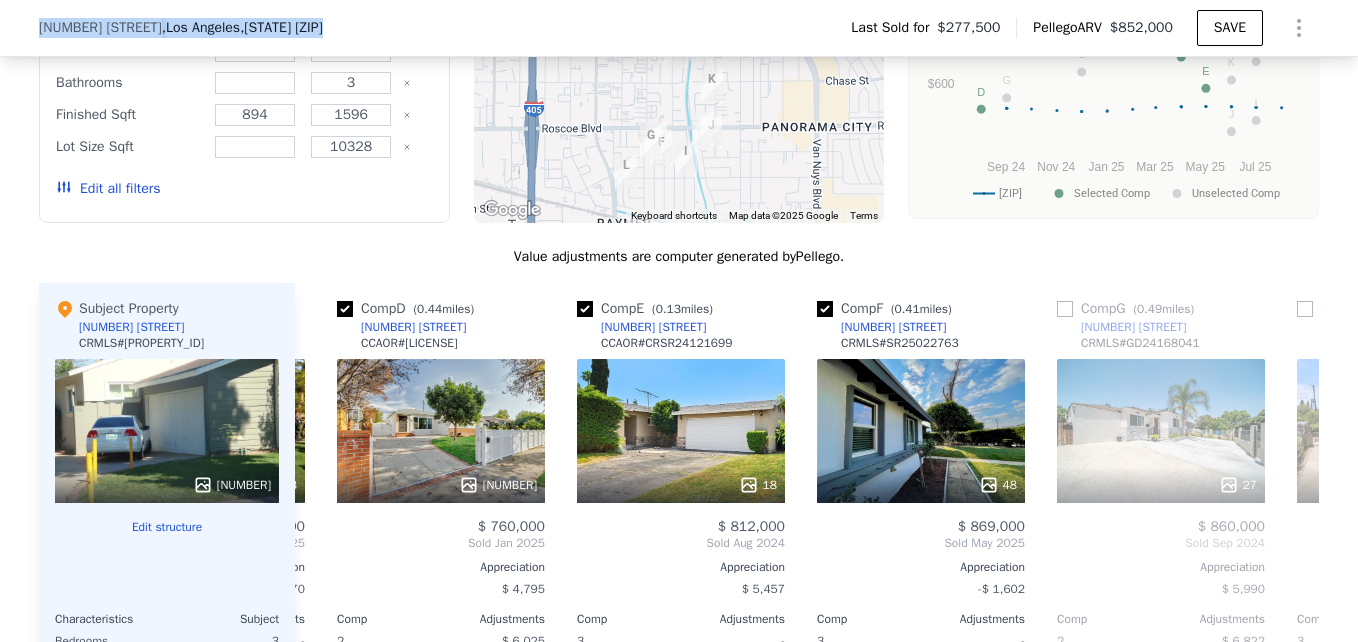 drag, startPoint x: 30, startPoint y: 22, endPoint x: 301, endPoint y: 31, distance: 271.1494 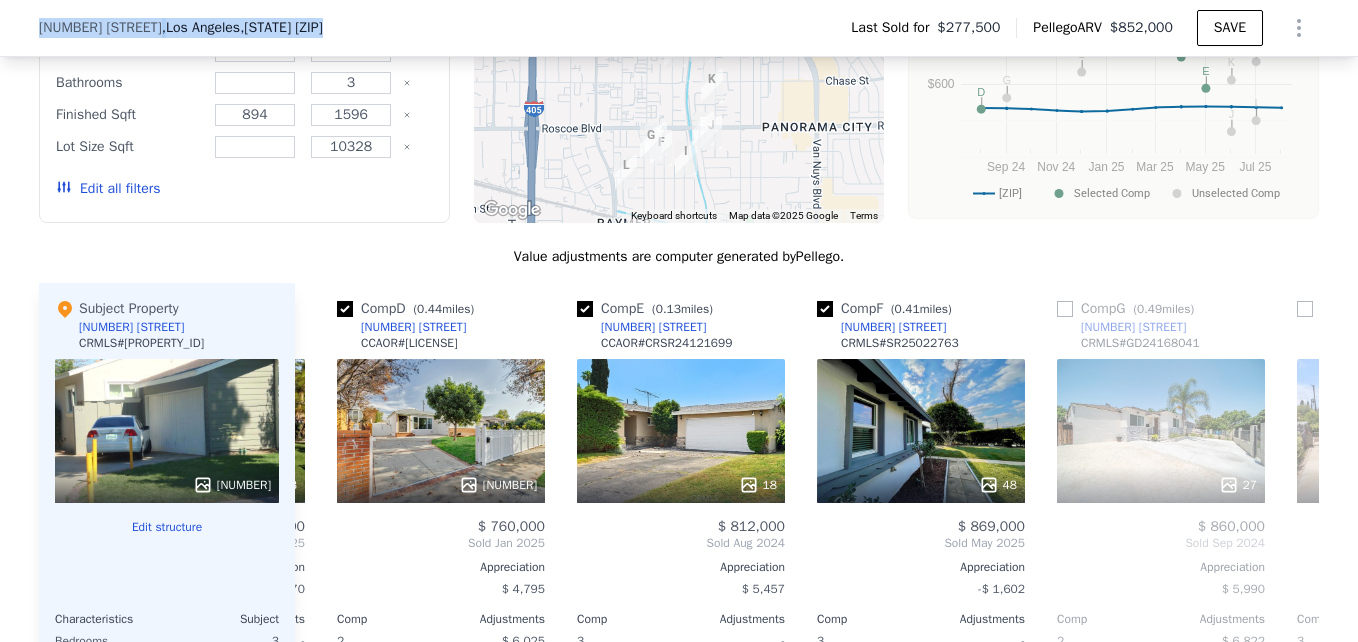 drag, startPoint x: 301, startPoint y: 31, endPoint x: 262, endPoint y: 29, distance: 39.051247 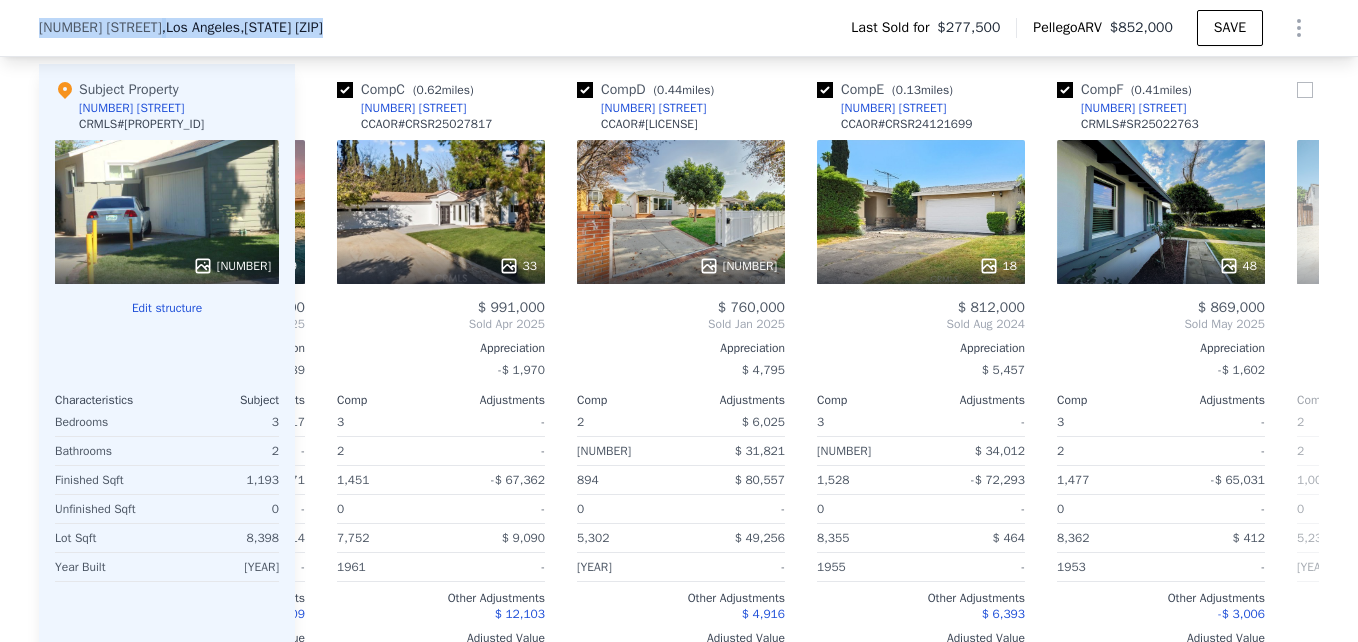 checkbox on "true" 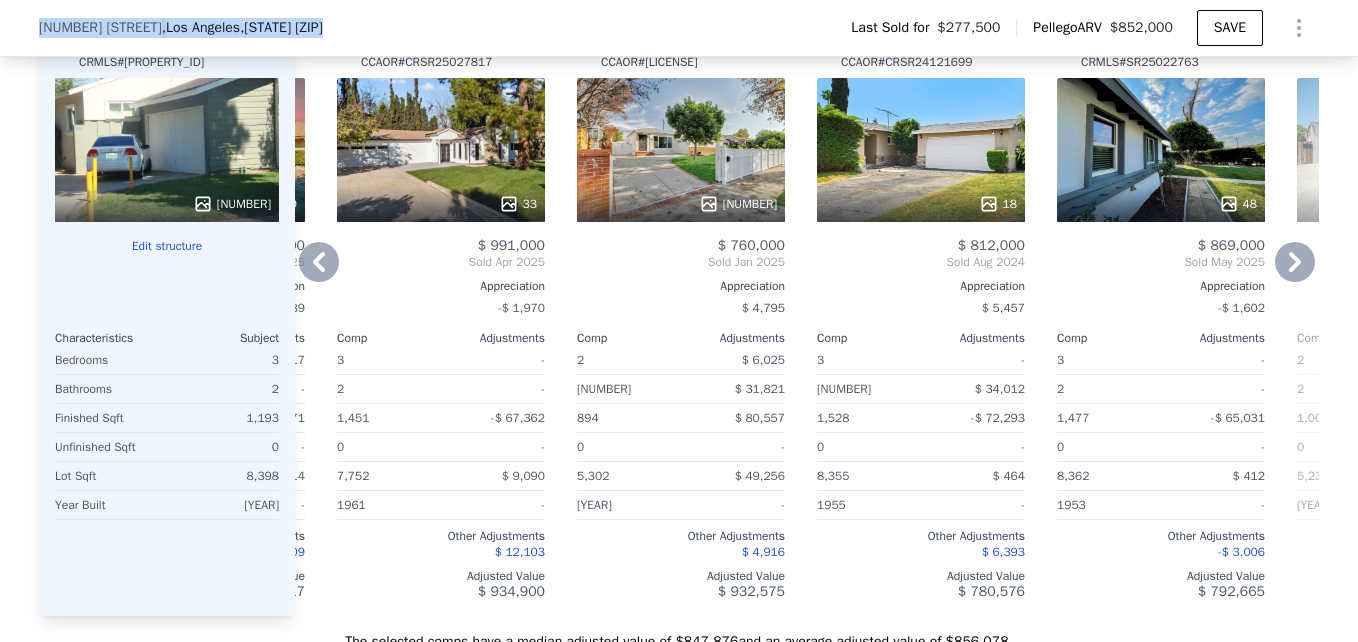 scroll, scrollTop: 2306, scrollLeft: 0, axis: vertical 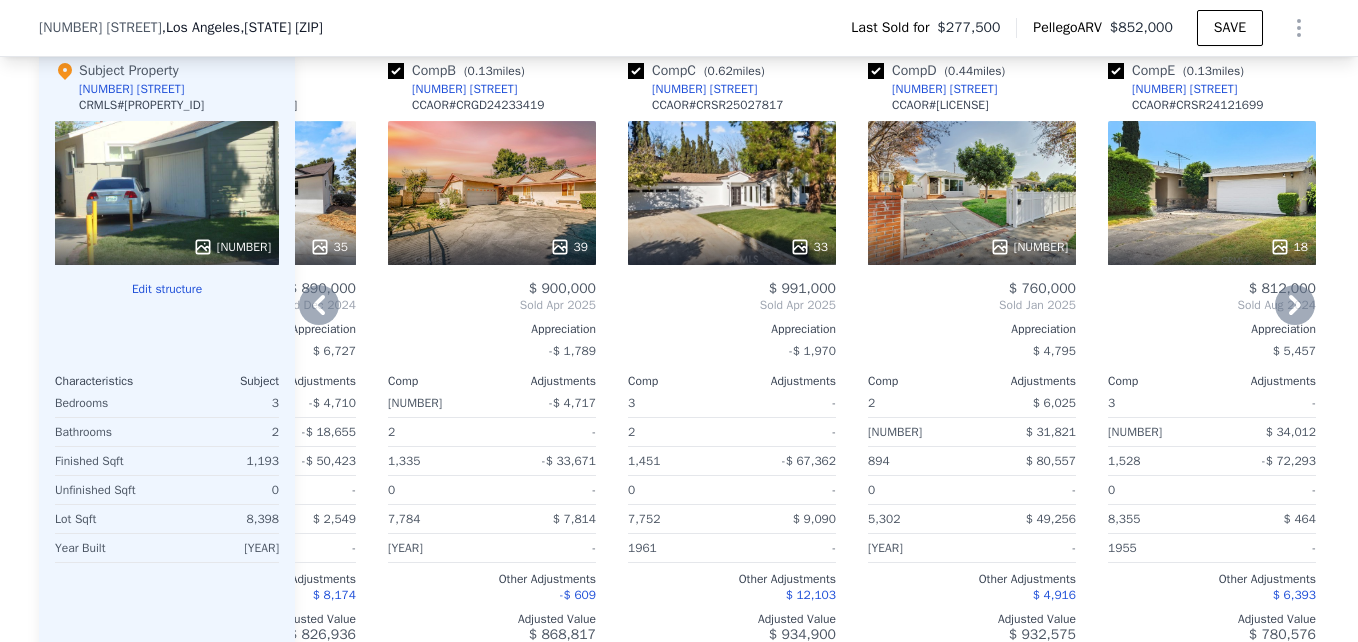 click at bounding box center (492, 247) 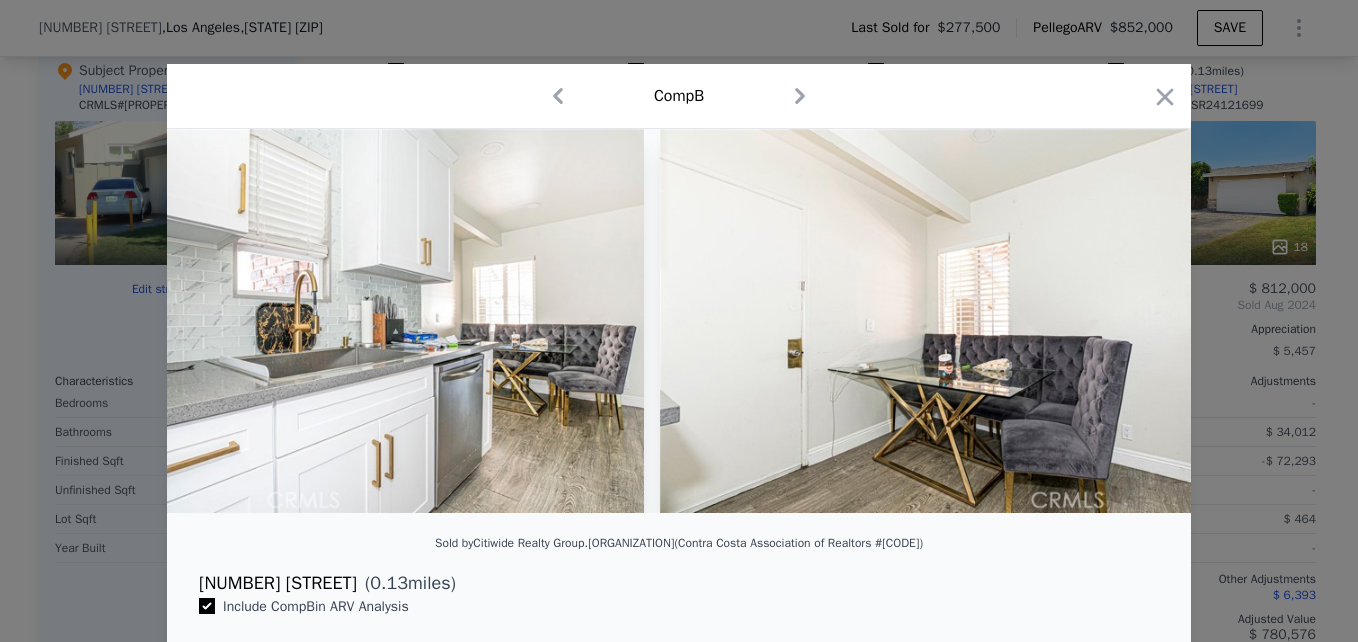 scroll, scrollTop: 0, scrollLeft: 7198, axis: horizontal 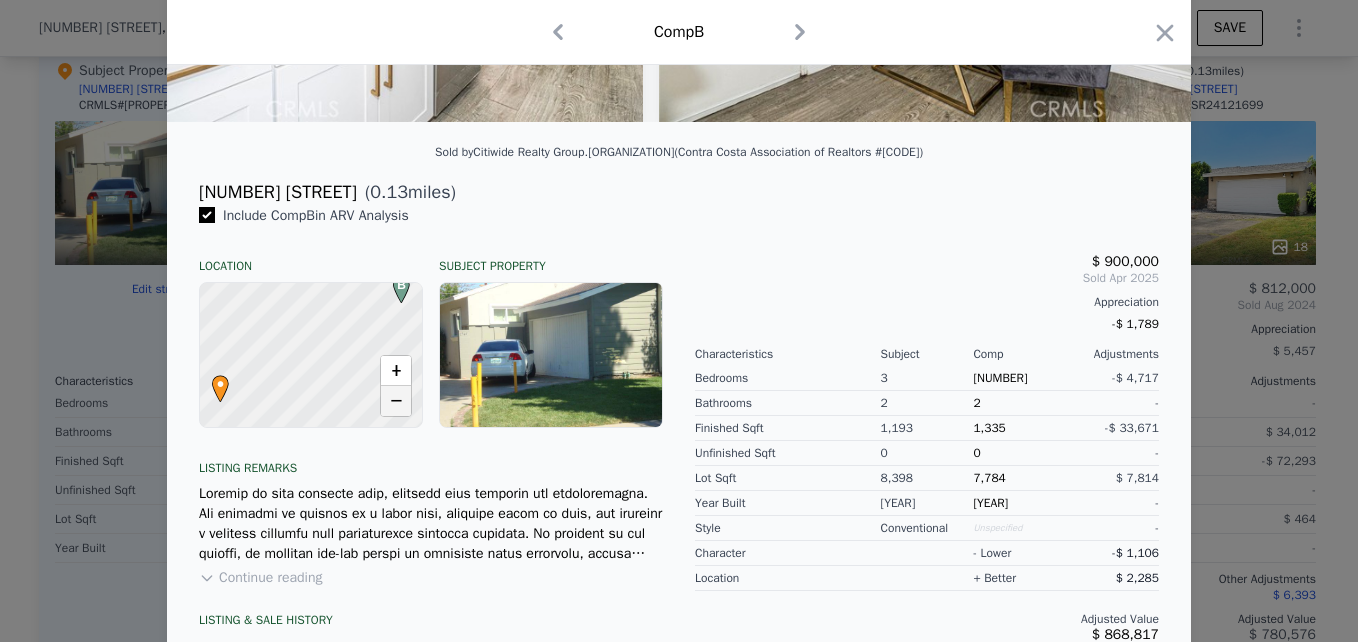 click on "−" at bounding box center (396, 401) 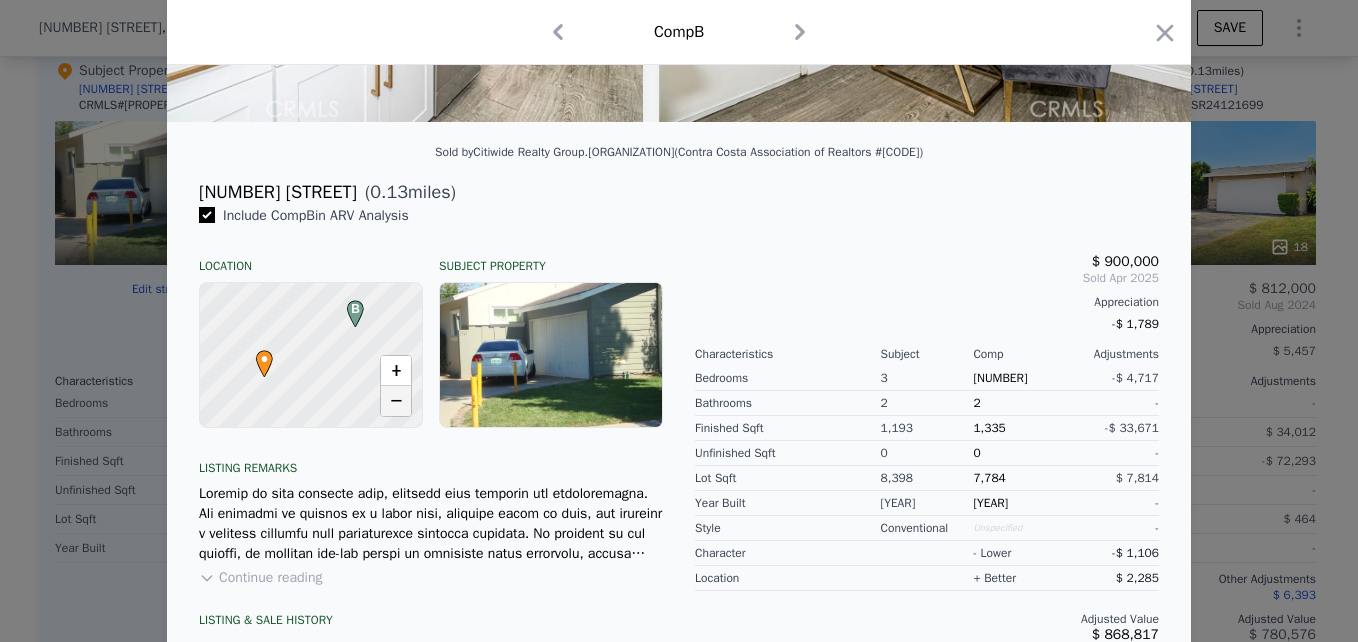 click on "−" at bounding box center (396, 401) 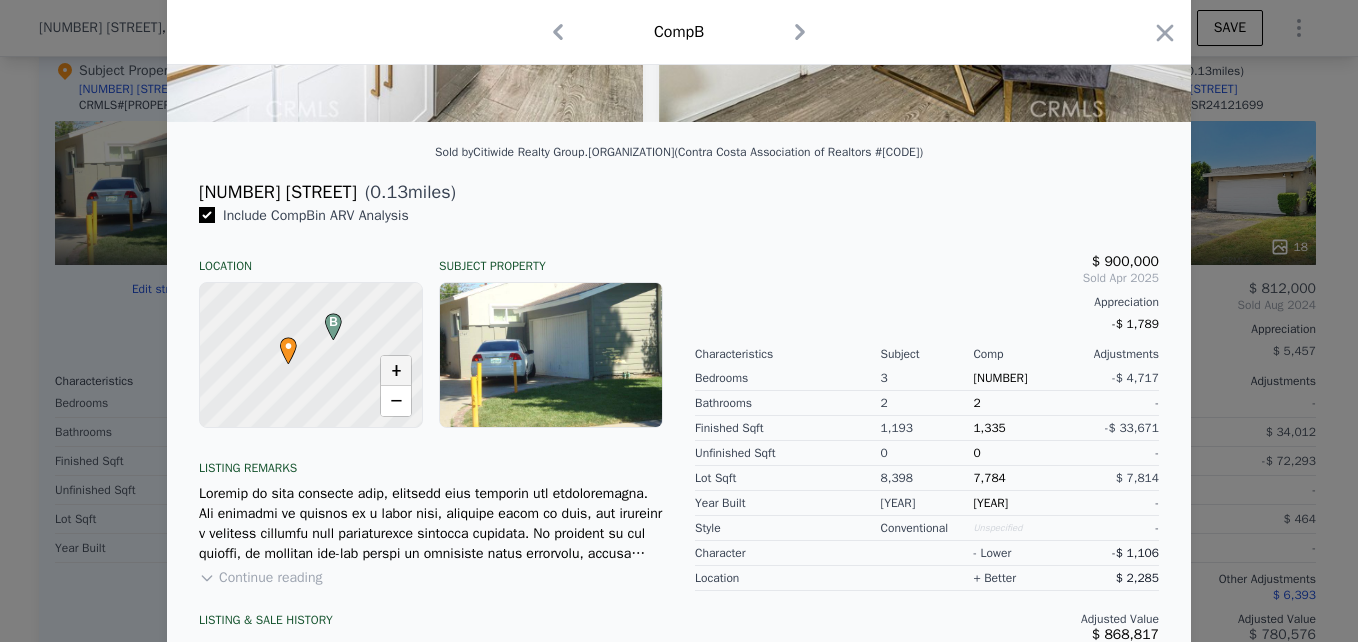click on "+" at bounding box center (396, 371) 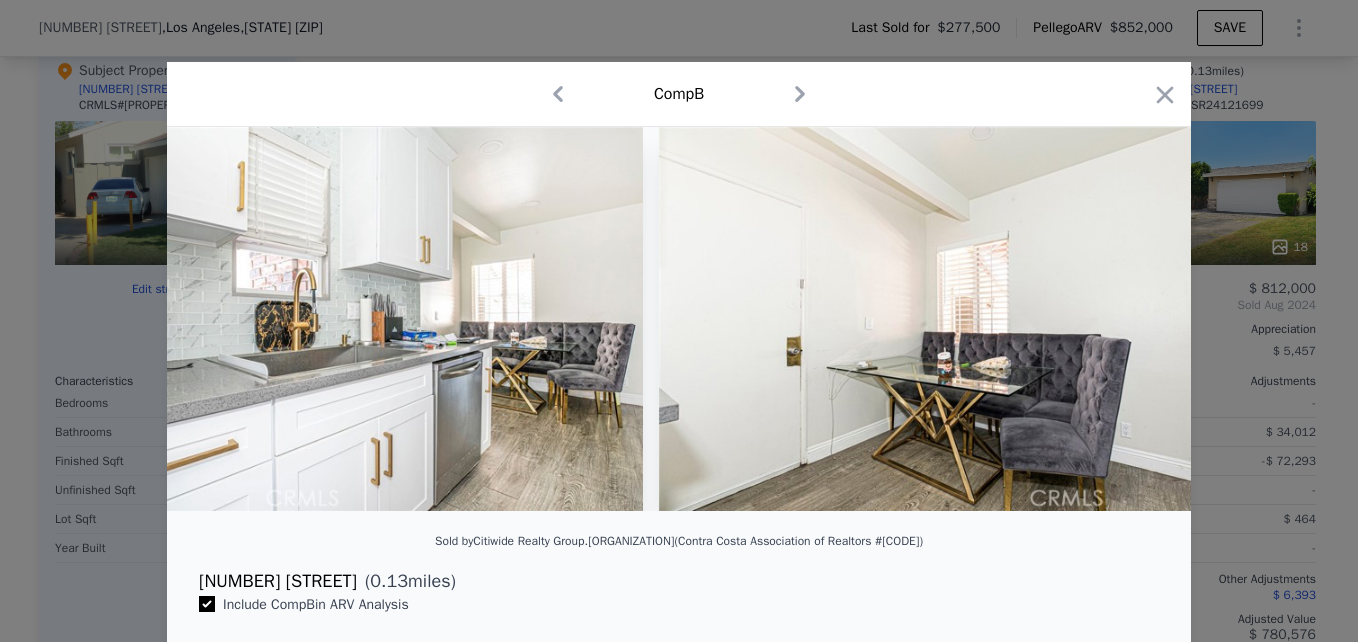scroll, scrollTop: 0, scrollLeft: 0, axis: both 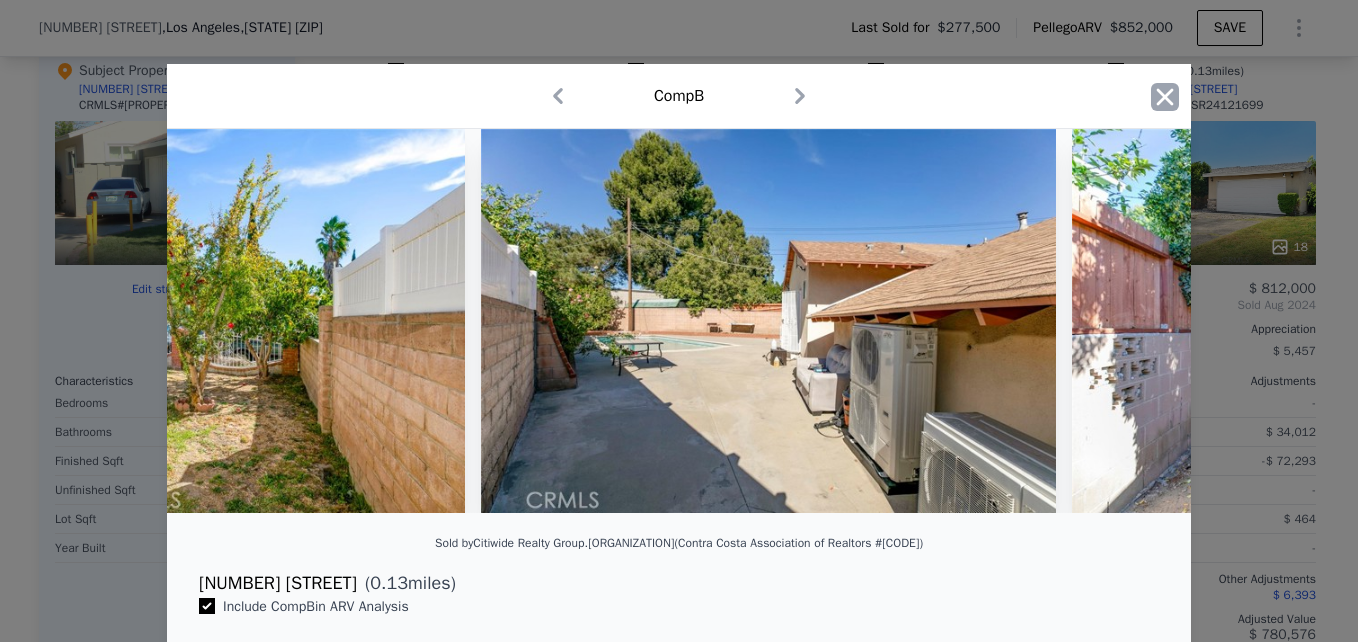 click 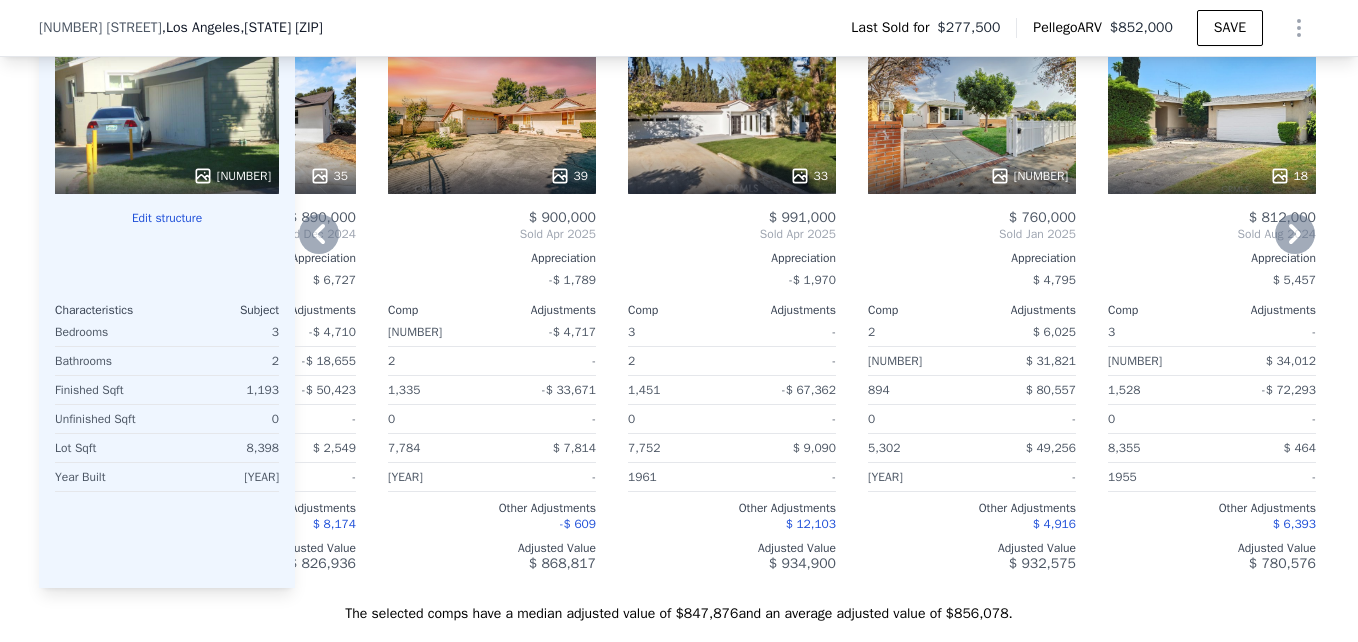 scroll, scrollTop: 2284, scrollLeft: 0, axis: vertical 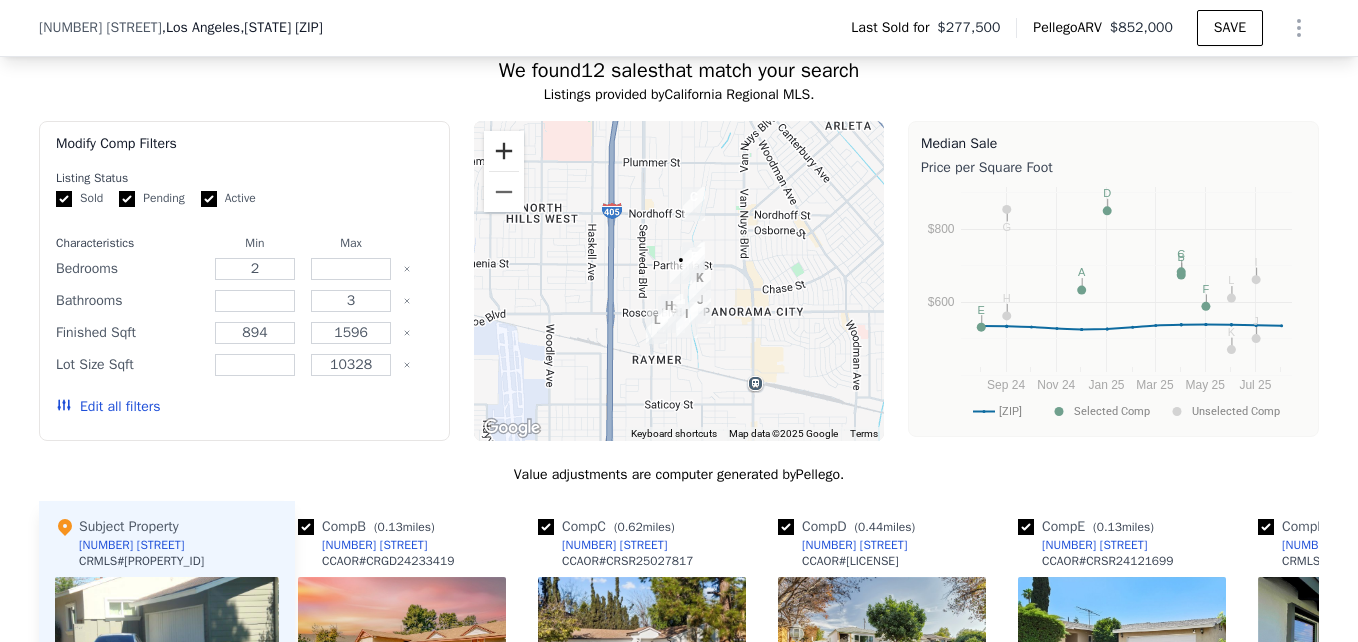 click at bounding box center [504, 151] 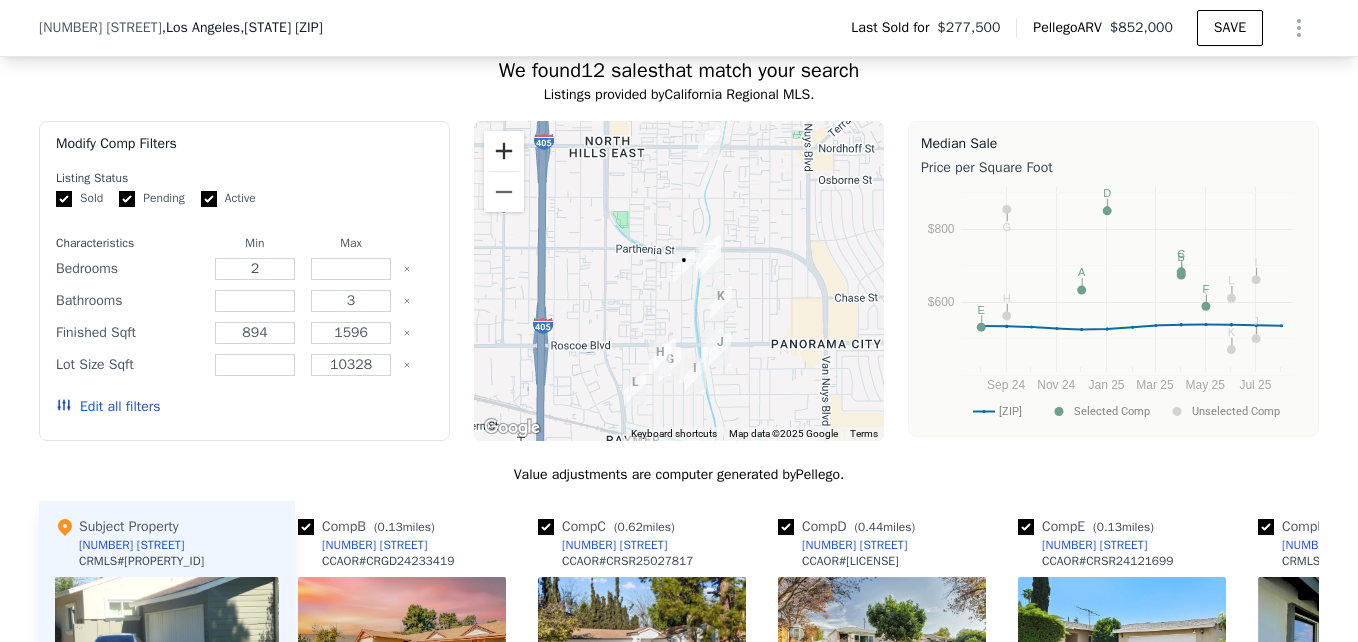 click at bounding box center (504, 151) 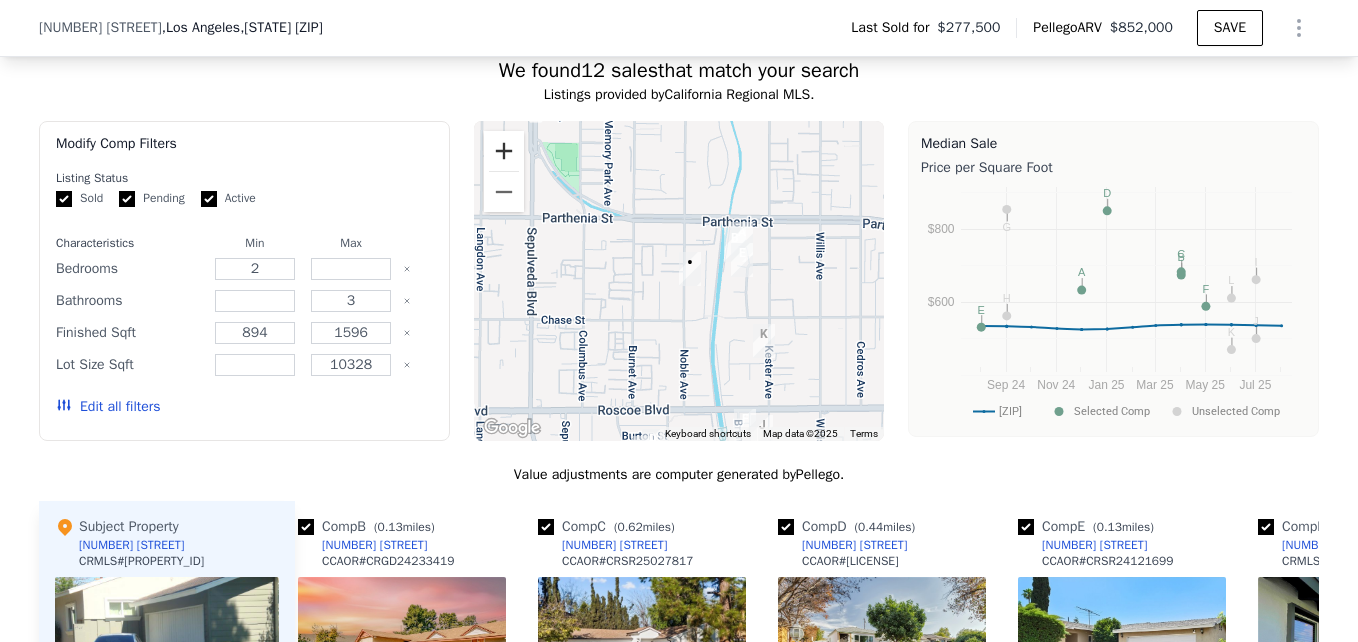 click at bounding box center [504, 151] 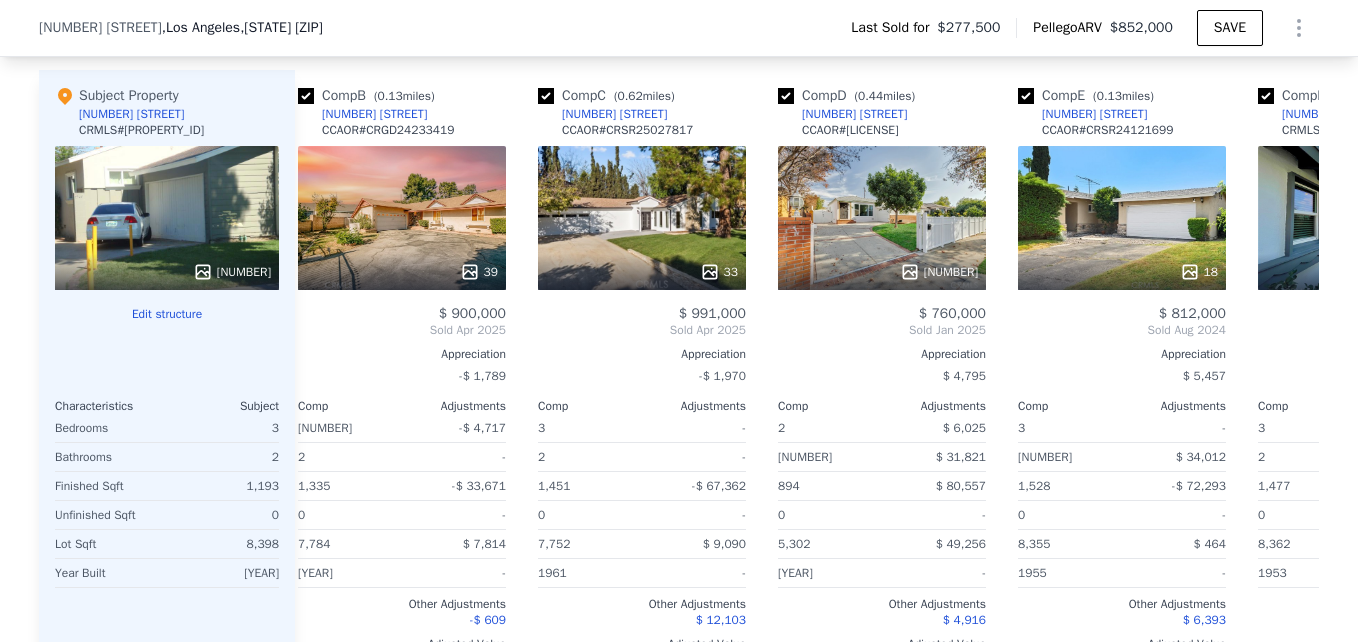 scroll, scrollTop: 2193, scrollLeft: 0, axis: vertical 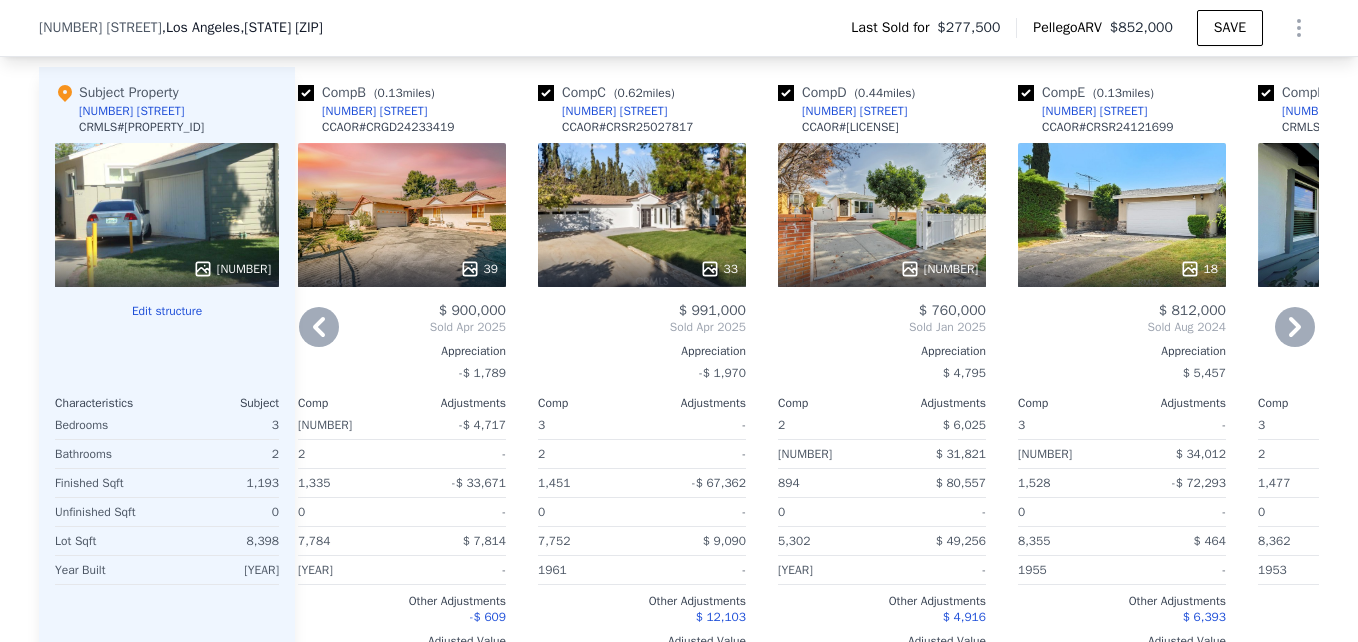 click on "[NUMBER]" at bounding box center (882, 215) 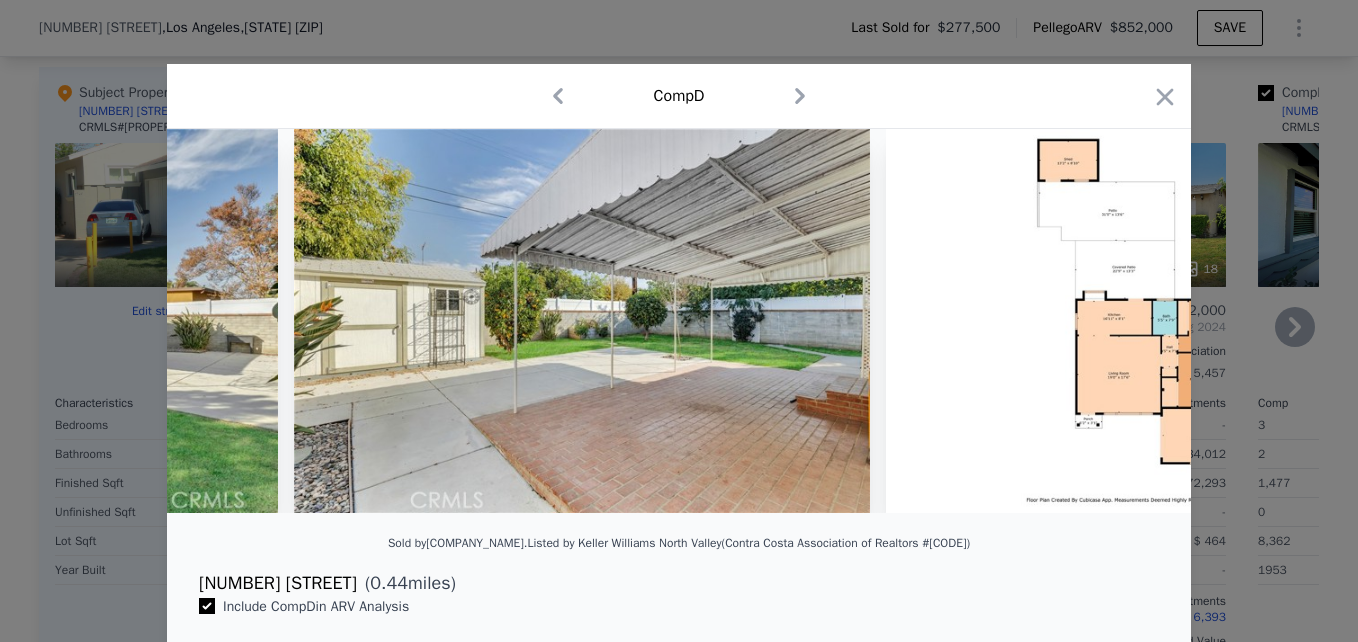 scroll, scrollTop: 0, scrollLeft: 17197, axis: horizontal 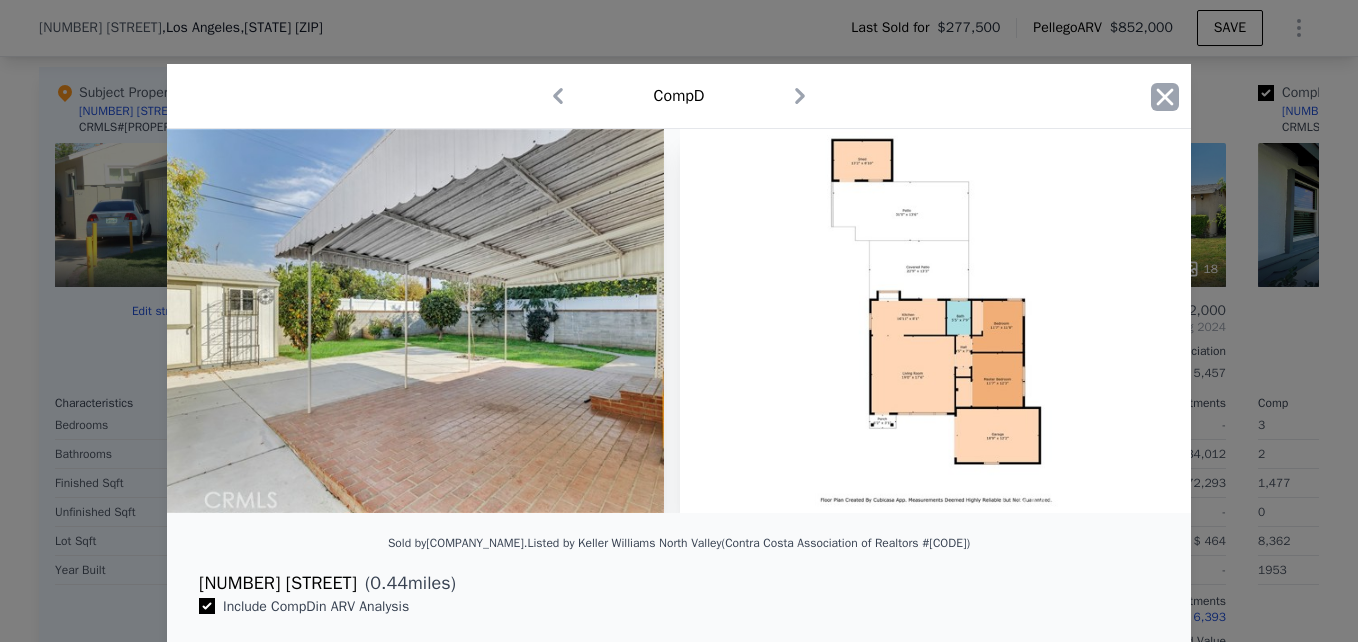 click 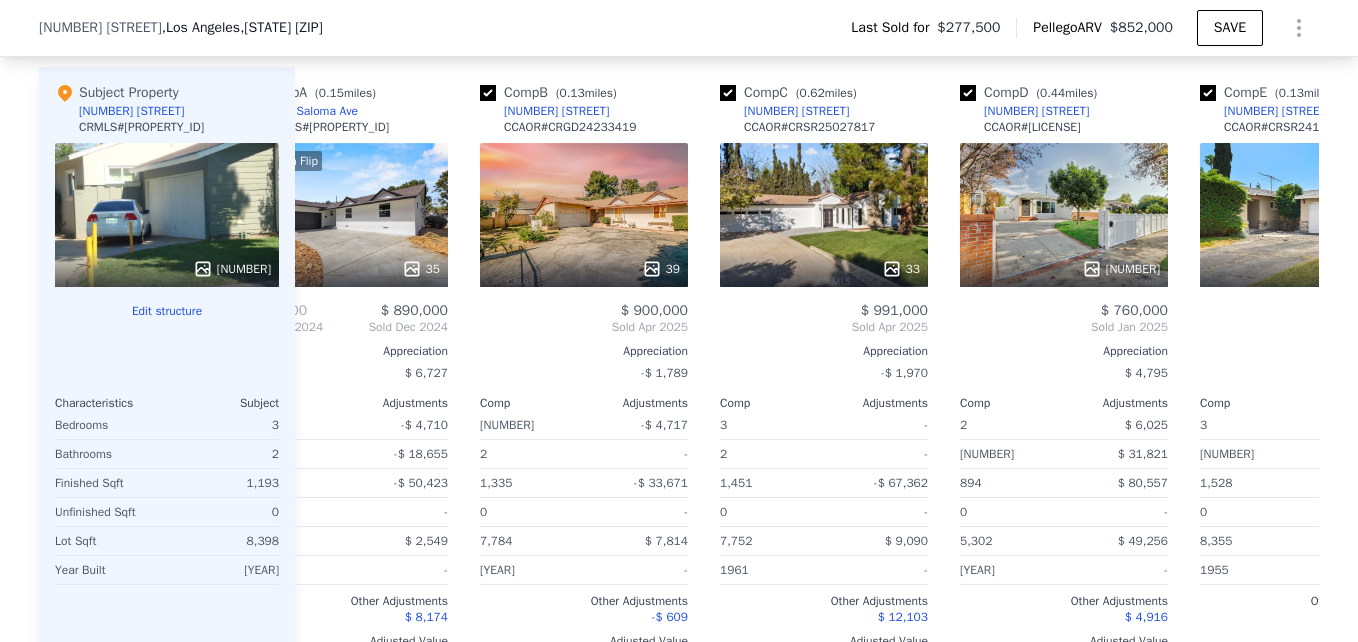 scroll, scrollTop: 0, scrollLeft: 0, axis: both 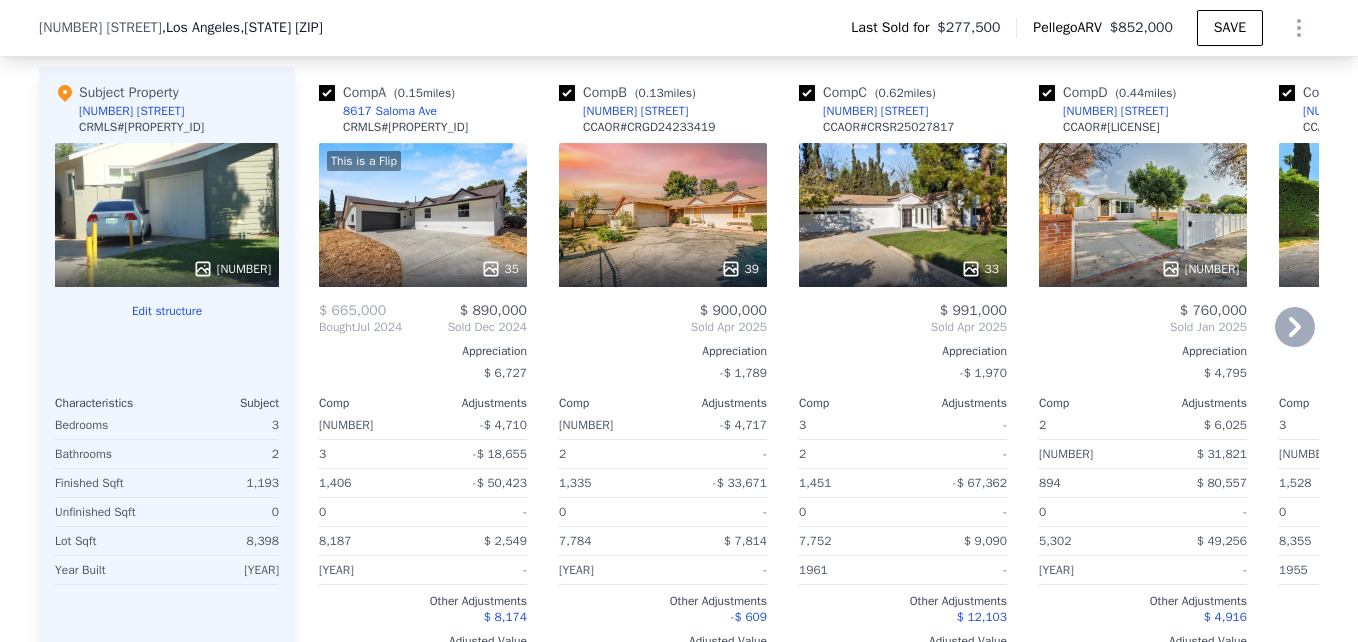 click on "This is a Flip 35" at bounding box center [423, 215] 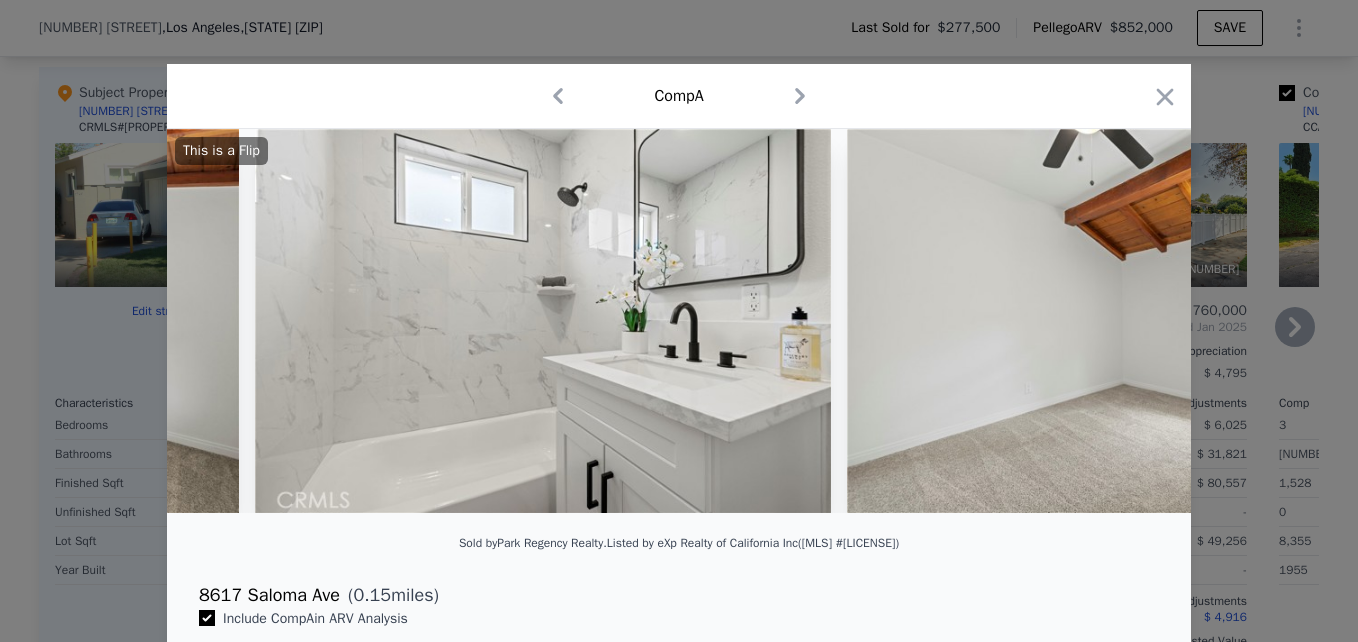 scroll, scrollTop: 0, scrollLeft: 7823, axis: horizontal 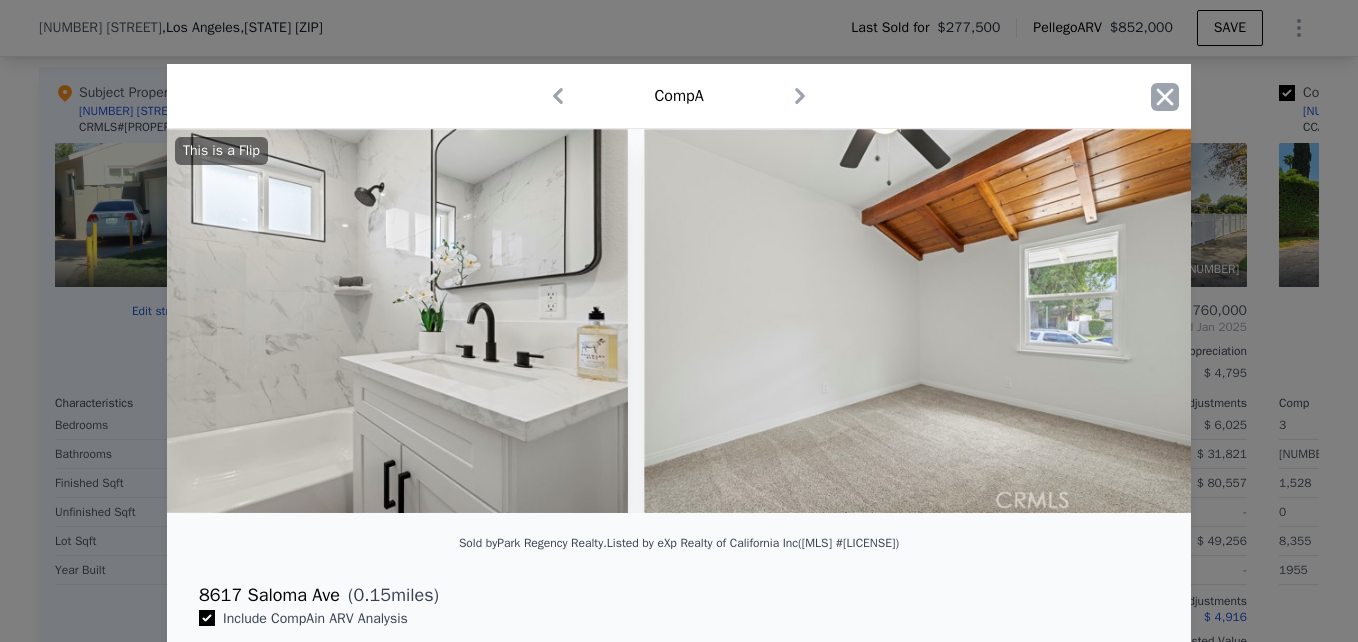 click 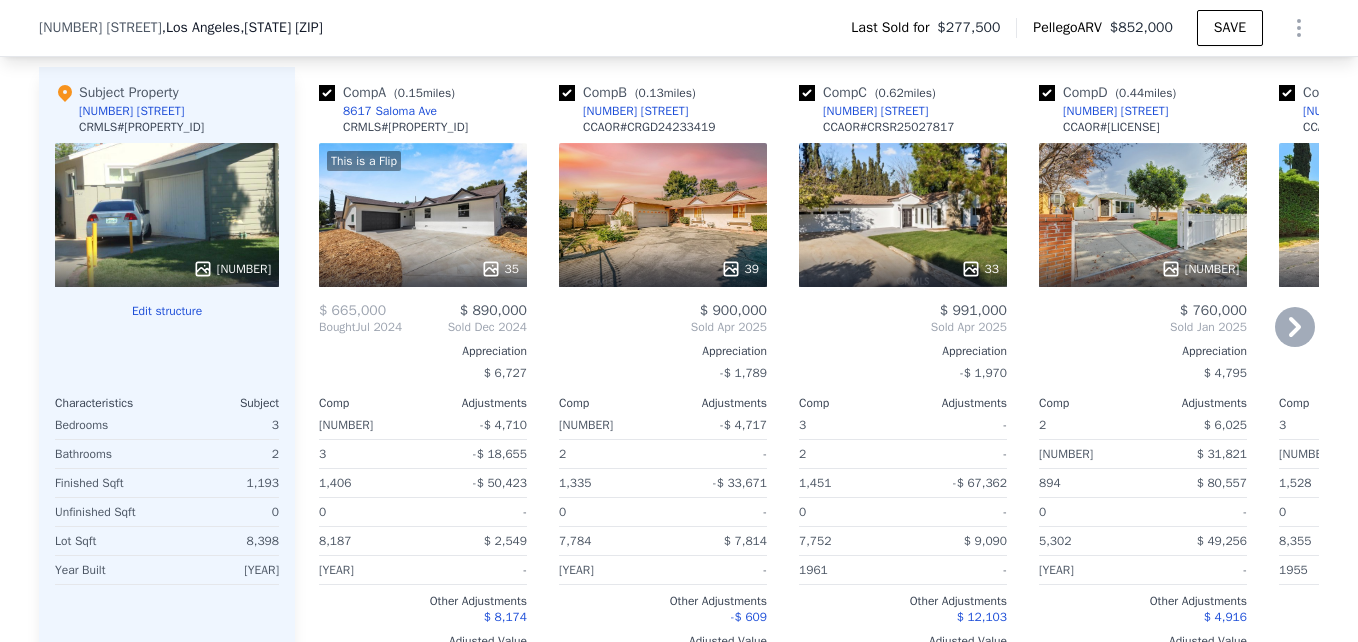 click on "This is a Flip 35" at bounding box center (423, 215) 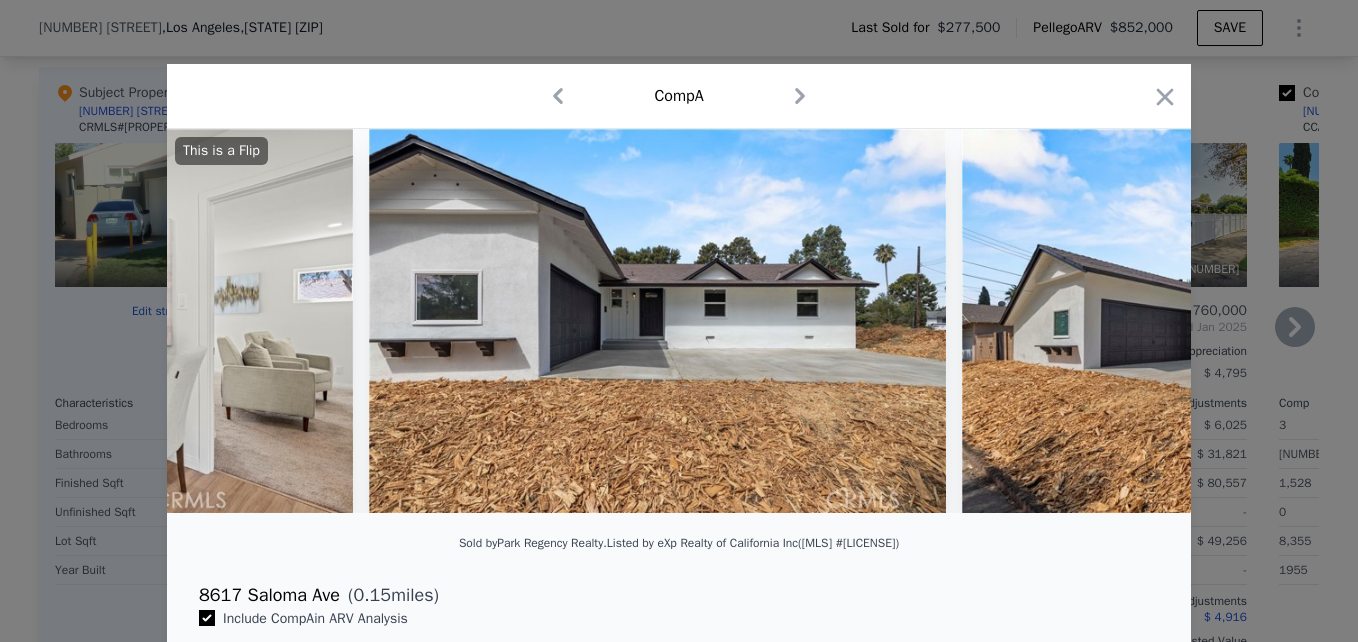 scroll, scrollTop: 0, scrollLeft: 16762, axis: horizontal 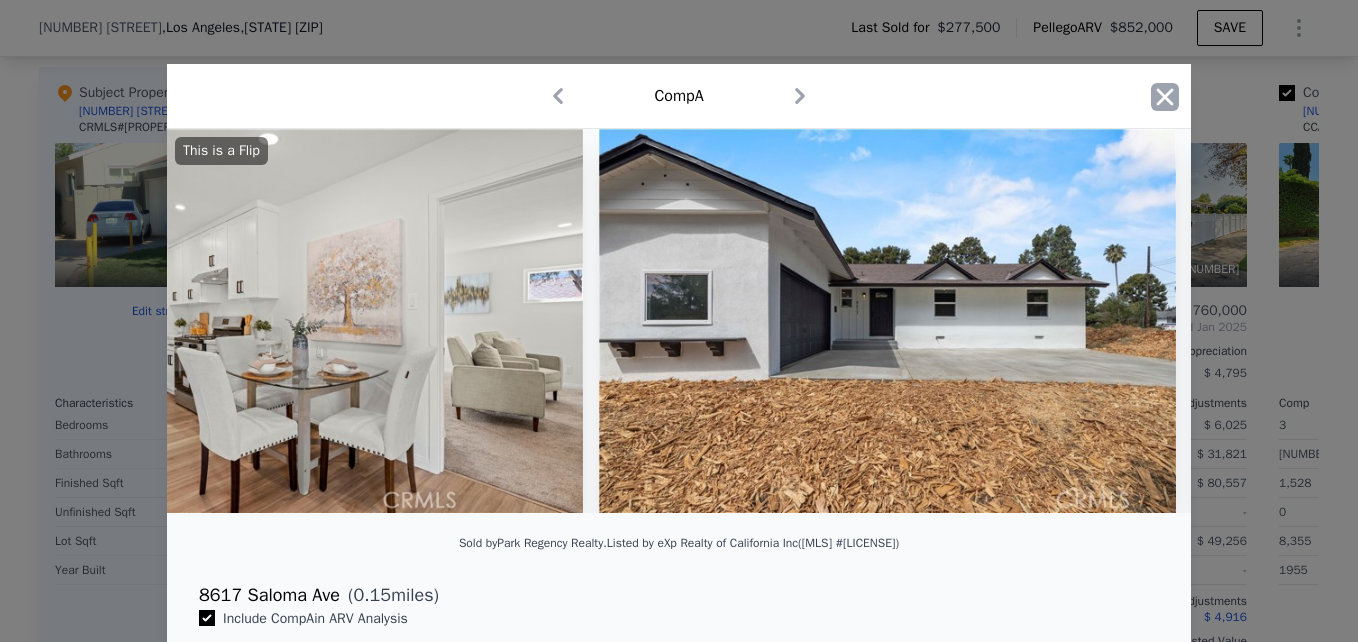 click 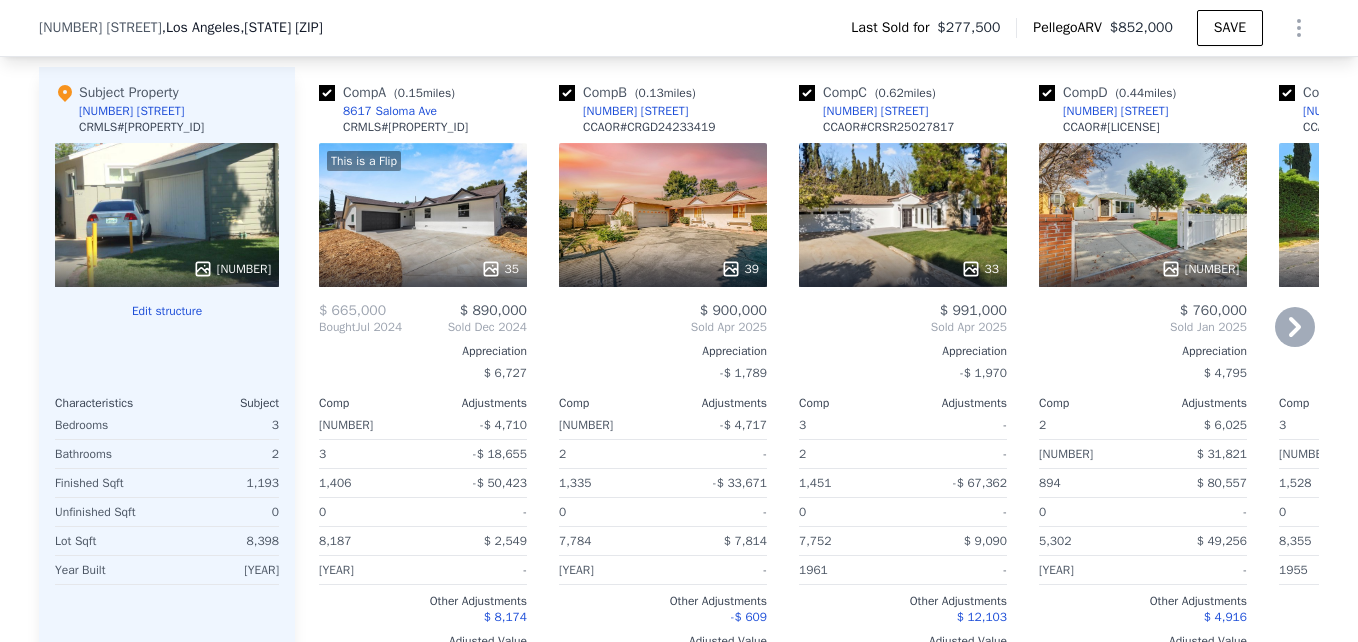 click at bounding box center (663, 269) 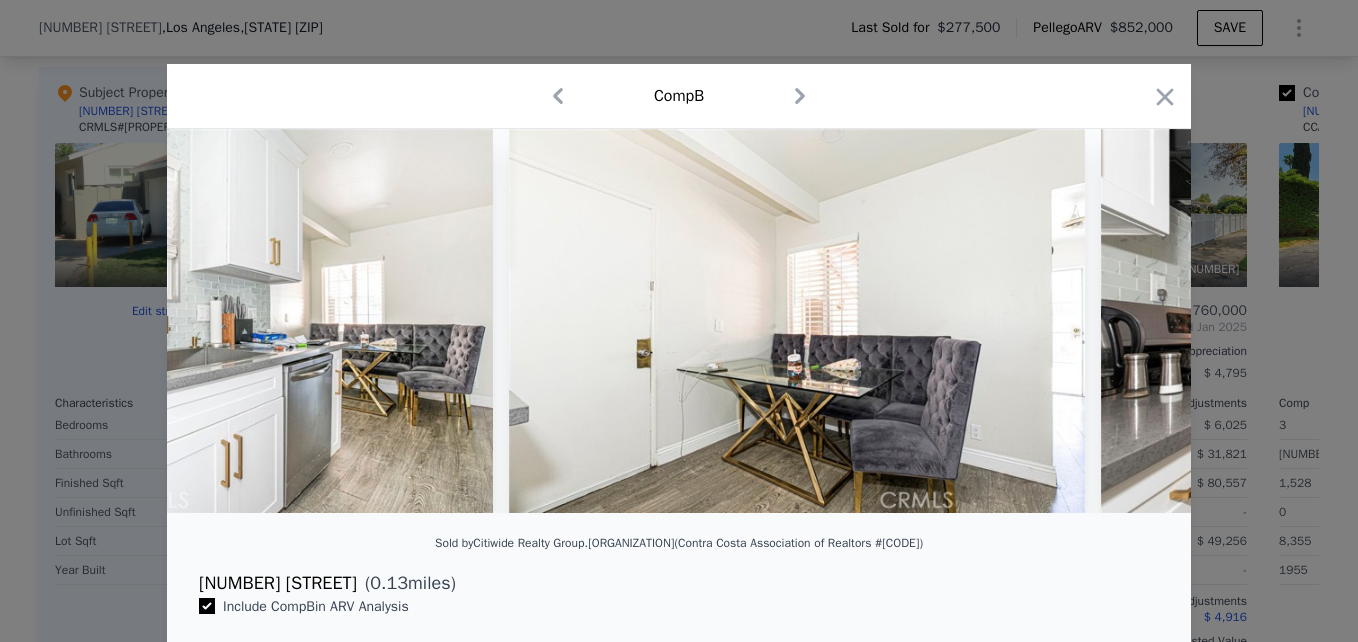 scroll, scrollTop: 0, scrollLeft: 7383, axis: horizontal 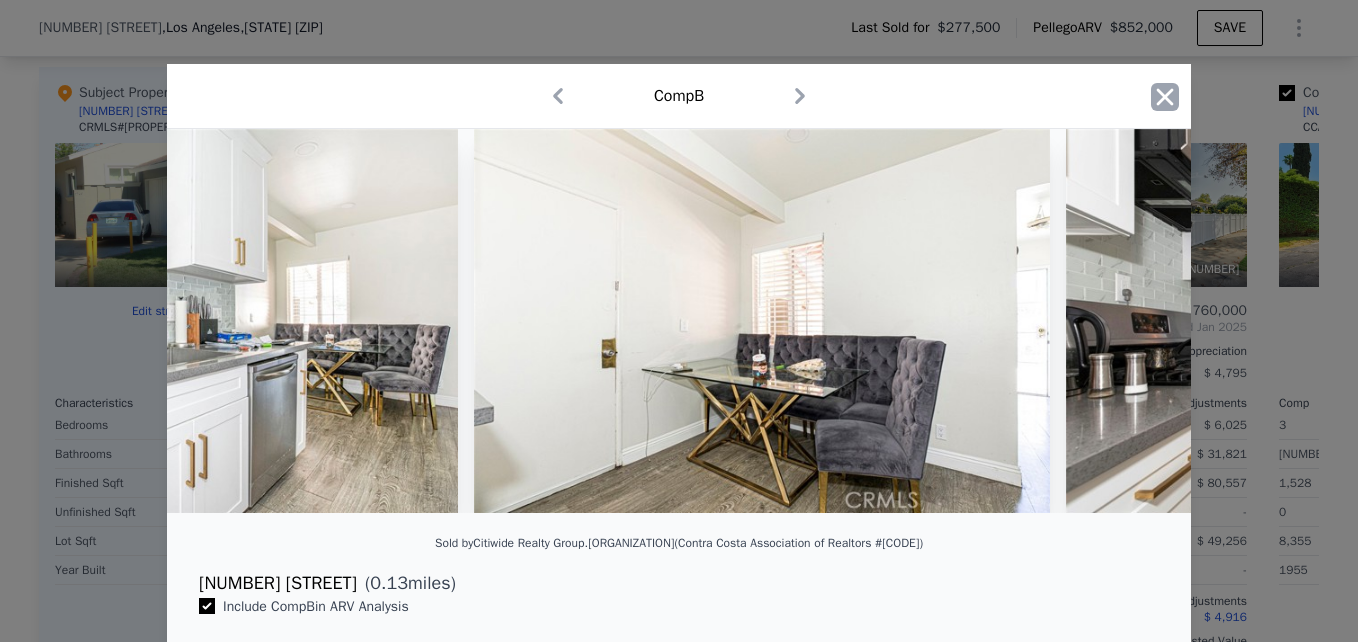 click 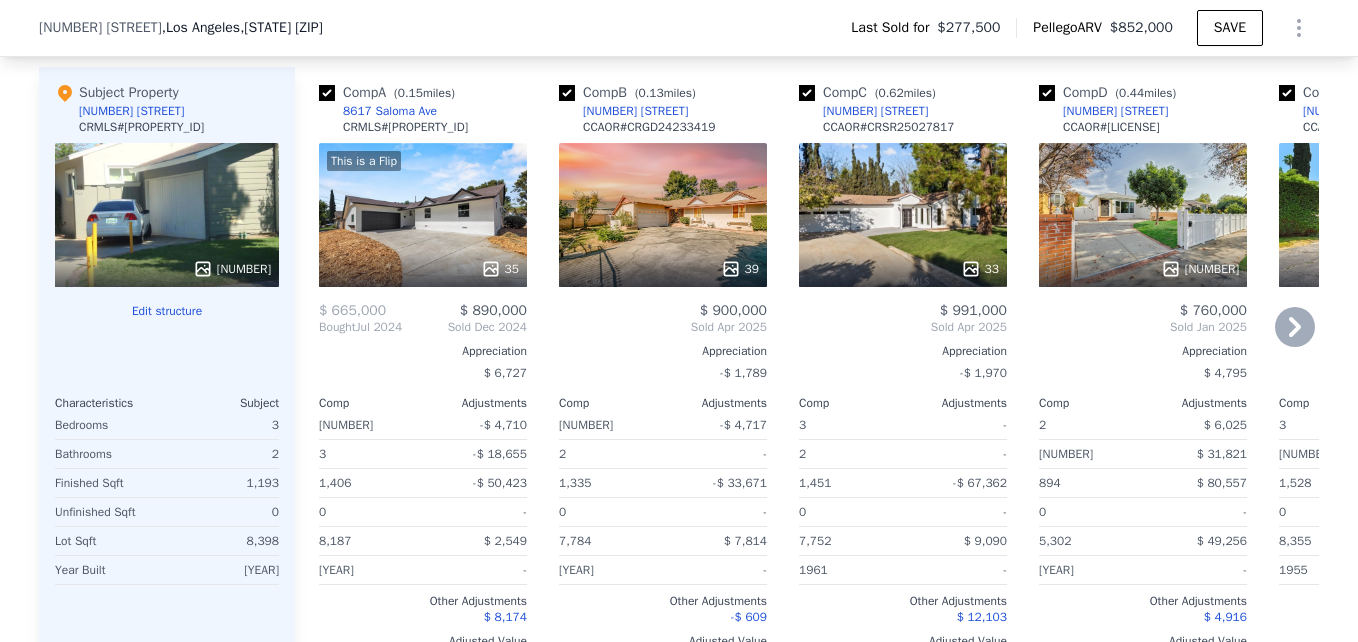 click on "This is a Flip 35" at bounding box center (423, 215) 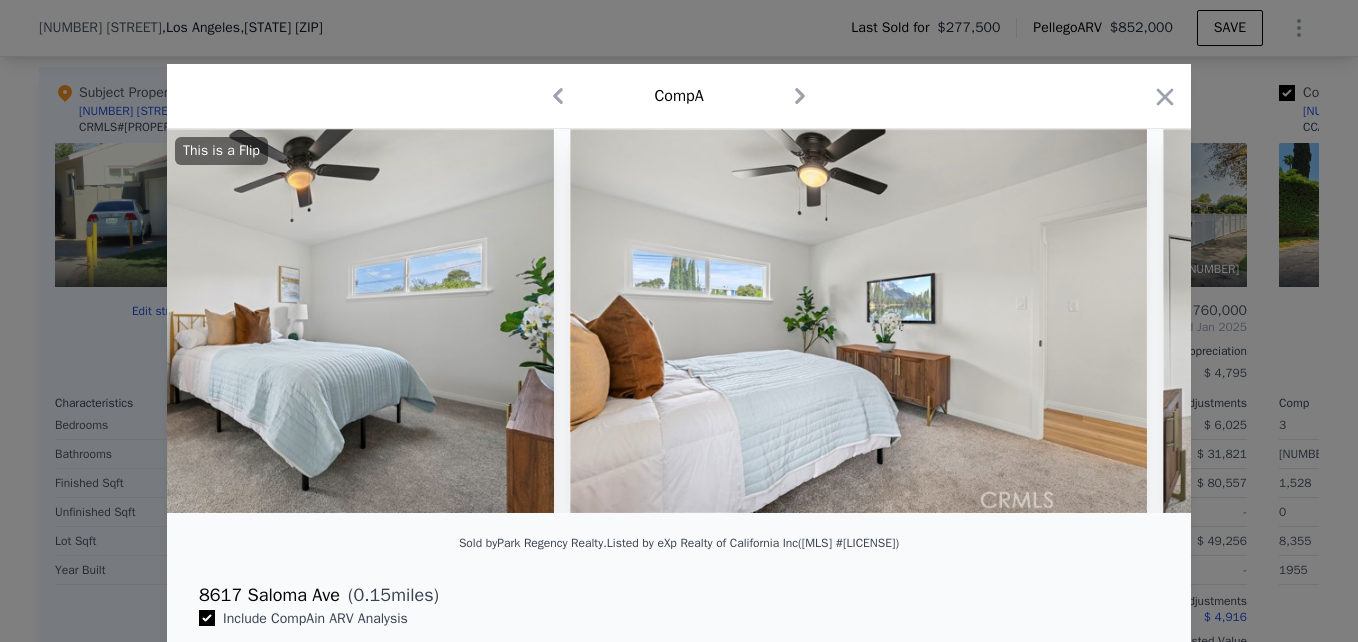 scroll, scrollTop: 0, scrollLeft: 3229, axis: horizontal 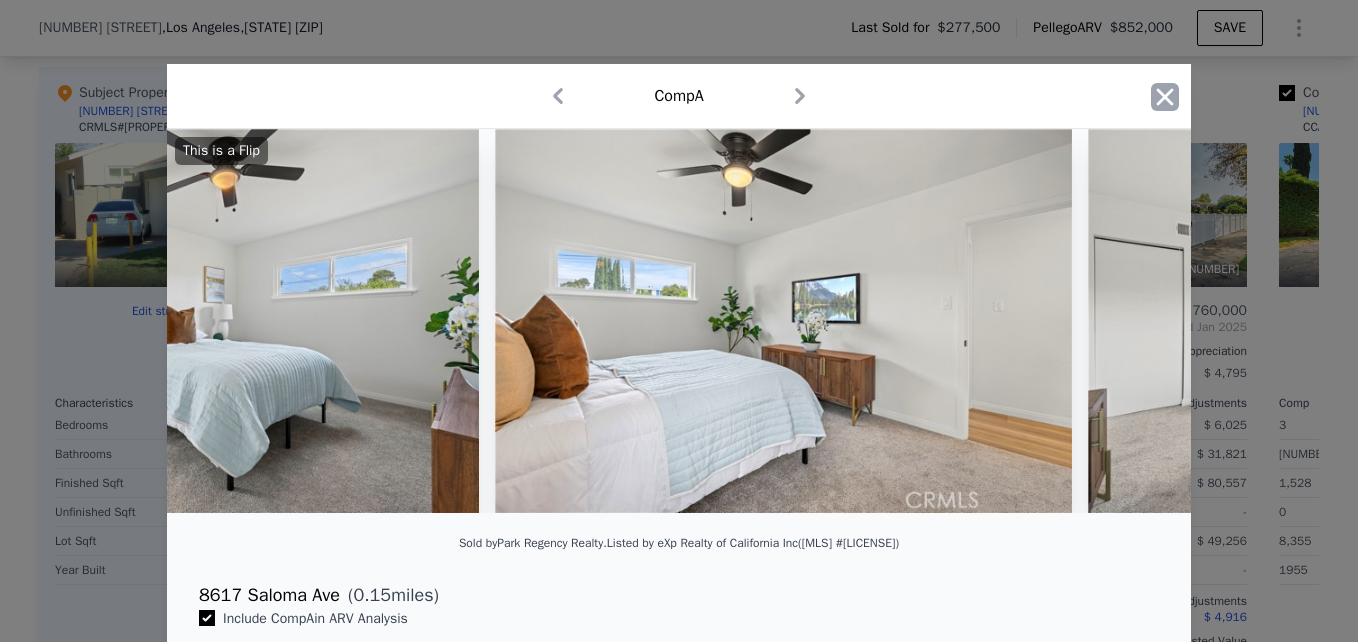click 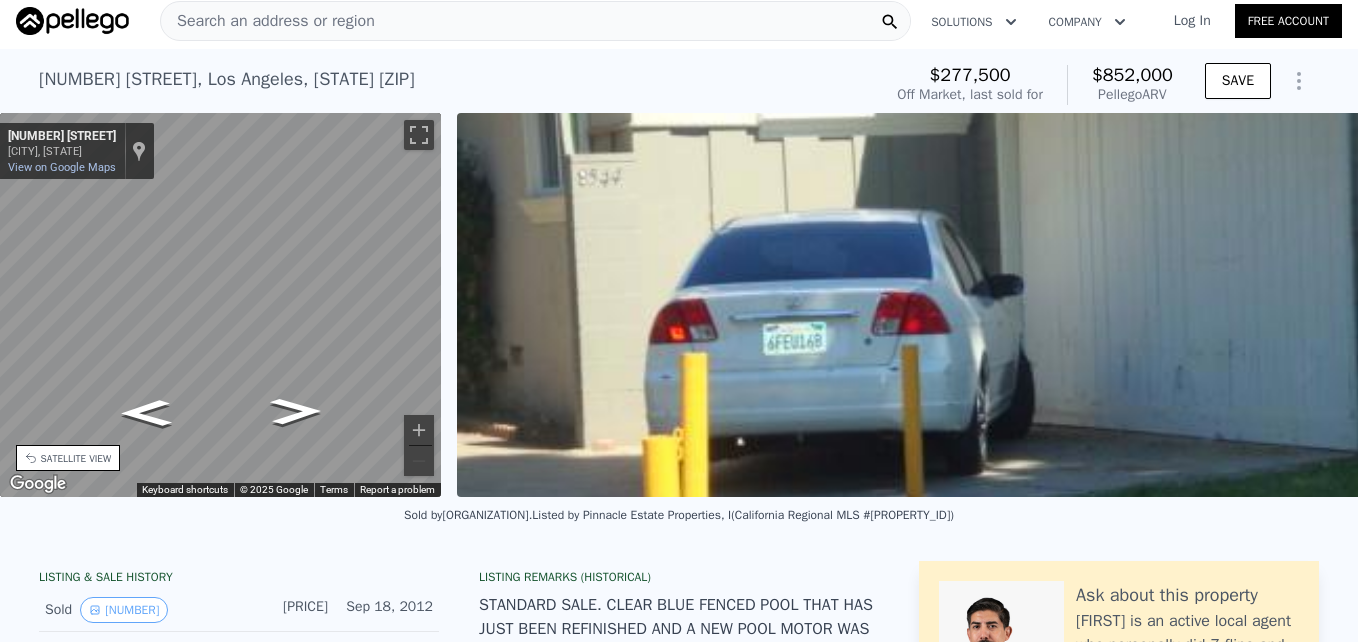 scroll, scrollTop: 0, scrollLeft: 0, axis: both 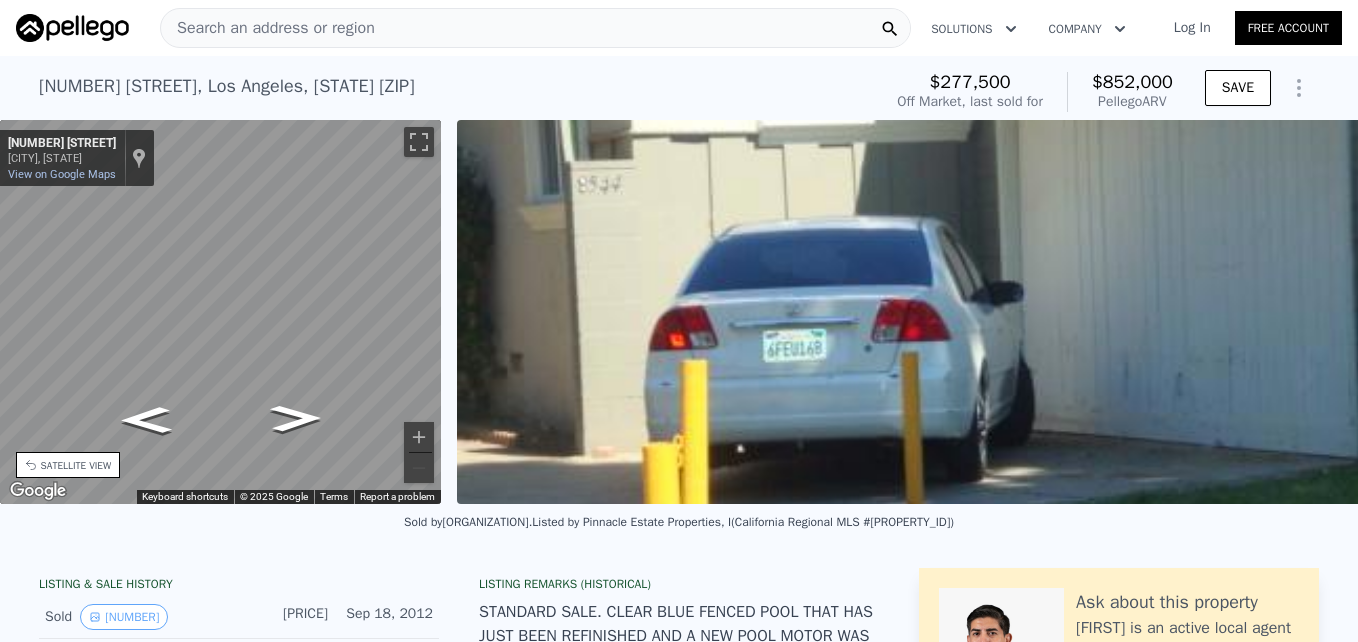click on "Search an address or region" at bounding box center (268, 28) 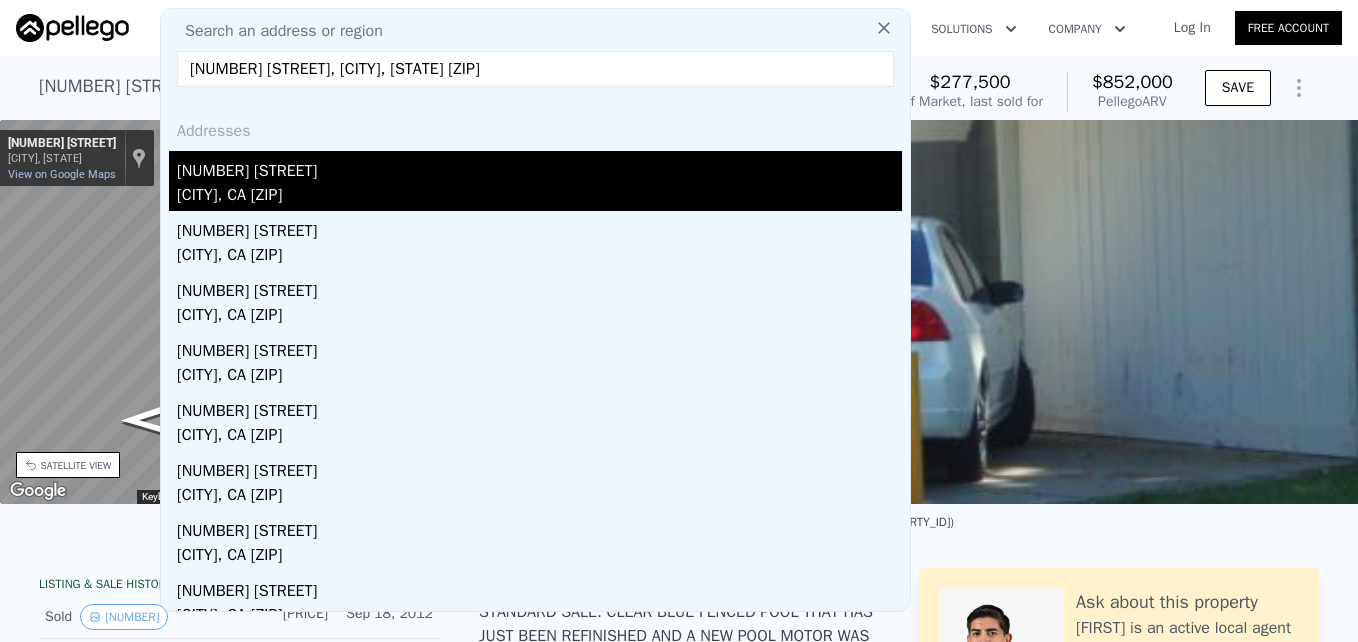 type on "[NUMBER] [STREET], [CITY], [STATE] [ZIP]" 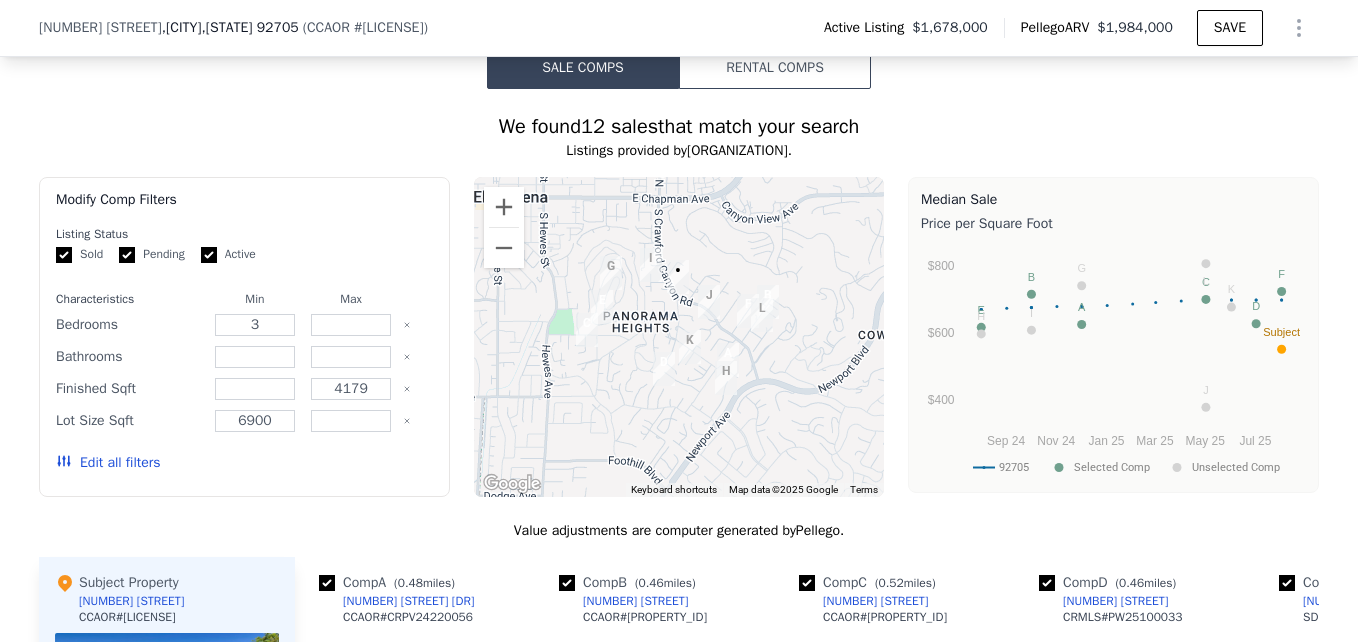 scroll, scrollTop: 1734, scrollLeft: 0, axis: vertical 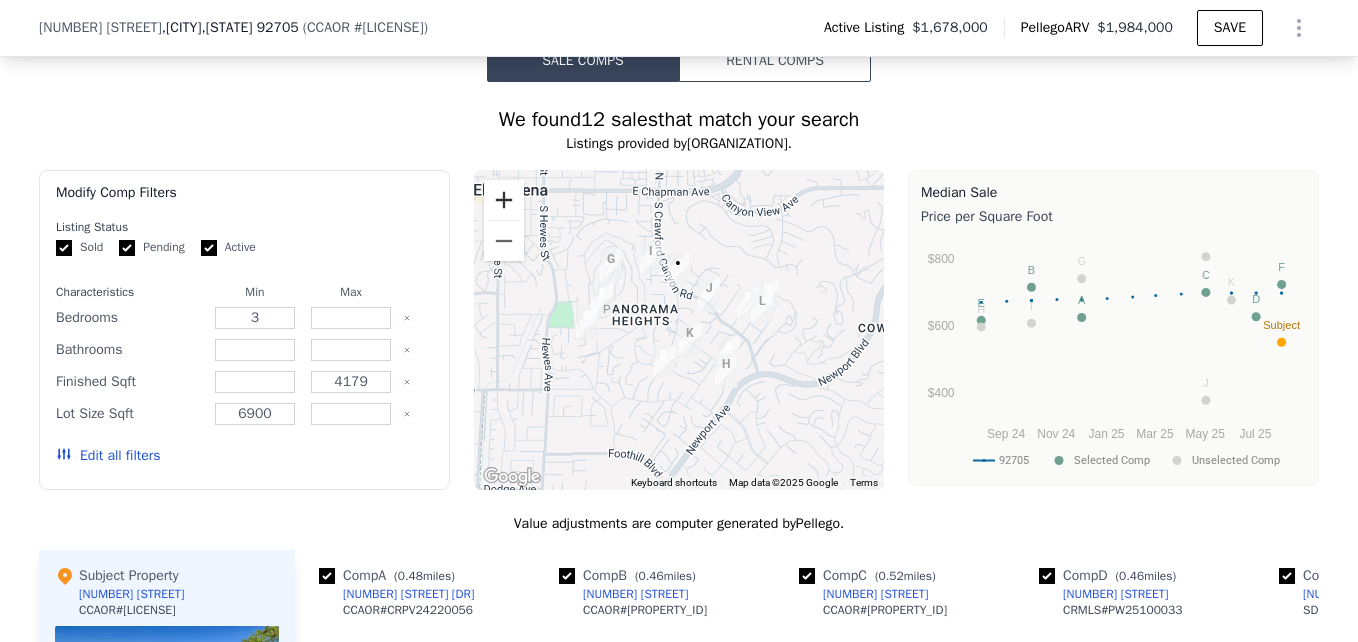 click at bounding box center [504, 200] 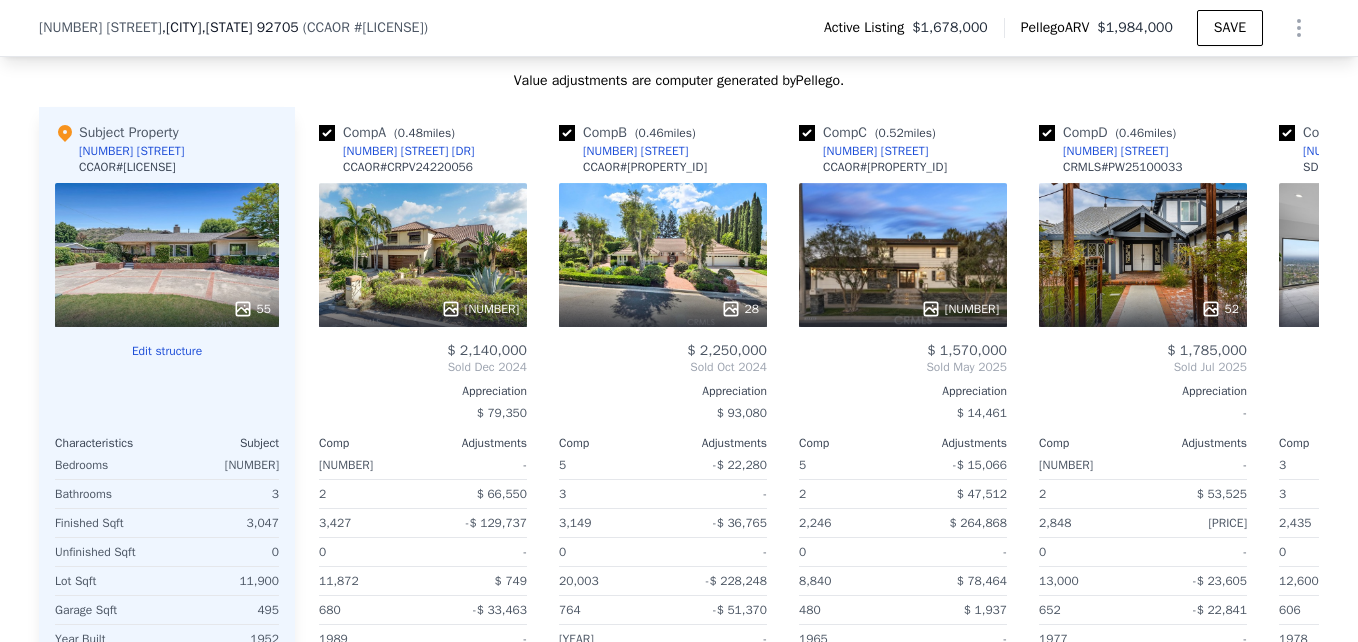 scroll, scrollTop: 2178, scrollLeft: 0, axis: vertical 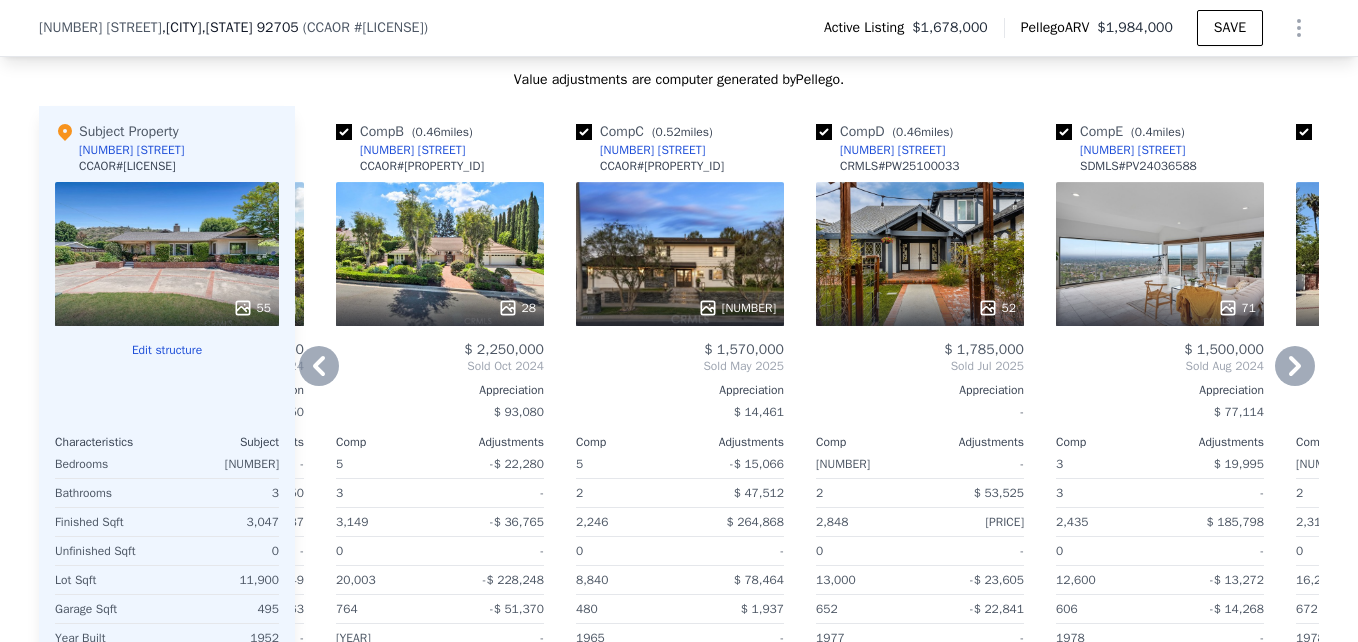 click on "[NUMBER]" at bounding box center (680, 254) 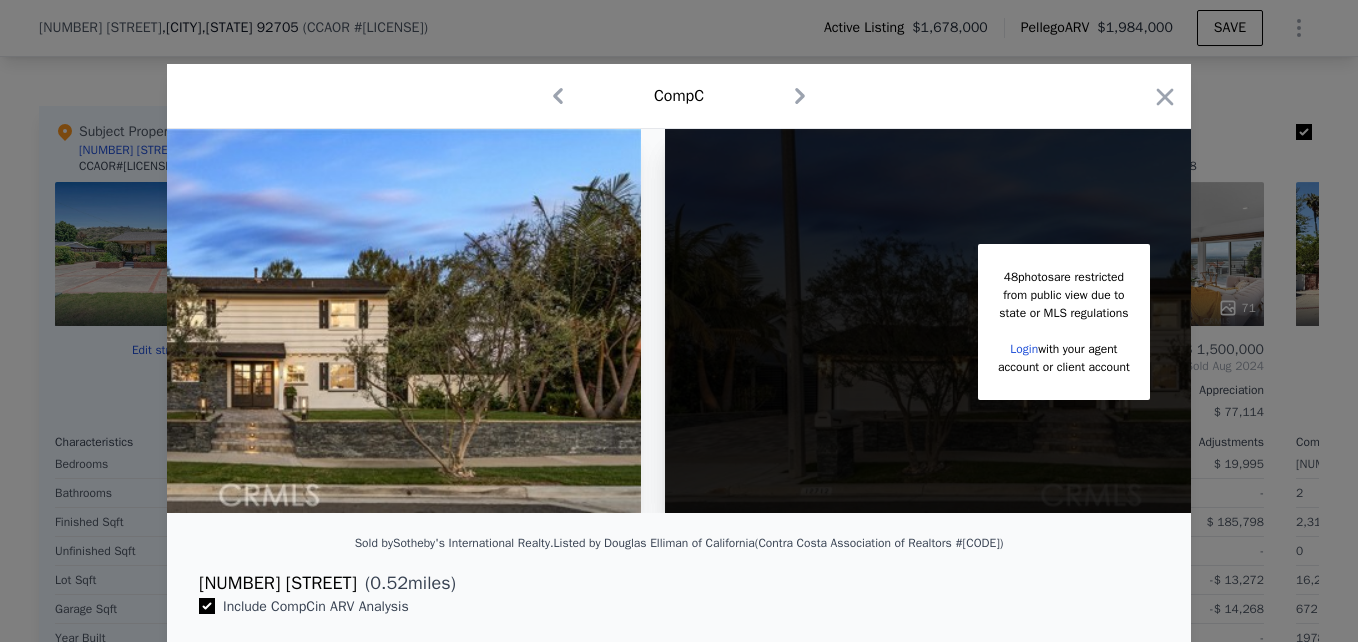 scroll, scrollTop: 0, scrollLeft: 0, axis: both 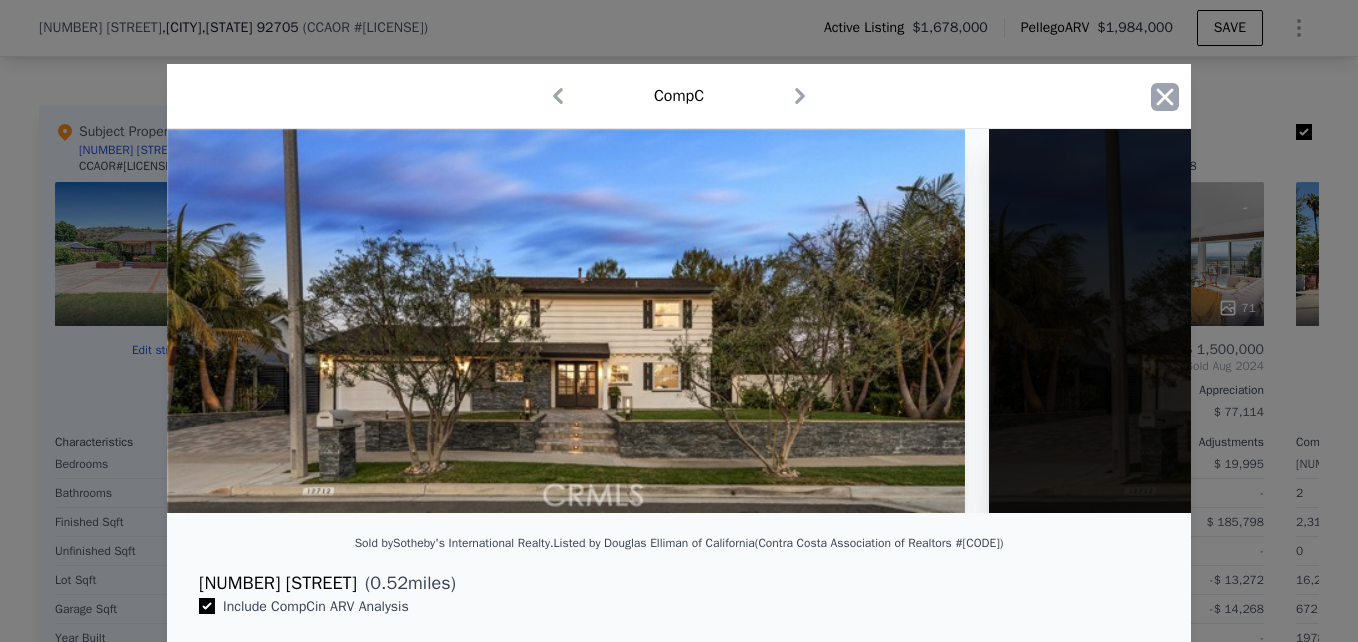 click 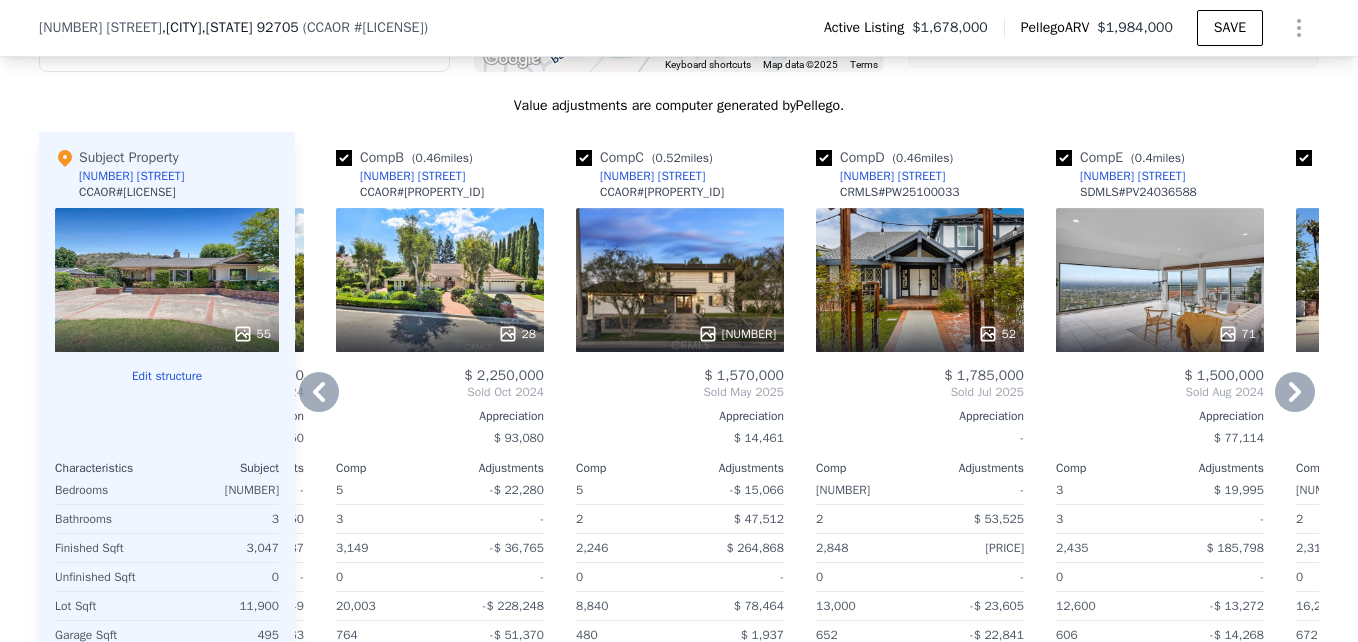 scroll, scrollTop: 2154, scrollLeft: 0, axis: vertical 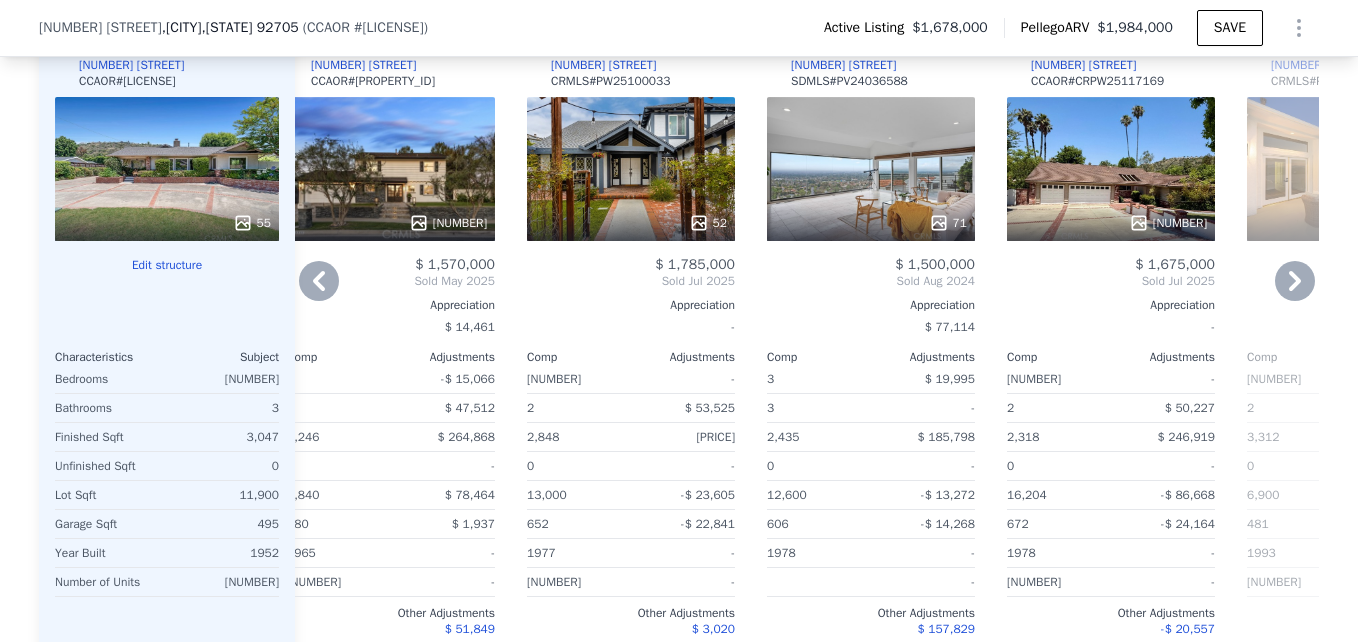 click on "52" at bounding box center [631, 169] 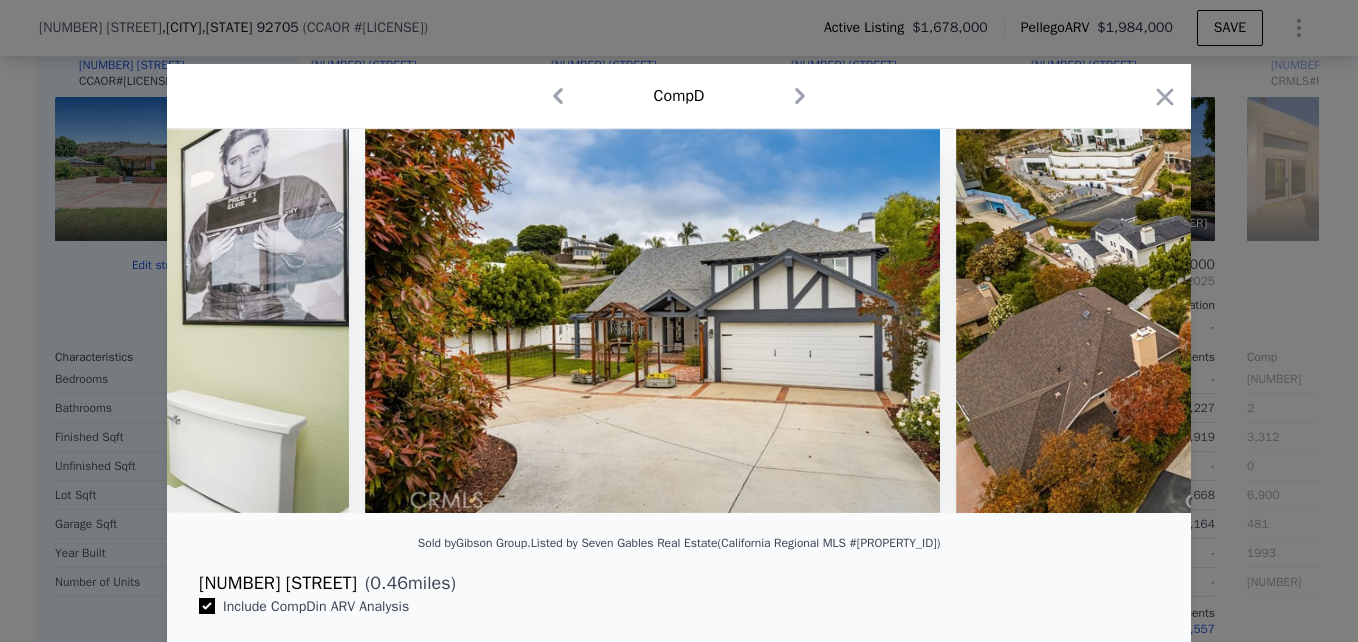 scroll, scrollTop: 0, scrollLeft: 27269, axis: horizontal 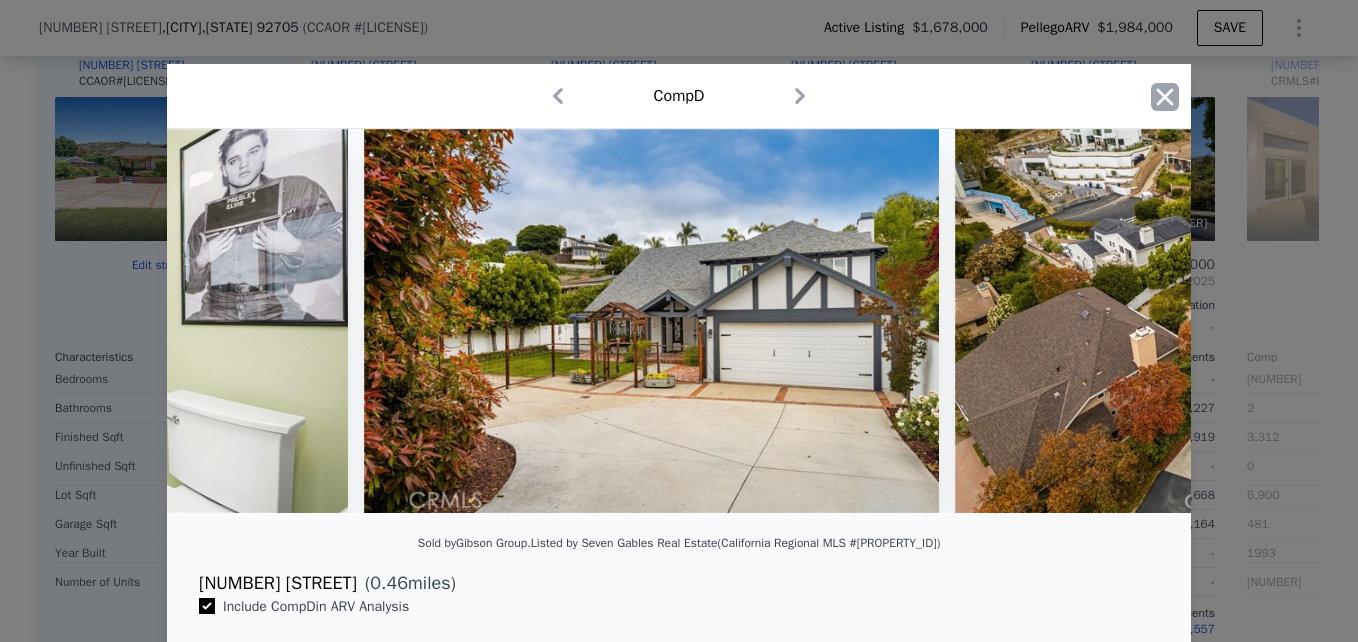 click 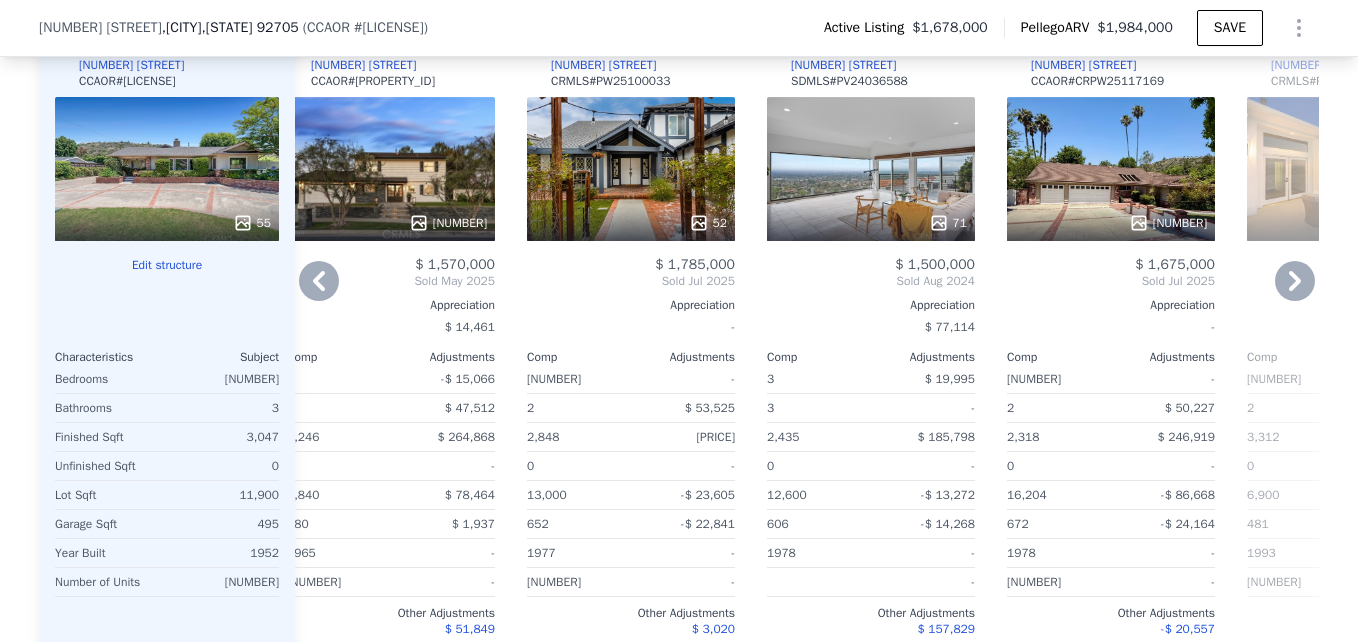 scroll, scrollTop: 2170, scrollLeft: 0, axis: vertical 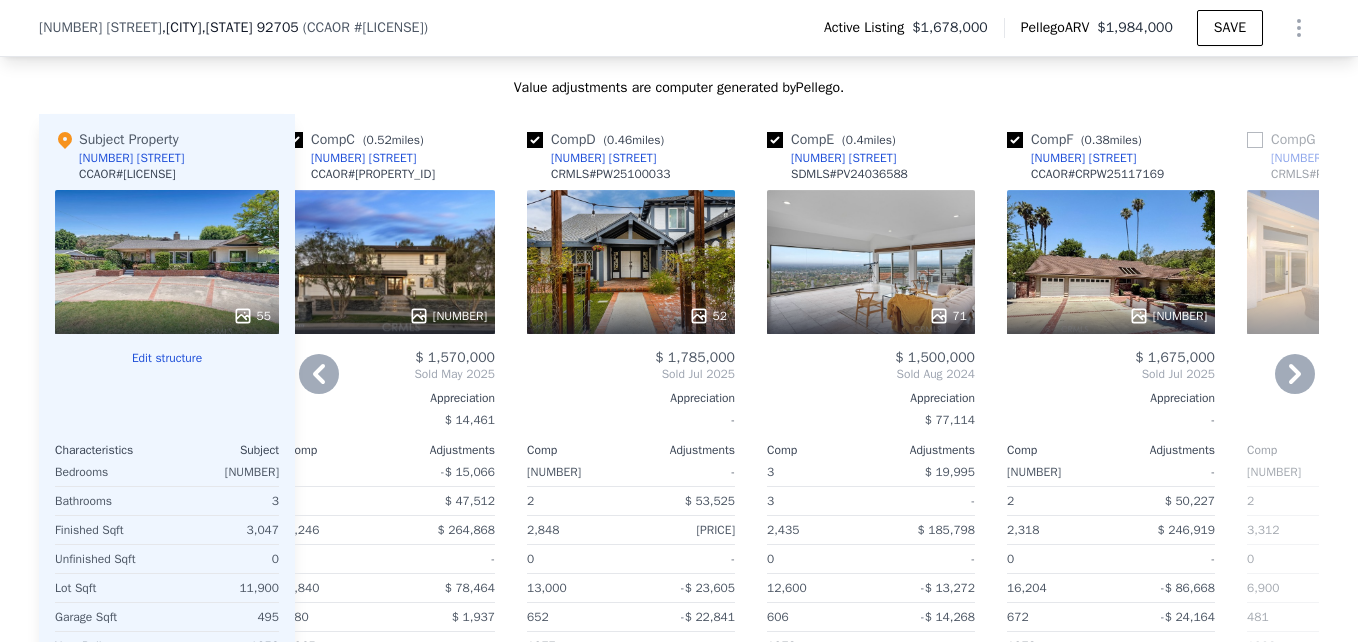 click on "[NUMBER]" at bounding box center [1111, 262] 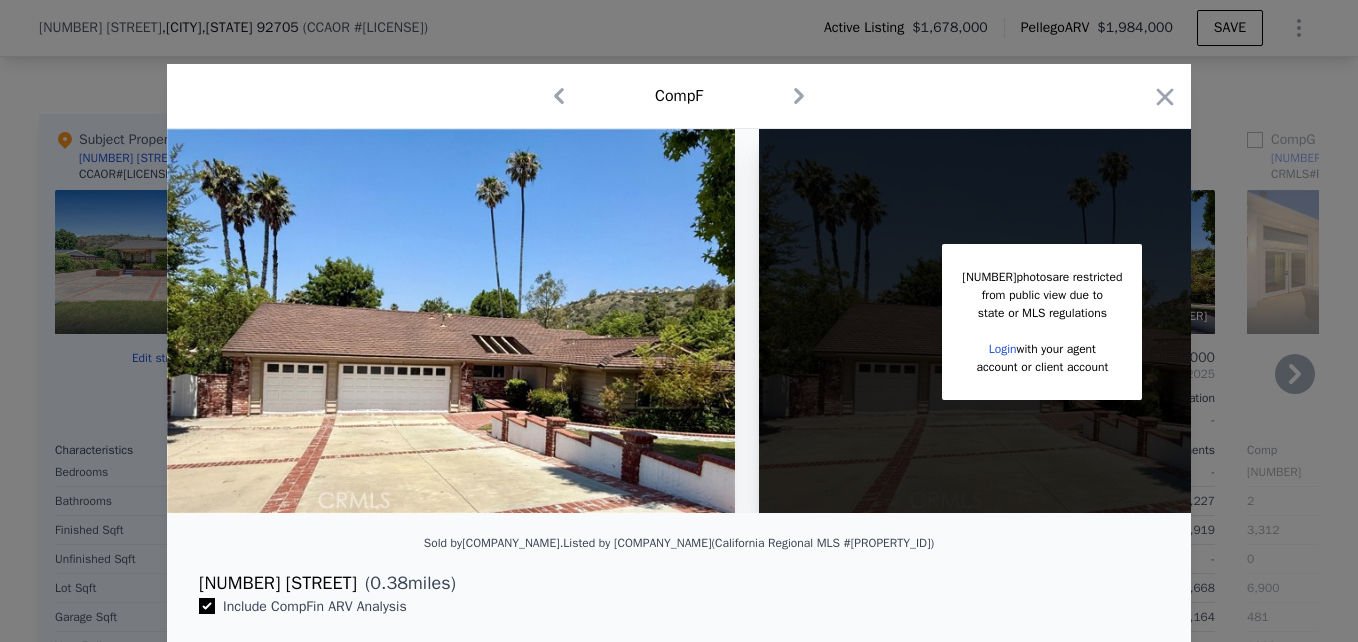 drag, startPoint x: 1163, startPoint y: 94, endPoint x: 817, endPoint y: 299, distance: 402.17035 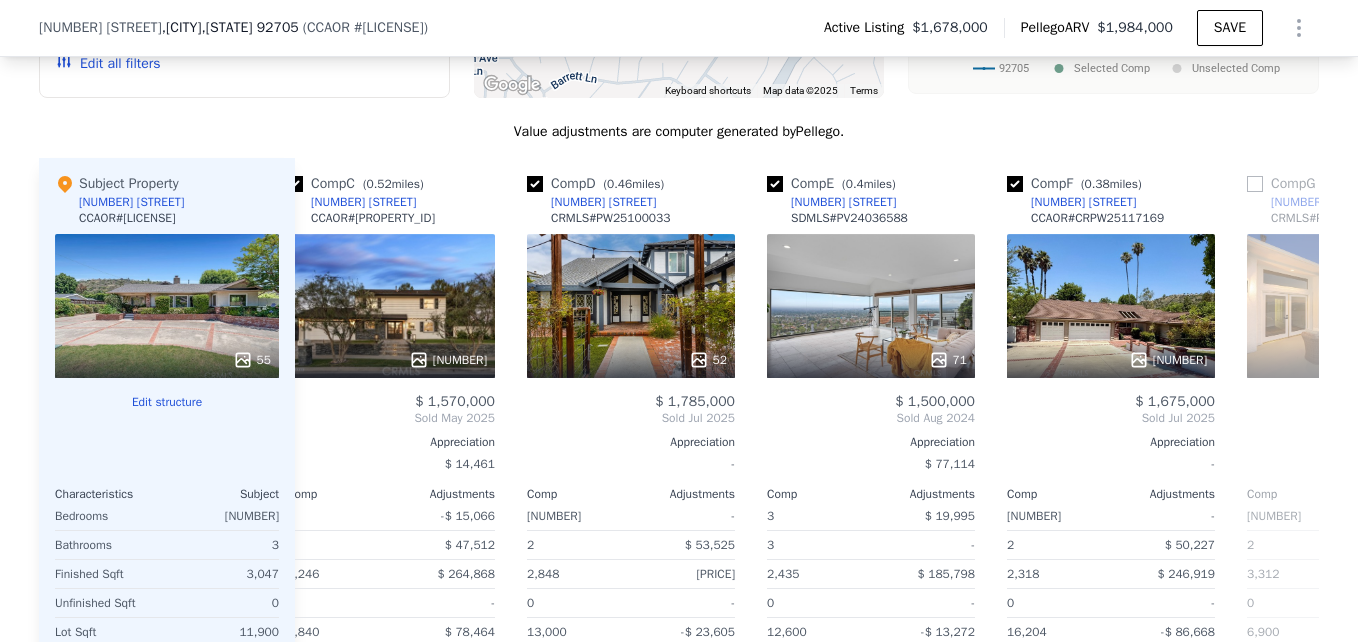 scroll, scrollTop: 2127, scrollLeft: 0, axis: vertical 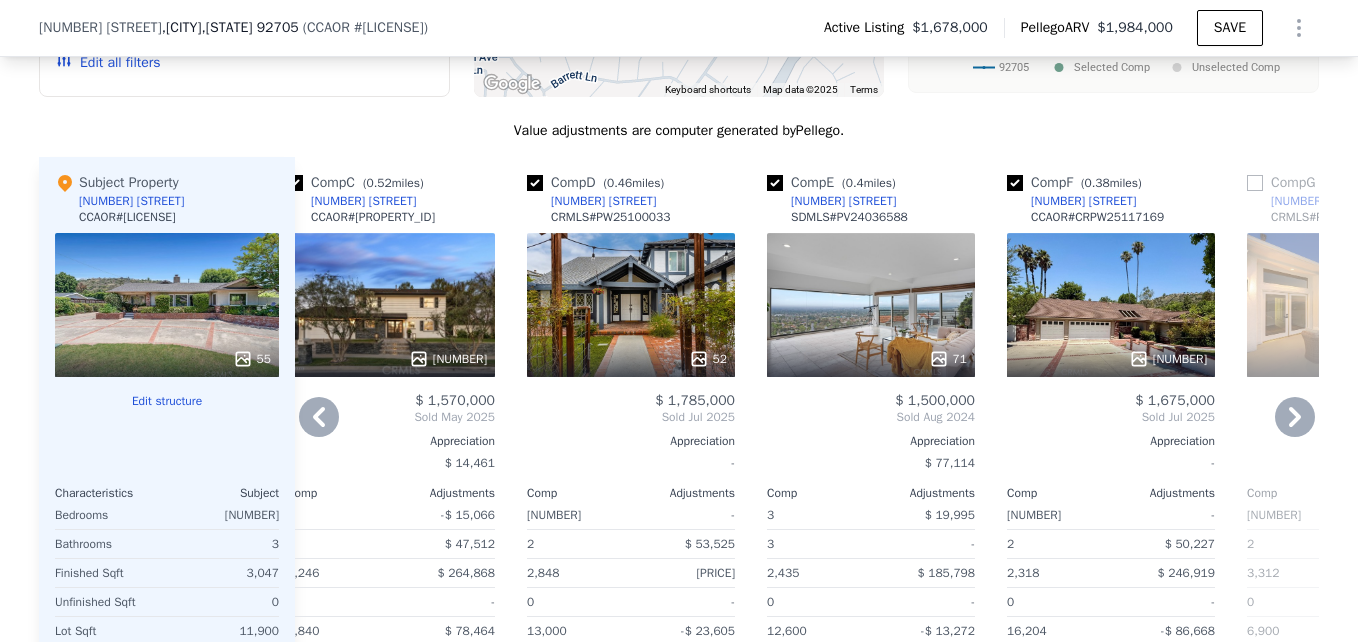 click on "[NUMBER] [STREET]" at bounding box center (1083, 201) 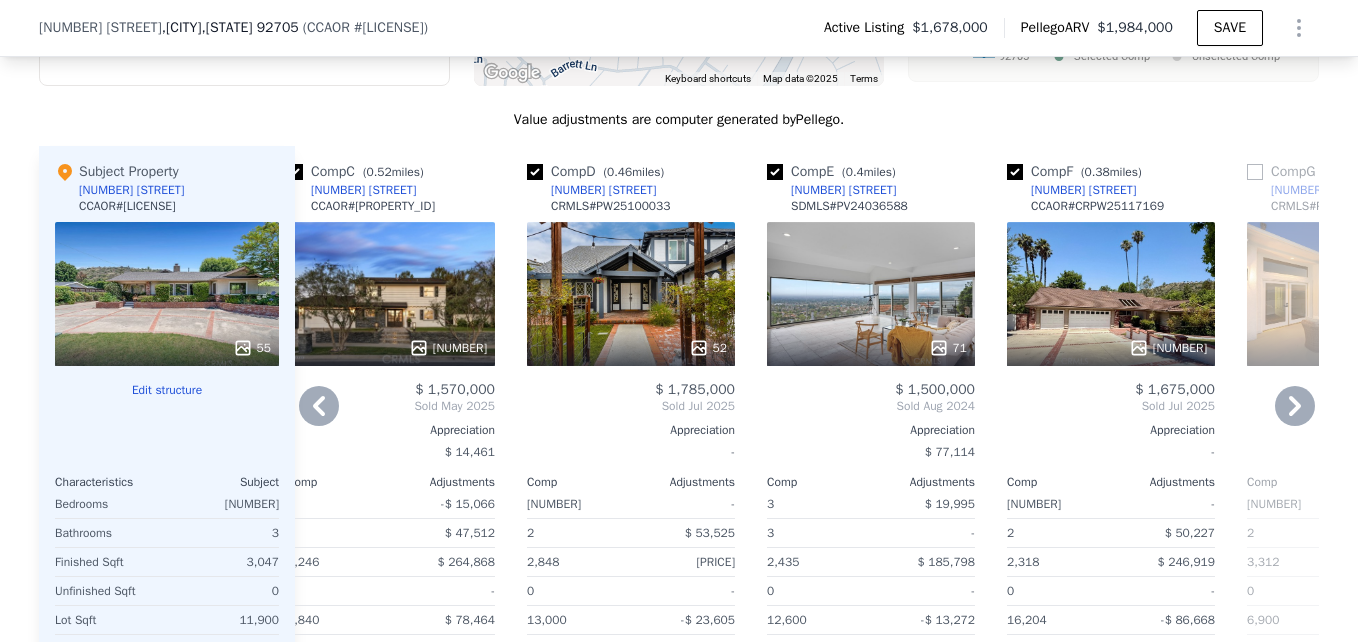 scroll, scrollTop: 2190, scrollLeft: 0, axis: vertical 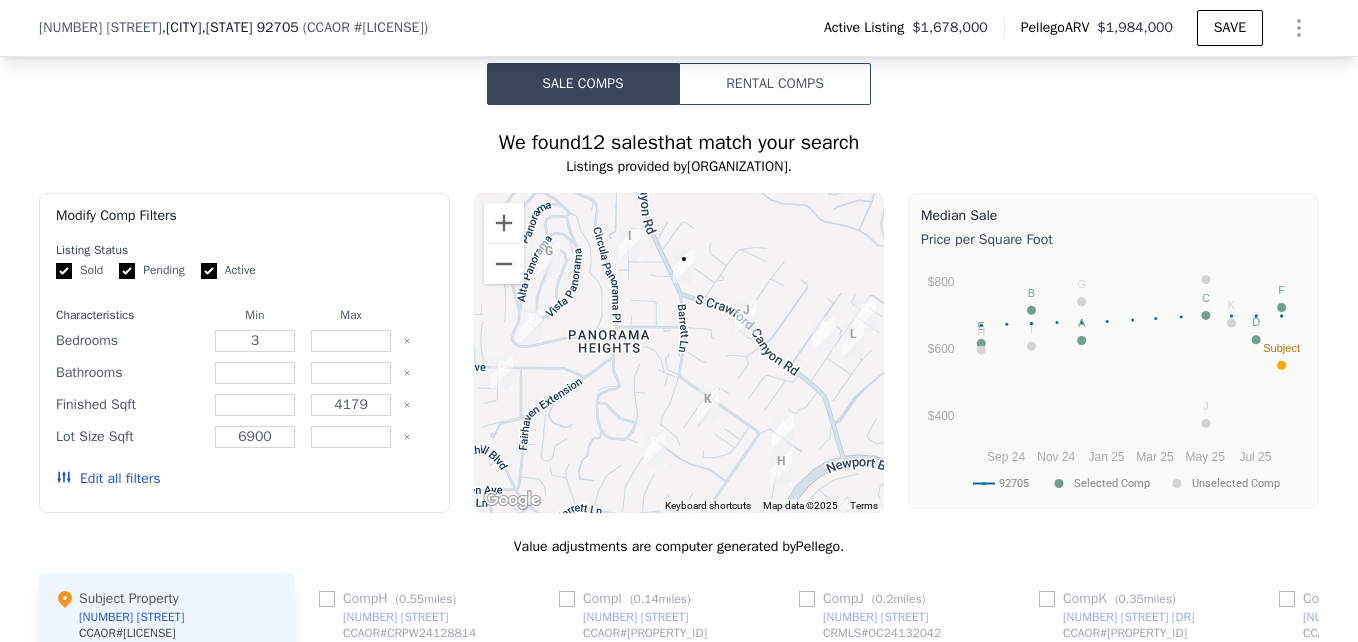 drag, startPoint x: 626, startPoint y: 312, endPoint x: 631, endPoint y: 331, distance: 19.646883 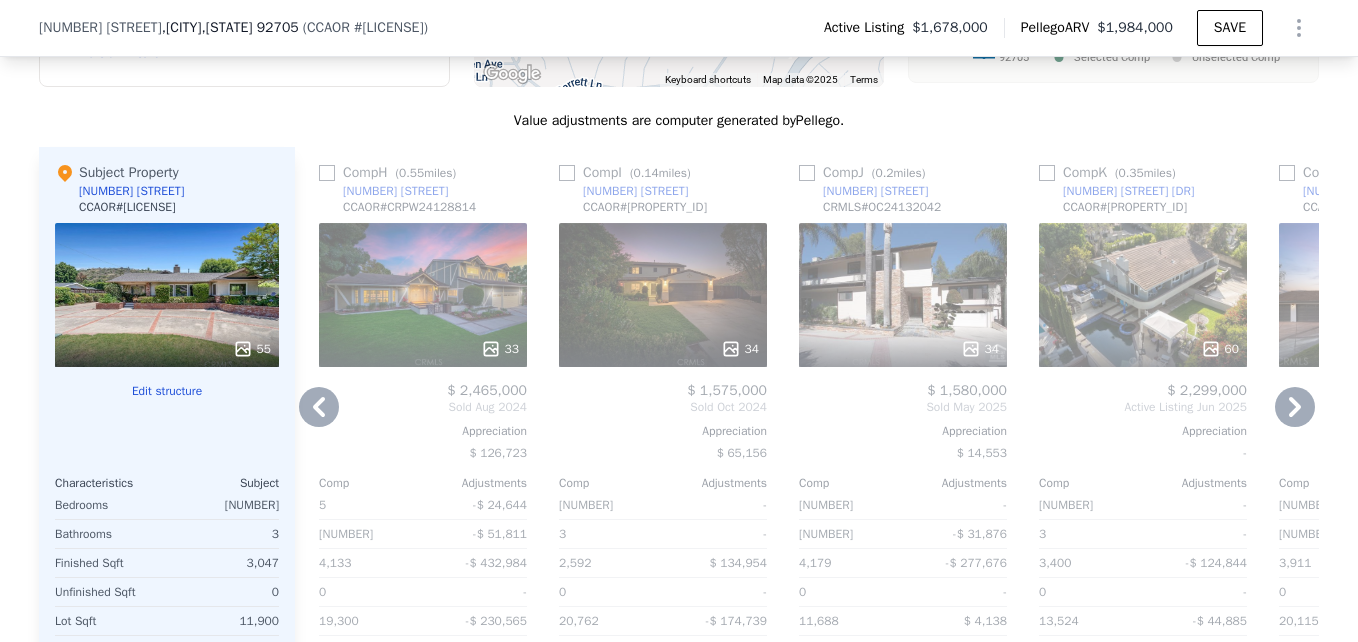 scroll, scrollTop: 2141, scrollLeft: 0, axis: vertical 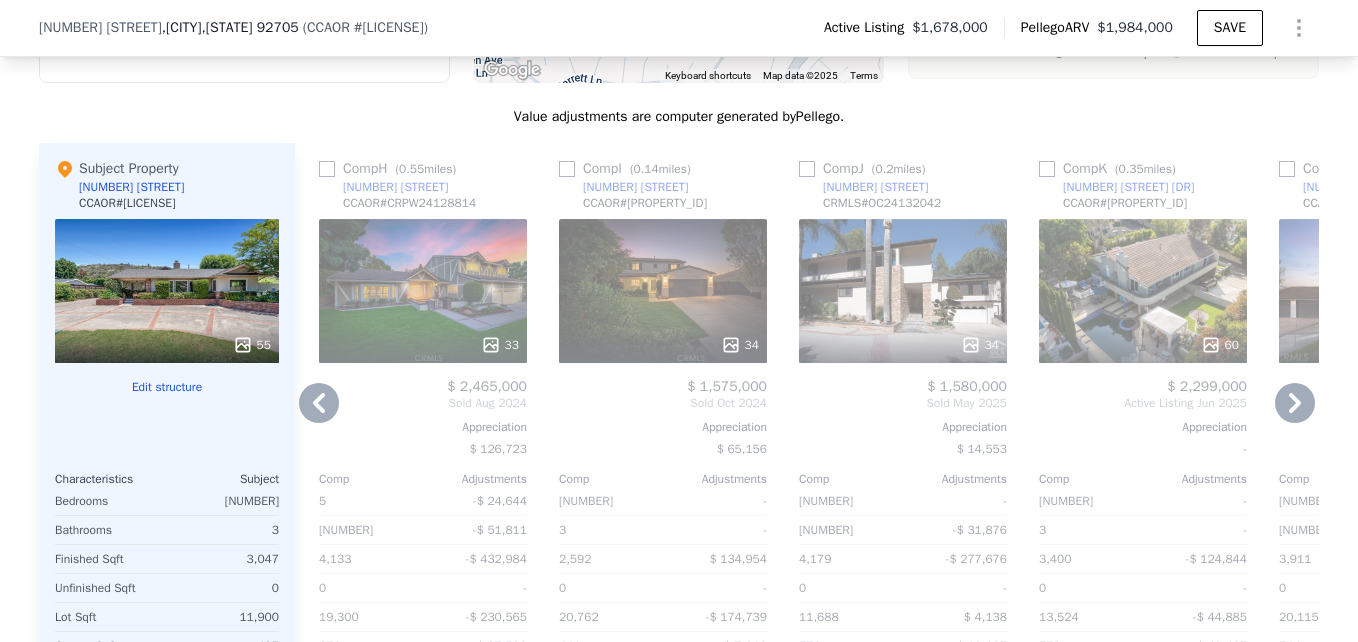 click on "34" at bounding box center [903, 291] 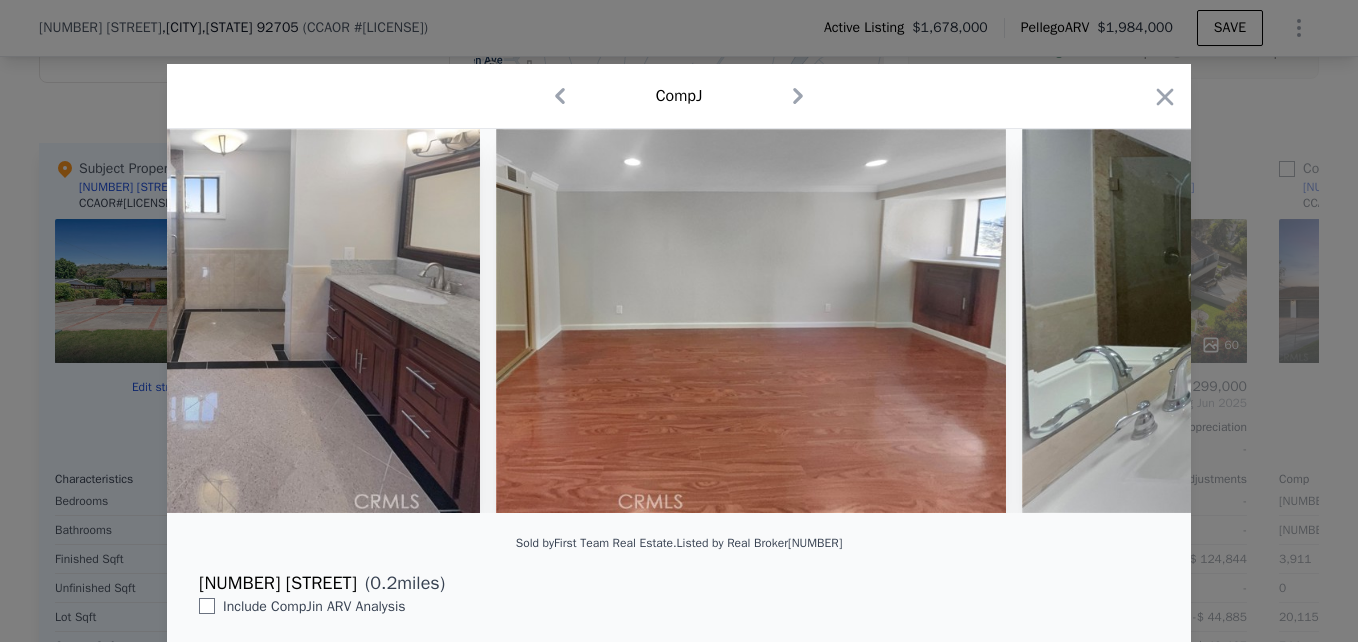 scroll, scrollTop: 0, scrollLeft: 10239, axis: horizontal 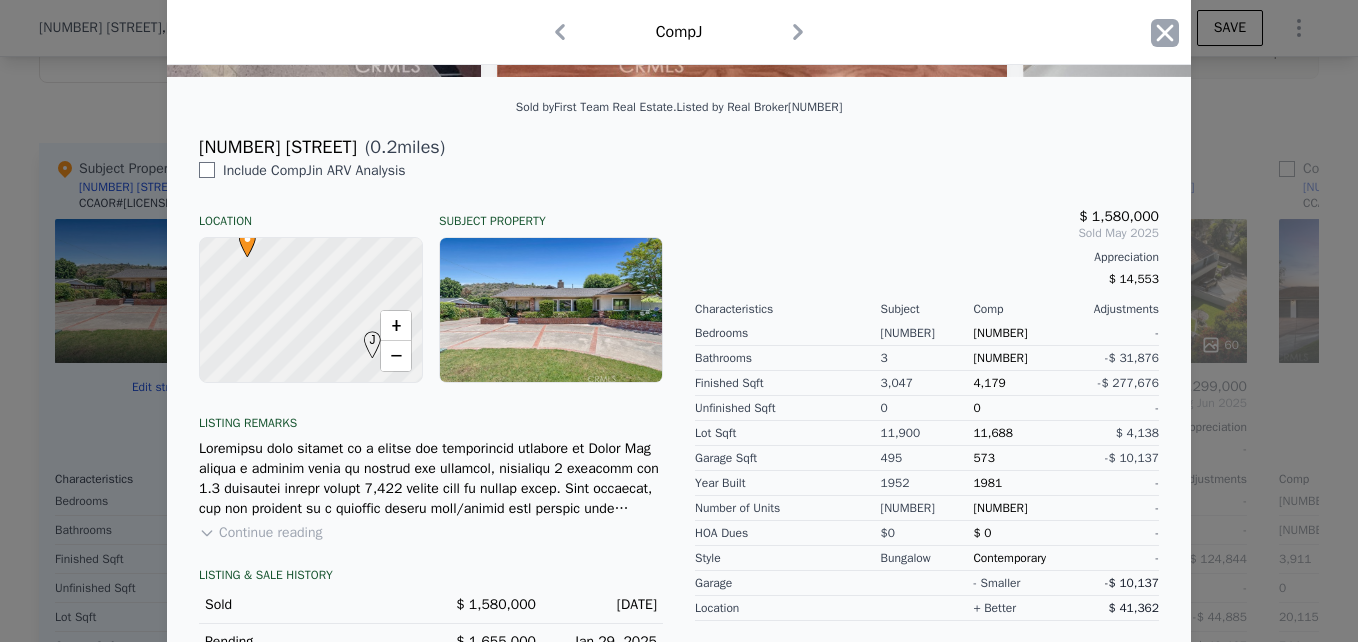 click 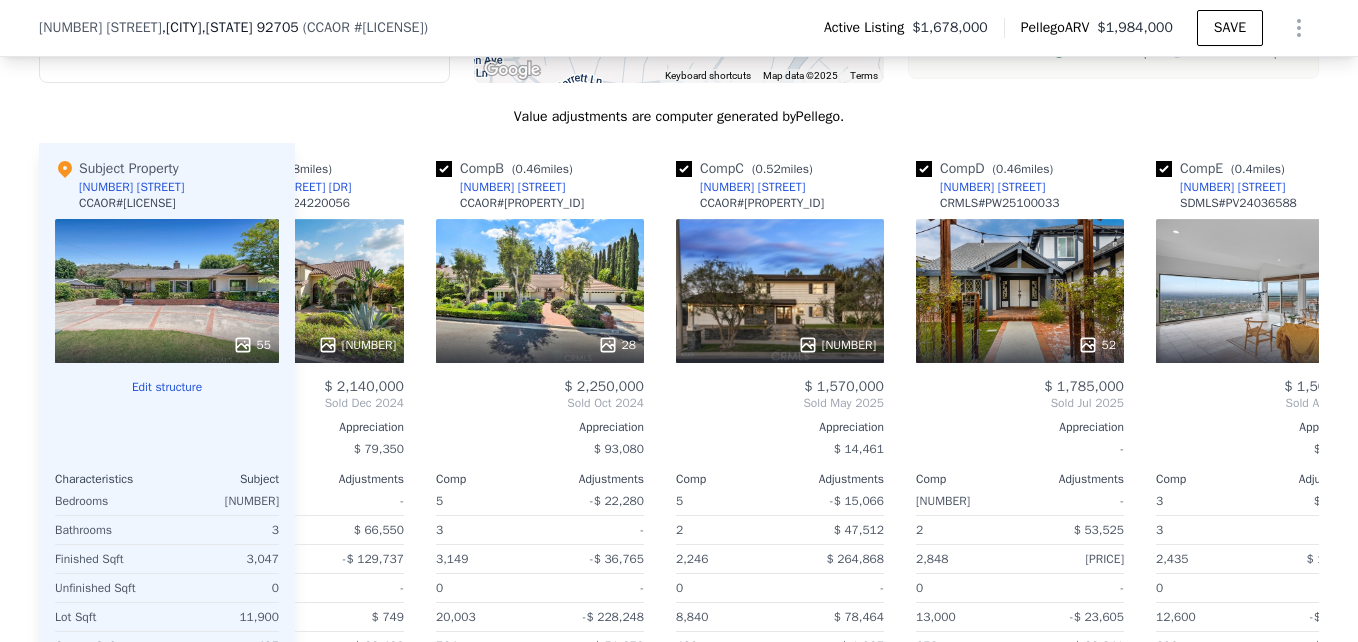 scroll, scrollTop: 0, scrollLeft: 0, axis: both 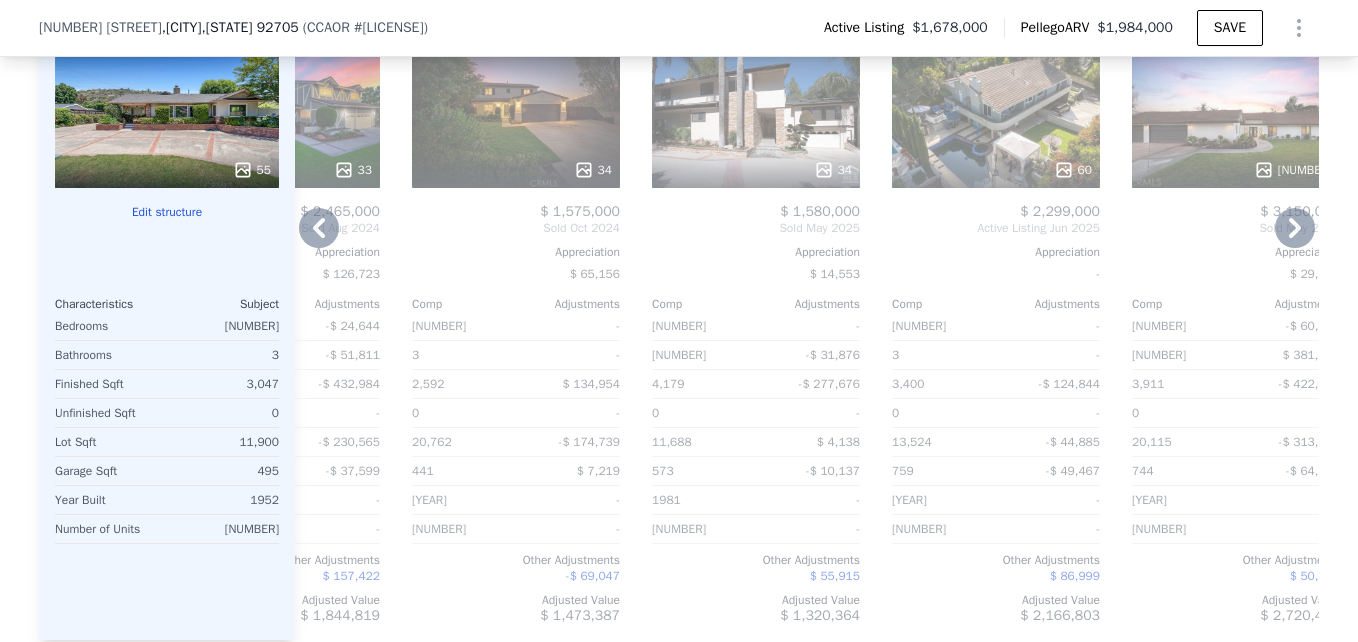 click on "34" at bounding box center (756, 116) 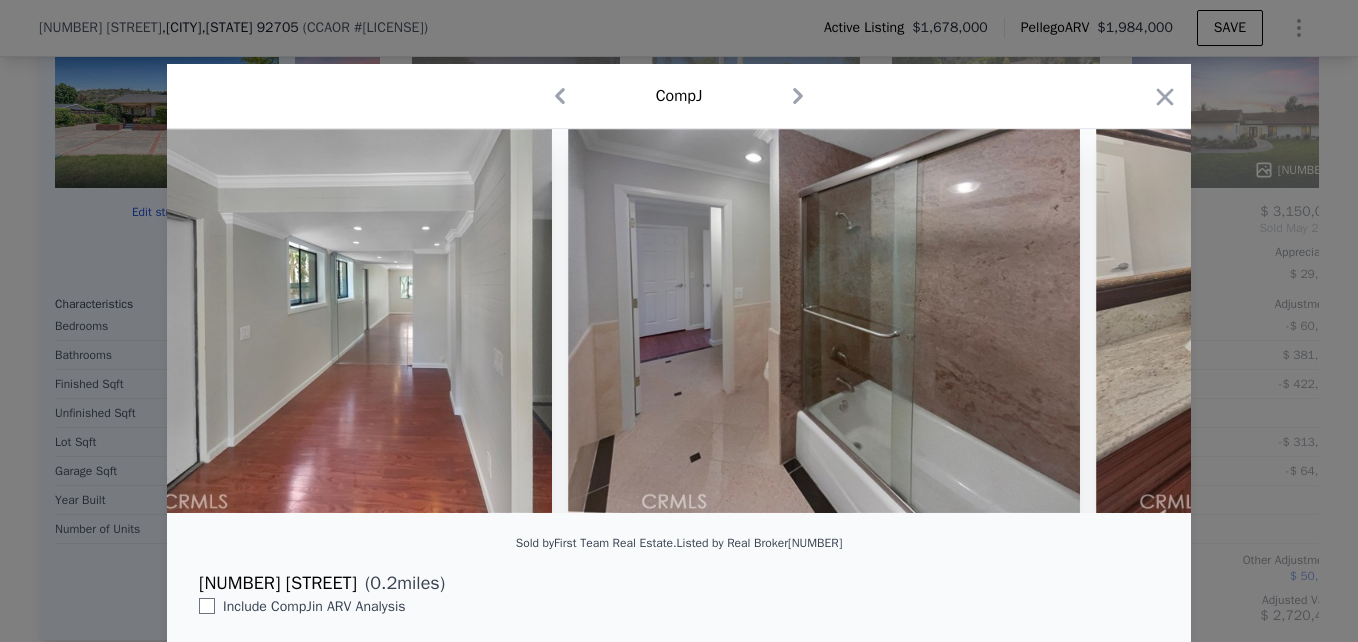 scroll, scrollTop: 0, scrollLeft: 12104, axis: horizontal 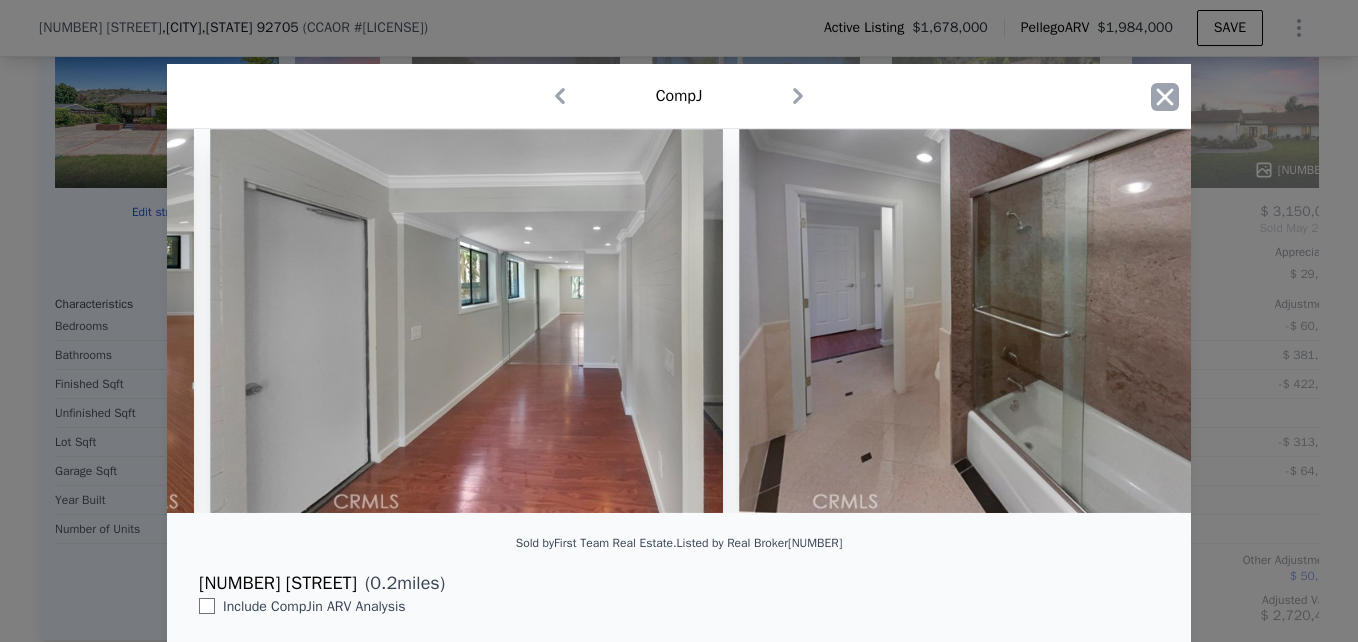 click 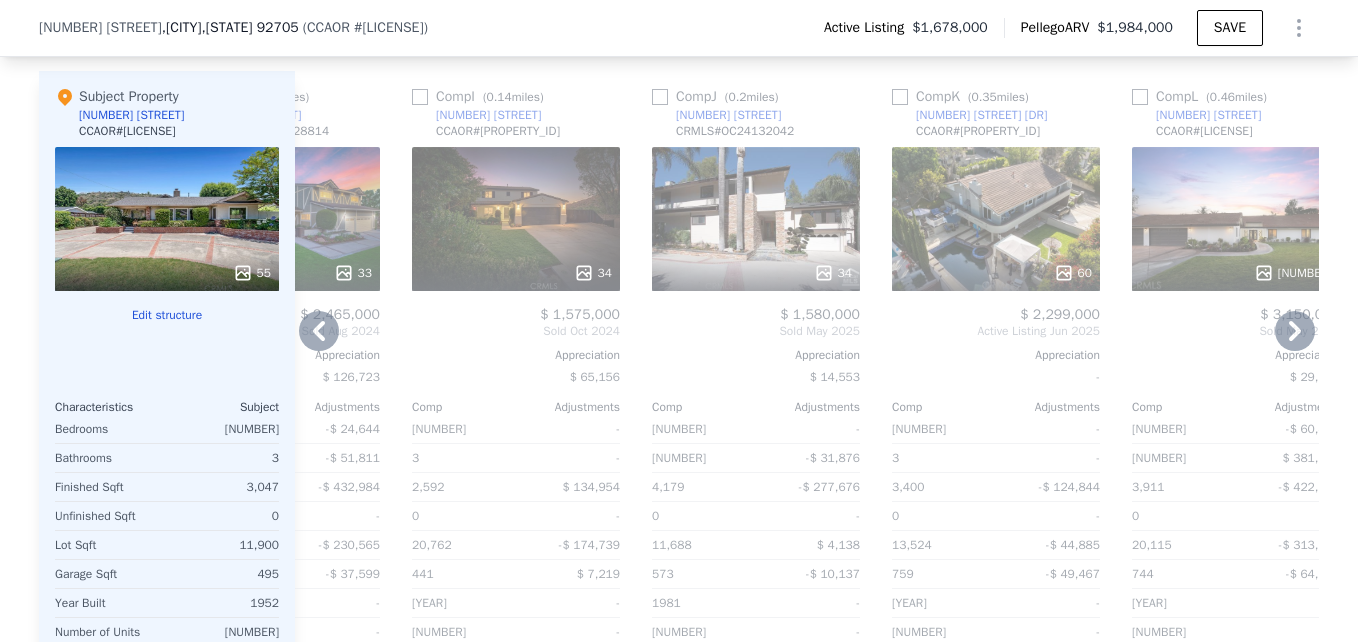 scroll, scrollTop: 2213, scrollLeft: 0, axis: vertical 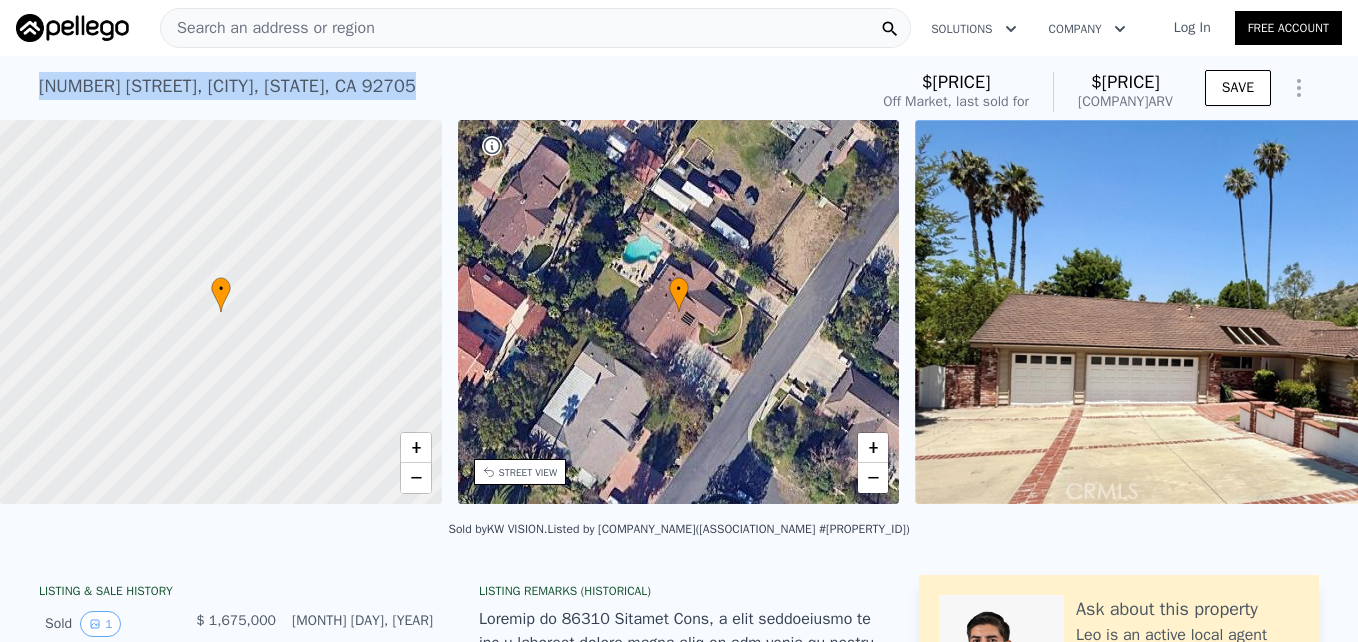drag, startPoint x: 25, startPoint y: 81, endPoint x: 382, endPoint y: 80, distance: 357.0014 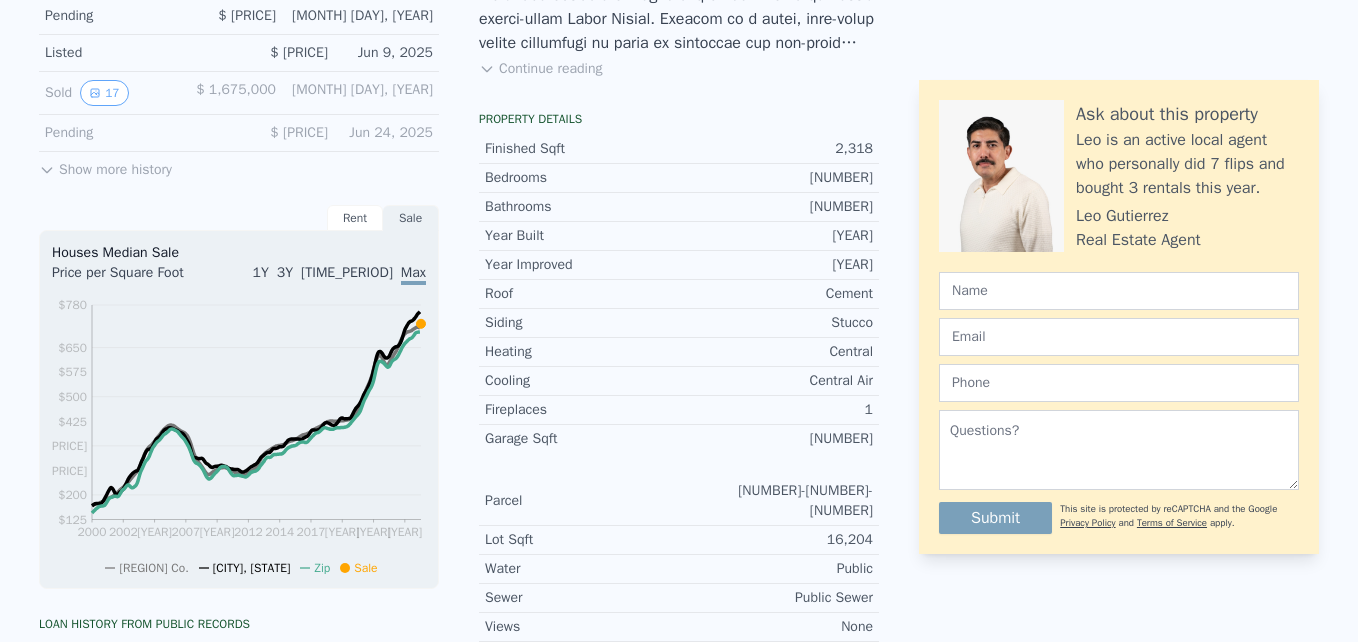 scroll, scrollTop: 0, scrollLeft: 0, axis: both 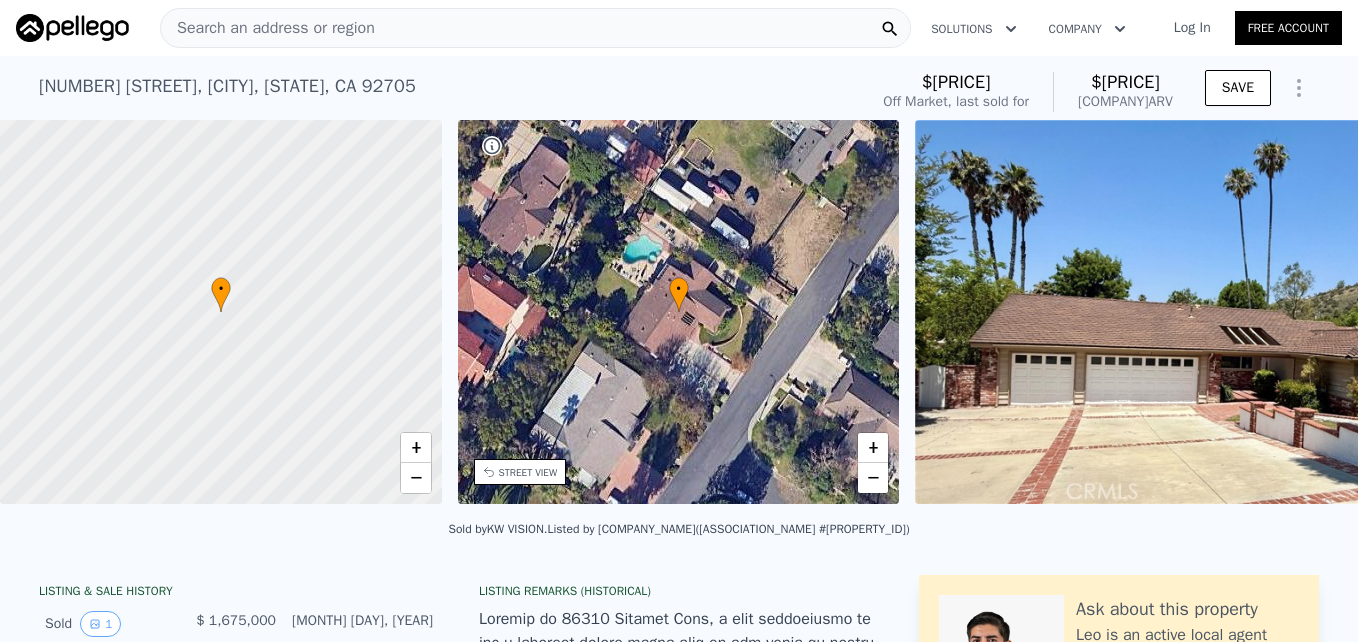 click on "Search an address or region" at bounding box center [268, 28] 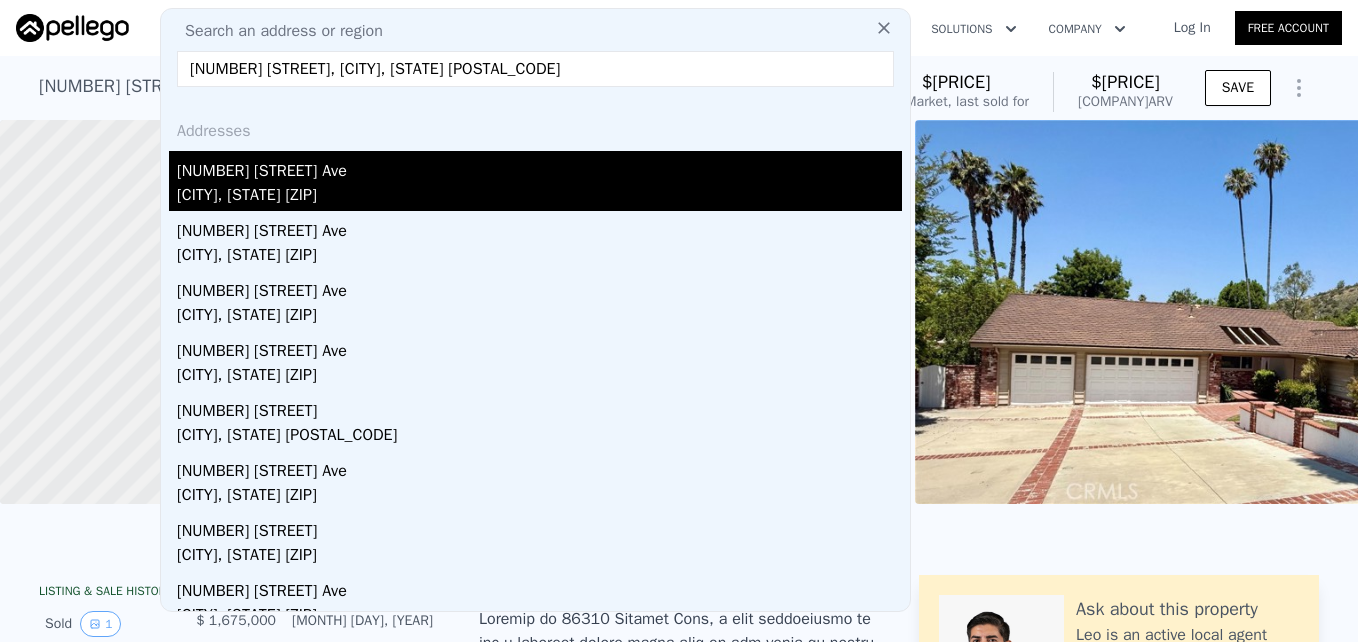 type on "8544 Noble Ave, North Hills, CA 91343" 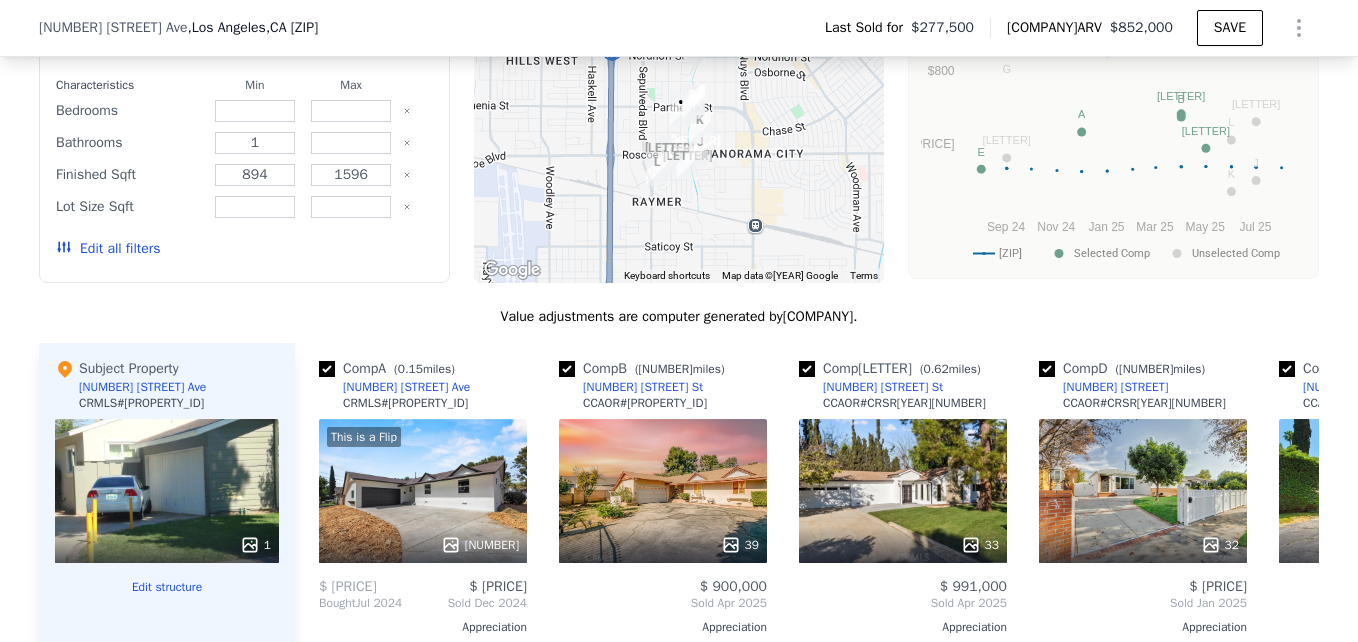scroll, scrollTop: 1810, scrollLeft: 0, axis: vertical 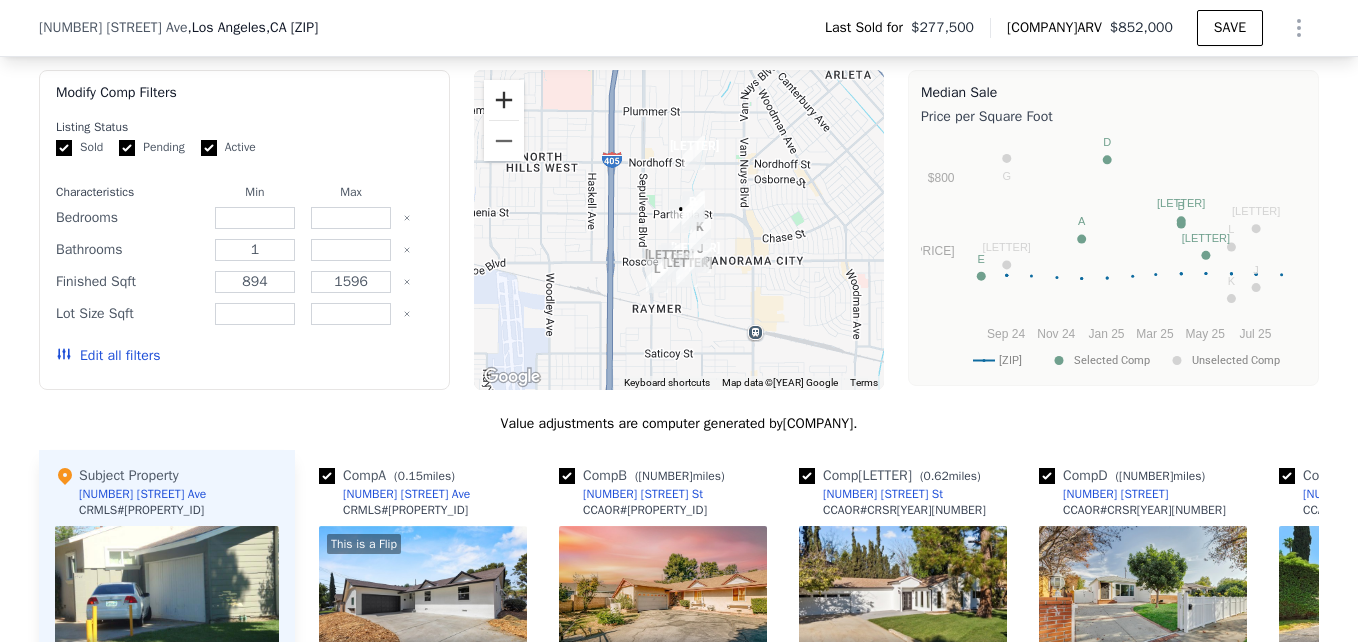 click at bounding box center (504, 100) 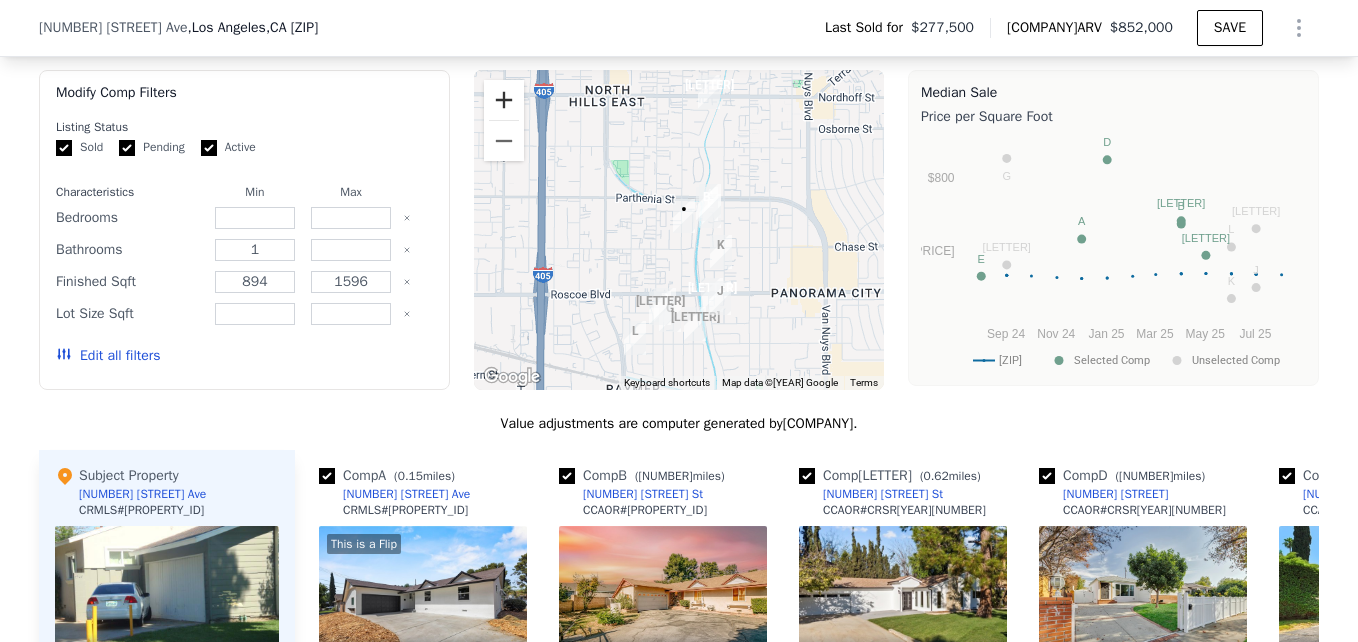 click at bounding box center [504, 100] 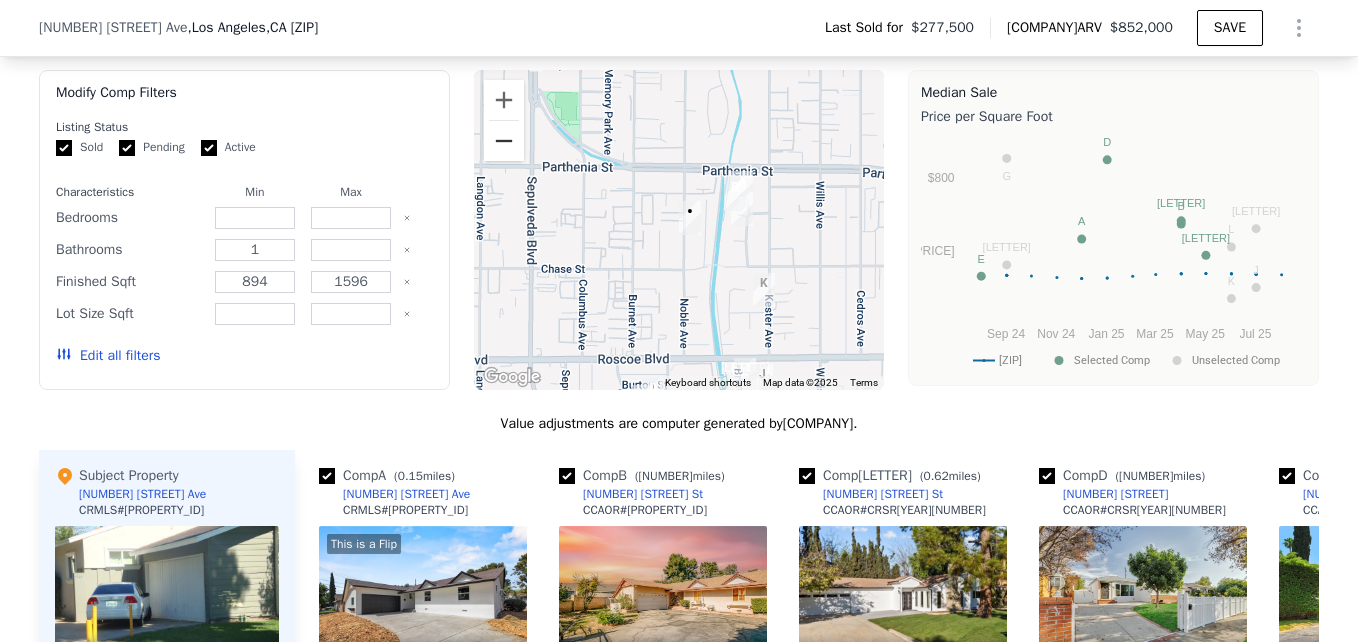 click at bounding box center [504, 141] 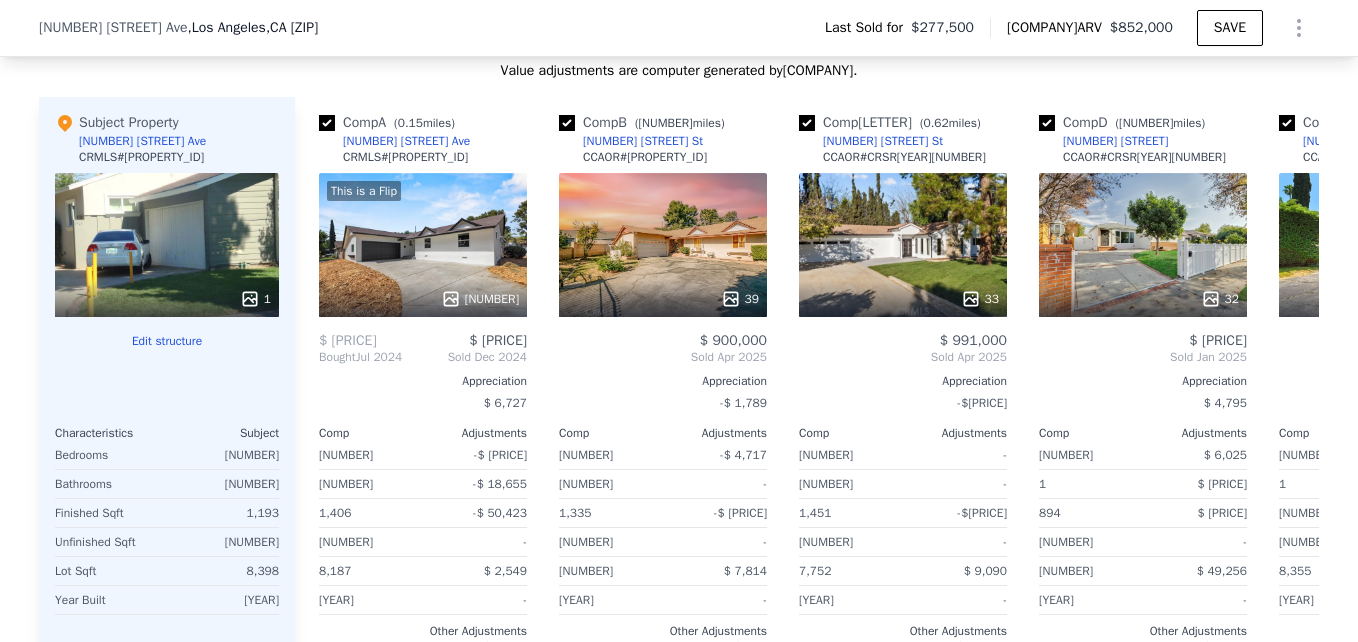 scroll, scrollTop: 2164, scrollLeft: 0, axis: vertical 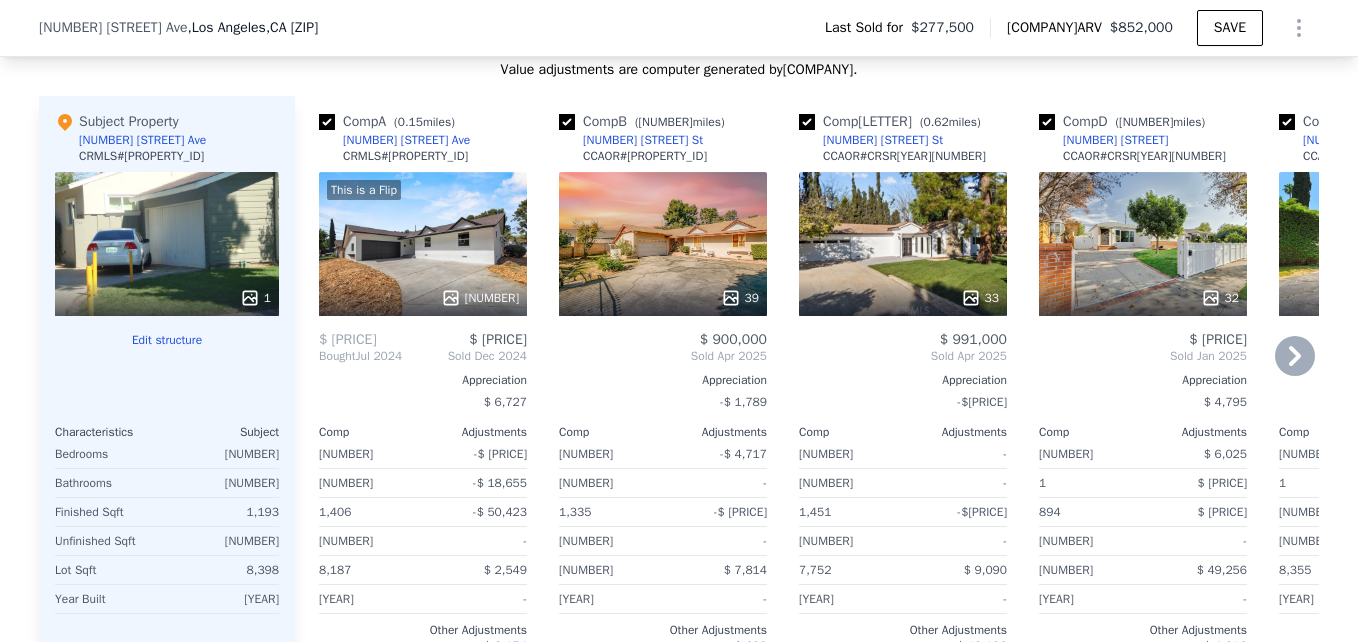 click on "[NUMBER]" at bounding box center [1143, 244] 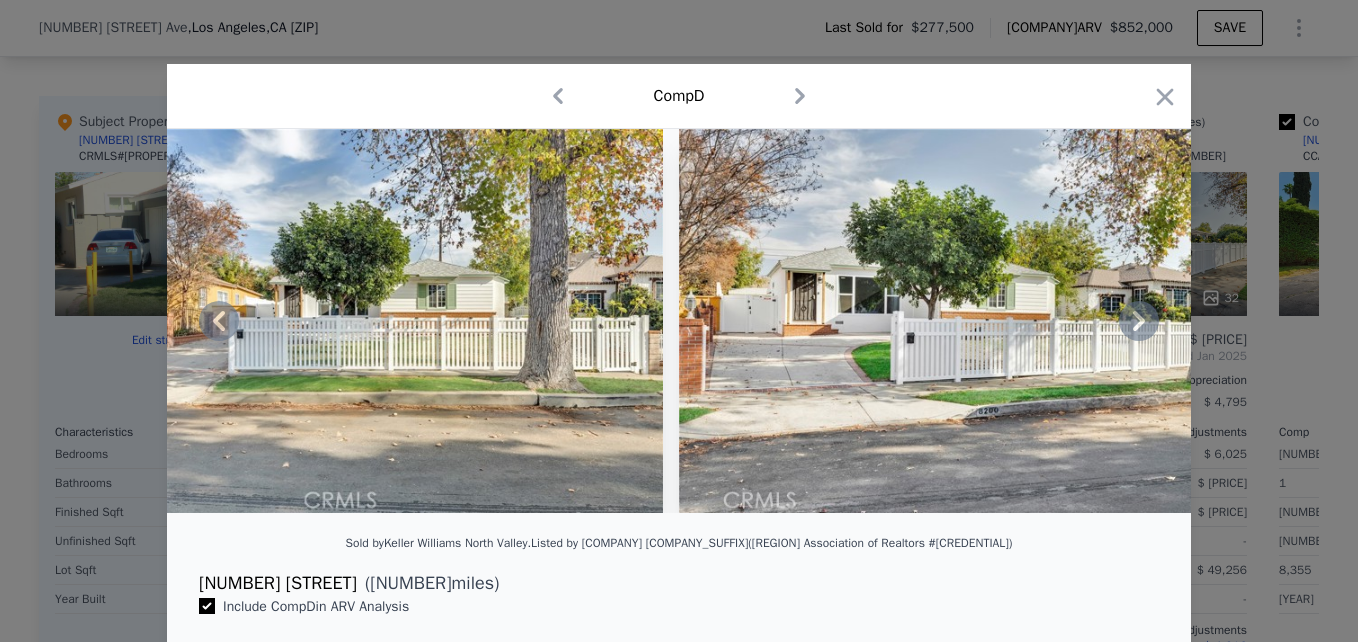 click at bounding box center [967, 321] 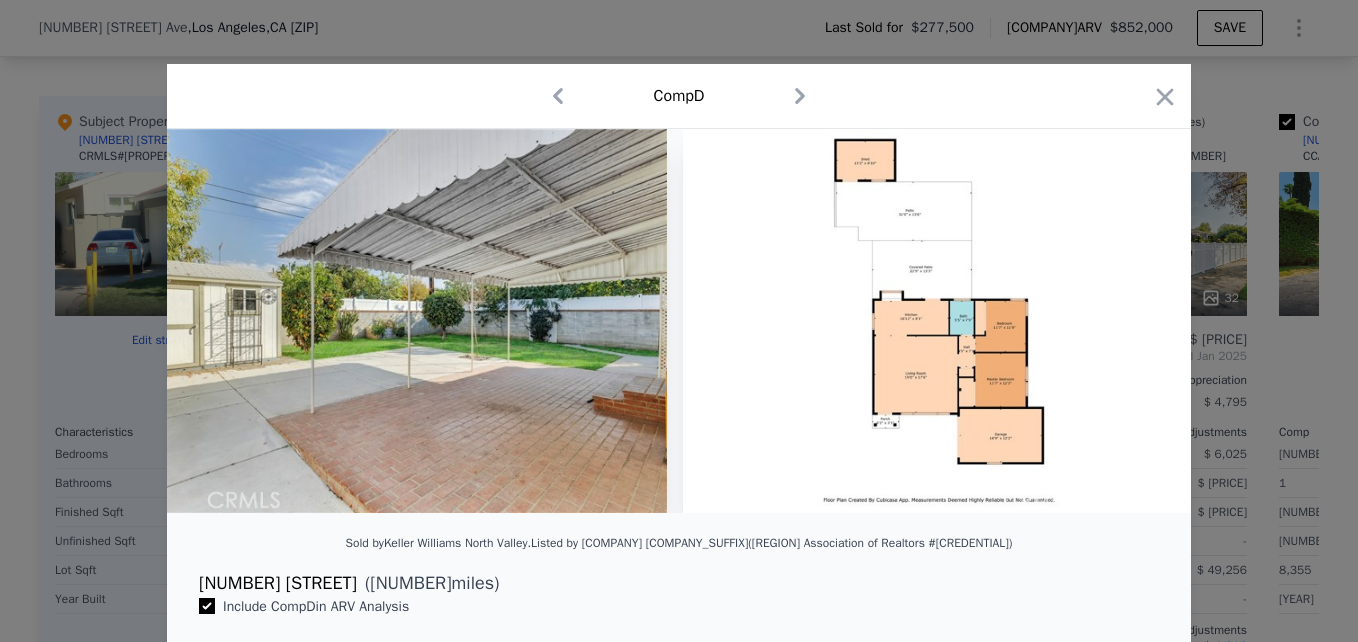 scroll, scrollTop: 0, scrollLeft: 17197, axis: horizontal 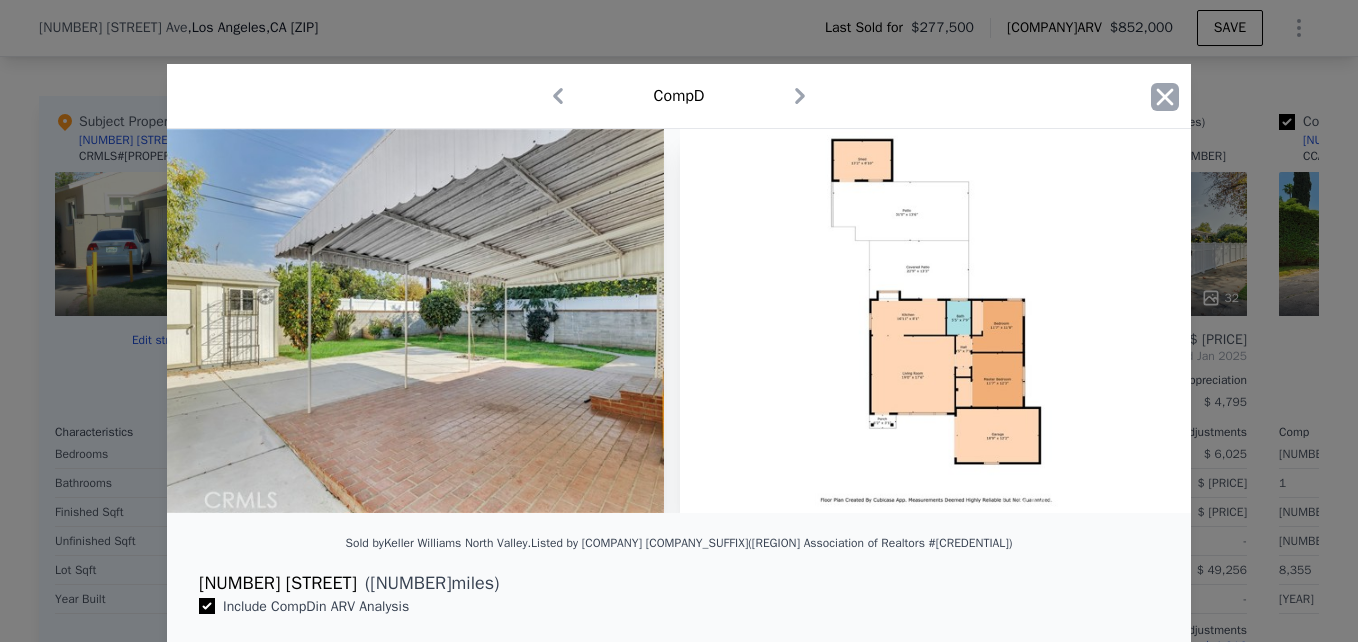 click 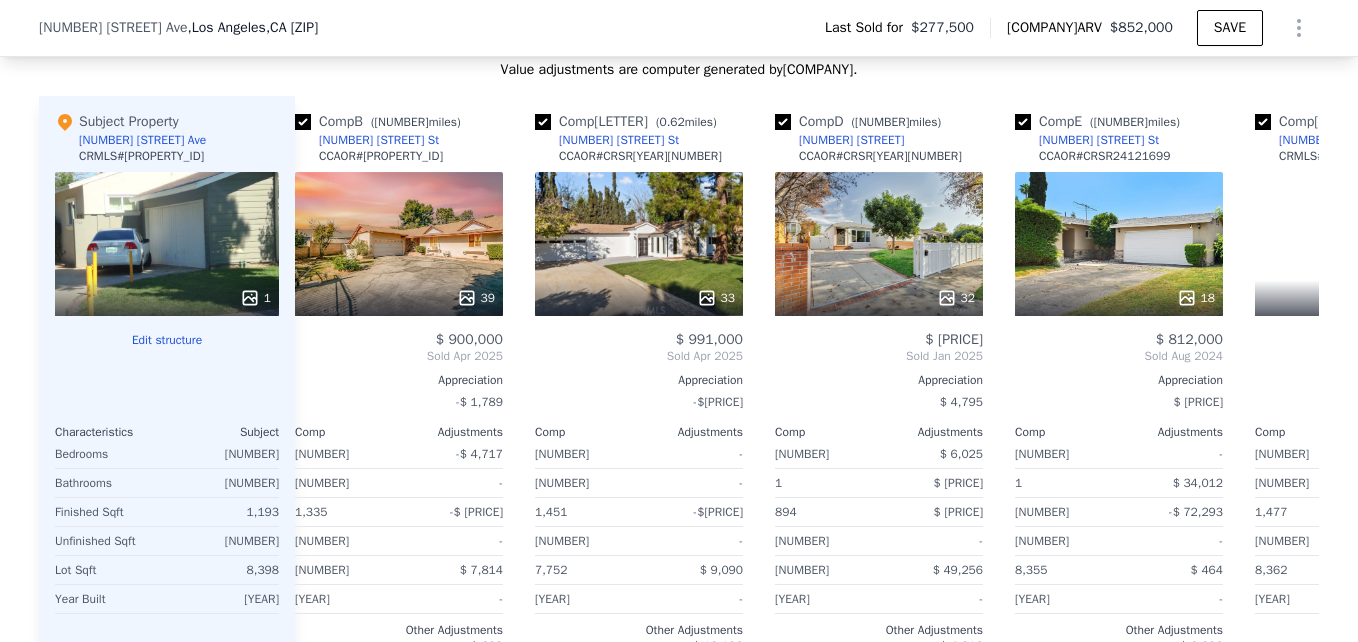 scroll, scrollTop: 0, scrollLeft: 0, axis: both 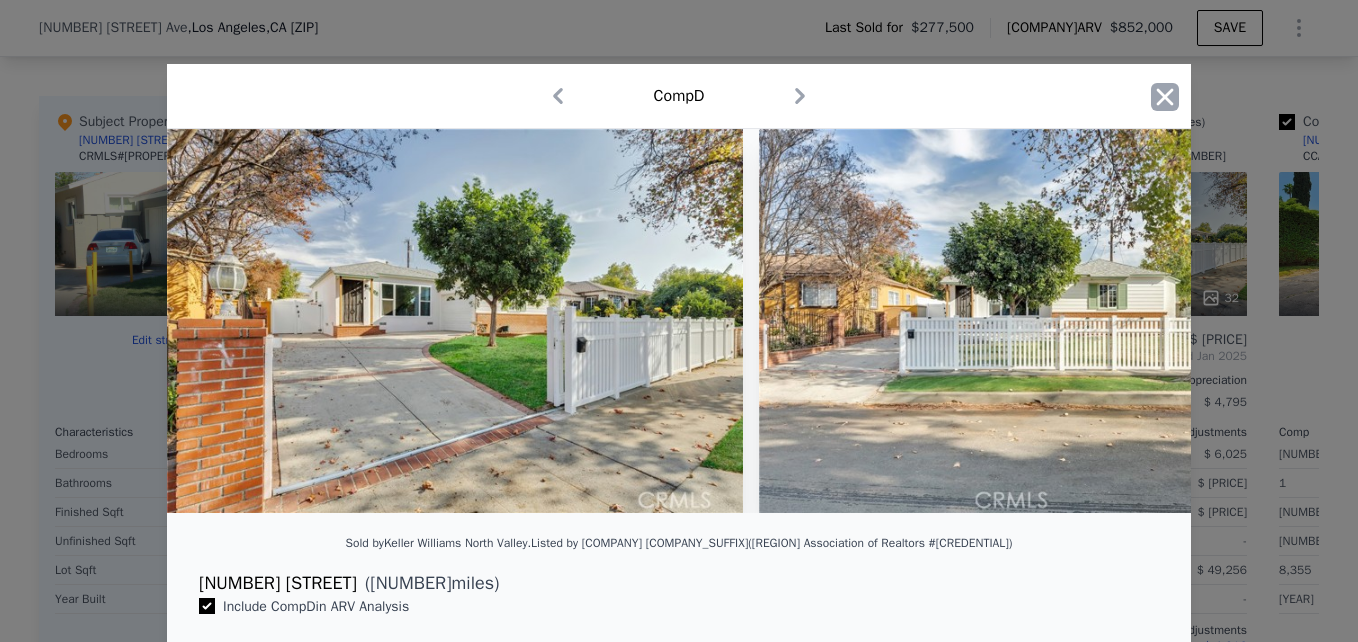 click 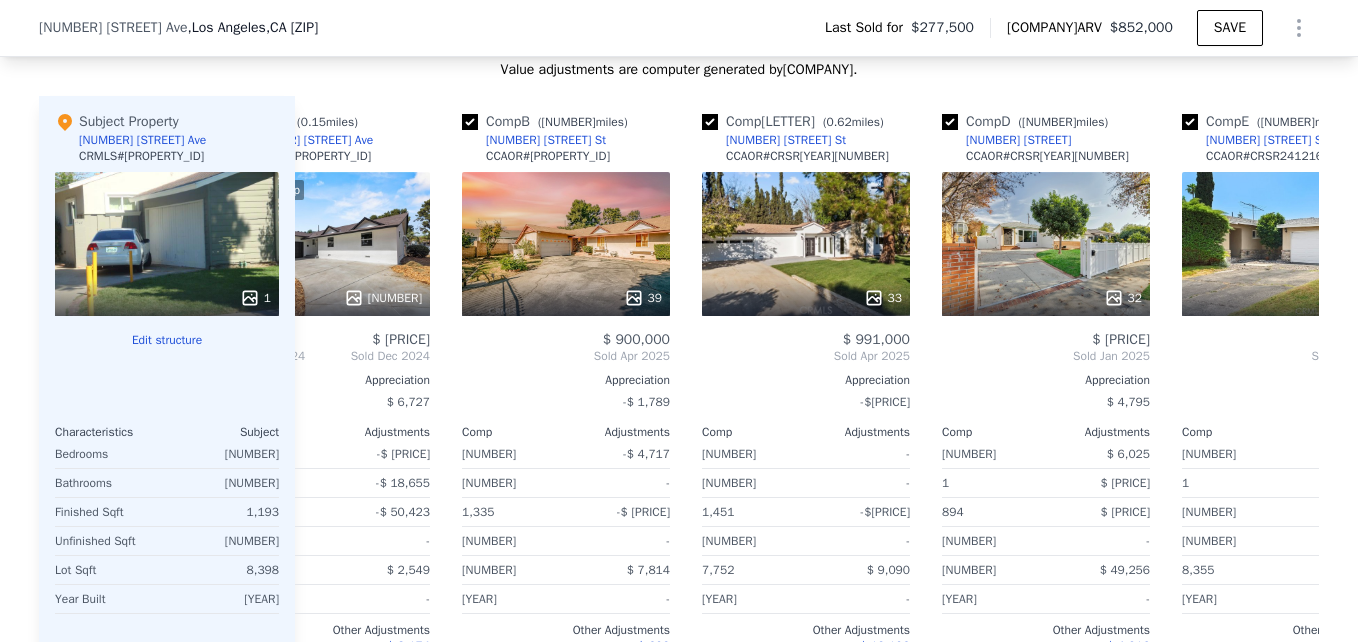 scroll, scrollTop: 0, scrollLeft: 0, axis: both 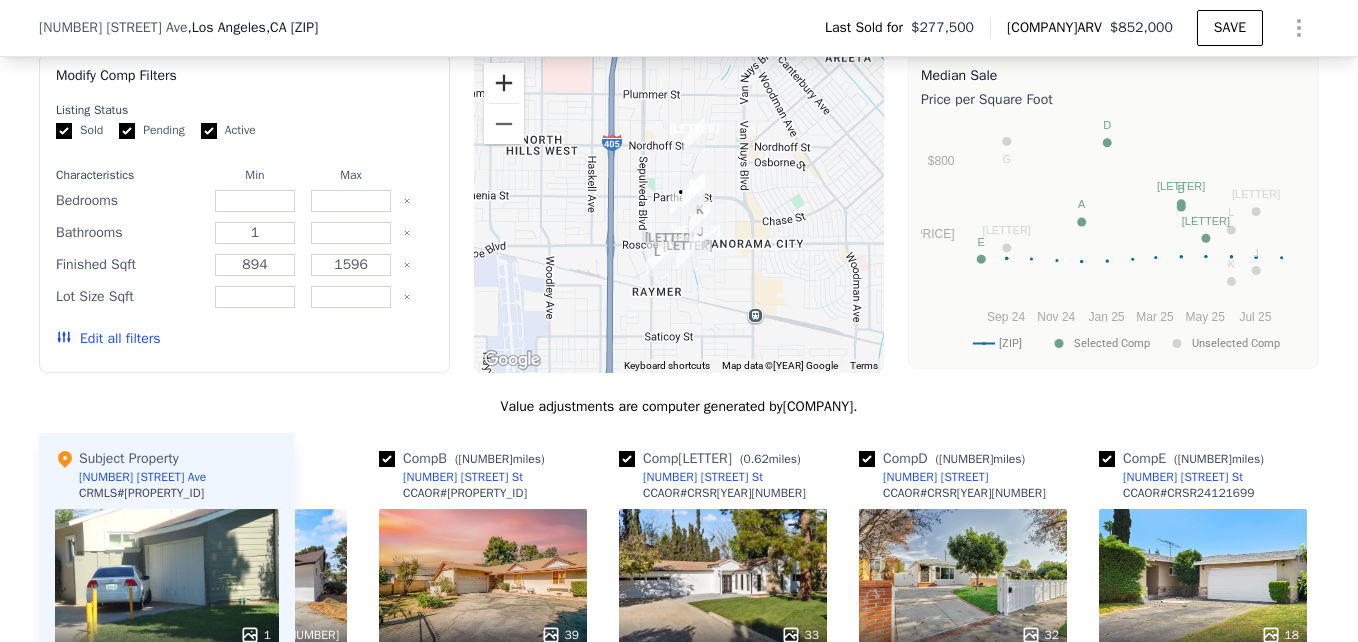 click at bounding box center (504, 83) 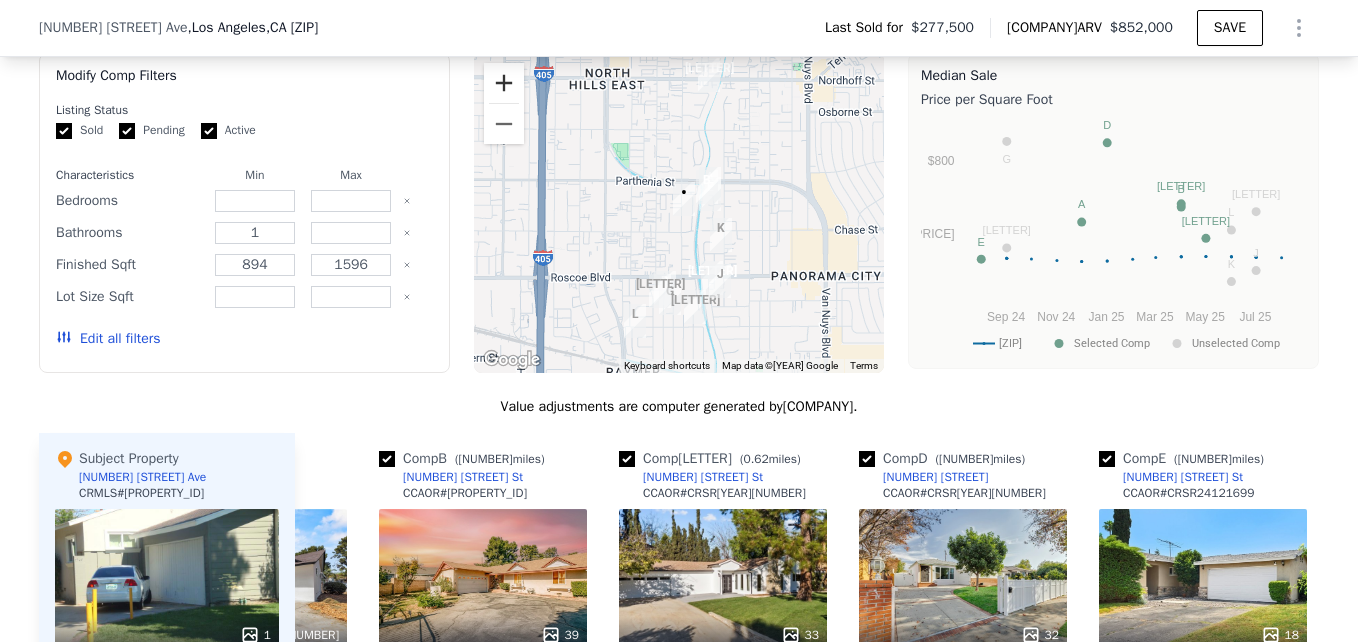 click at bounding box center (504, 83) 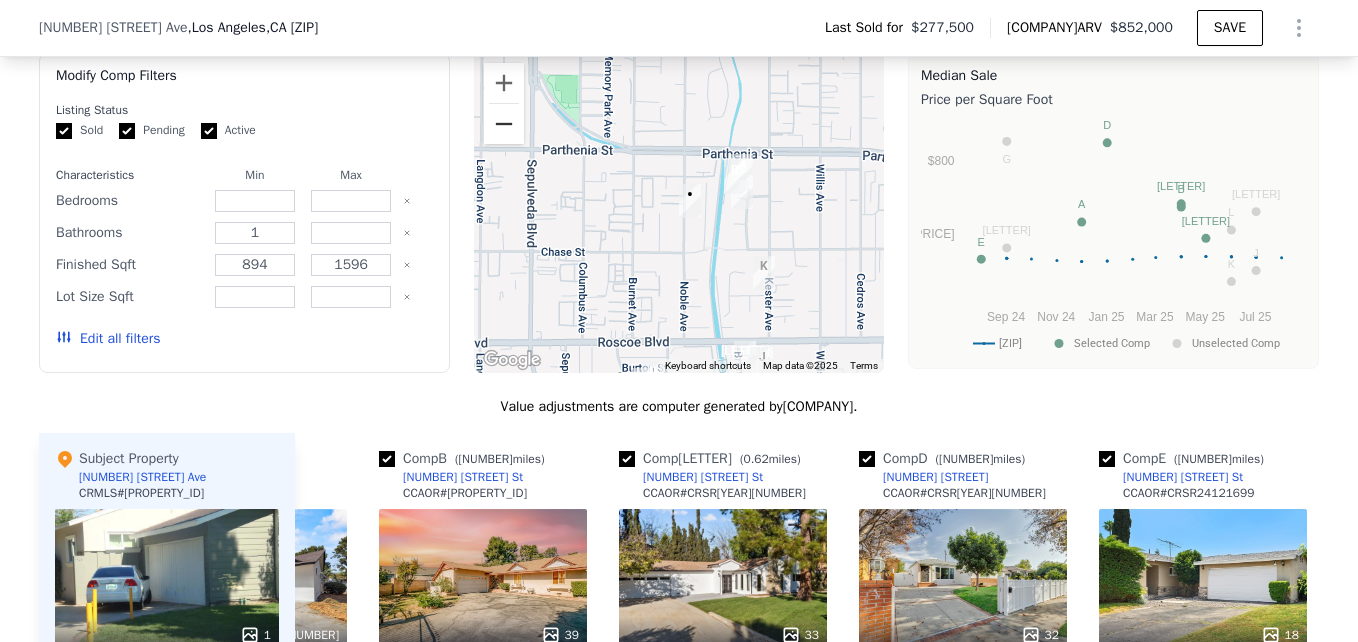 click at bounding box center [504, 124] 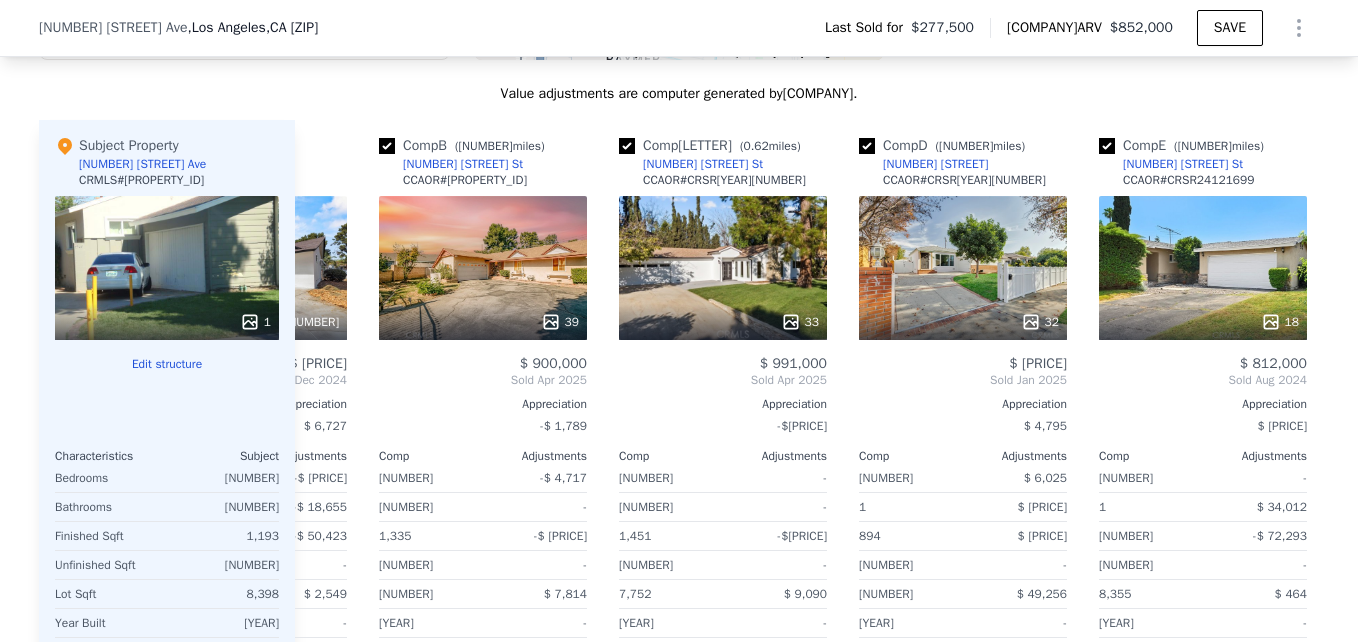 scroll, scrollTop: 2150, scrollLeft: 0, axis: vertical 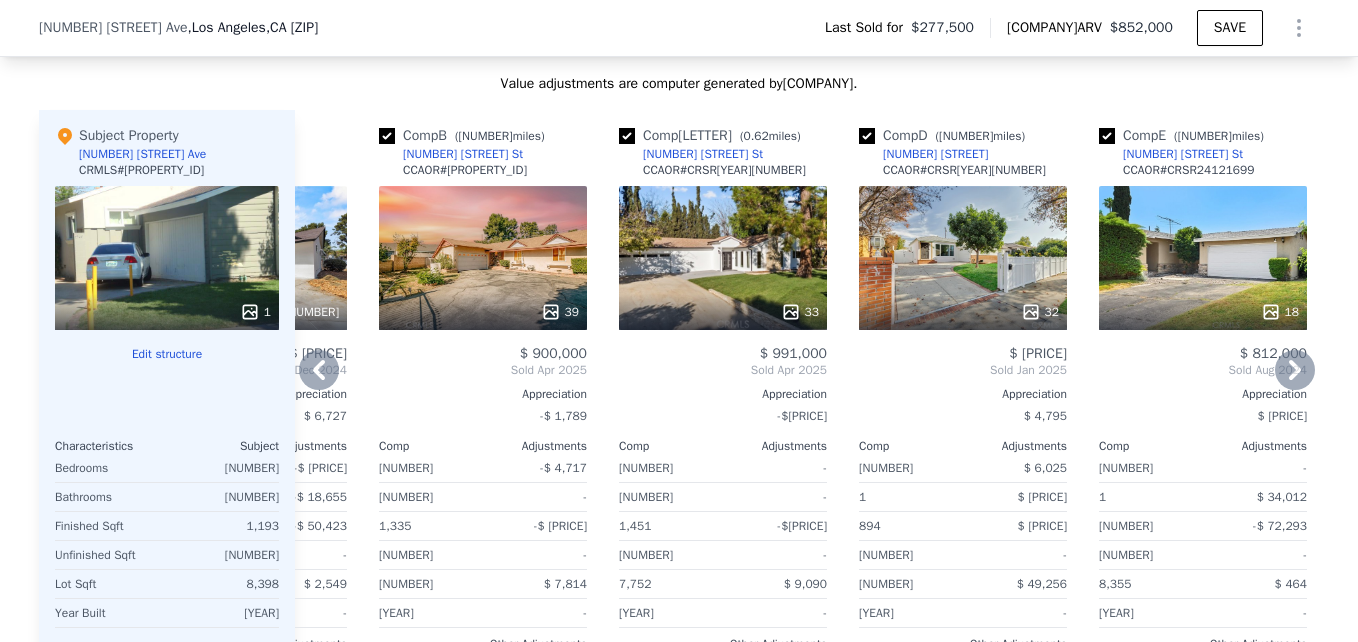 click on "39" at bounding box center [483, 258] 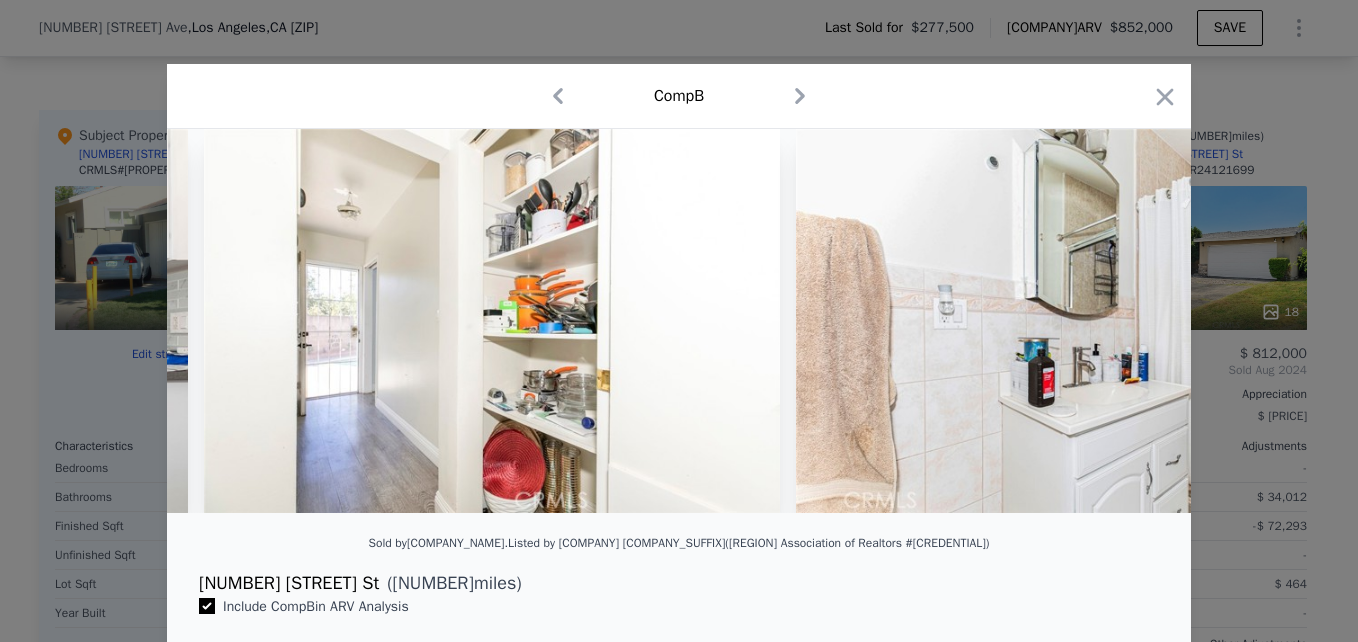 scroll, scrollTop: 0, scrollLeft: 9039, axis: horizontal 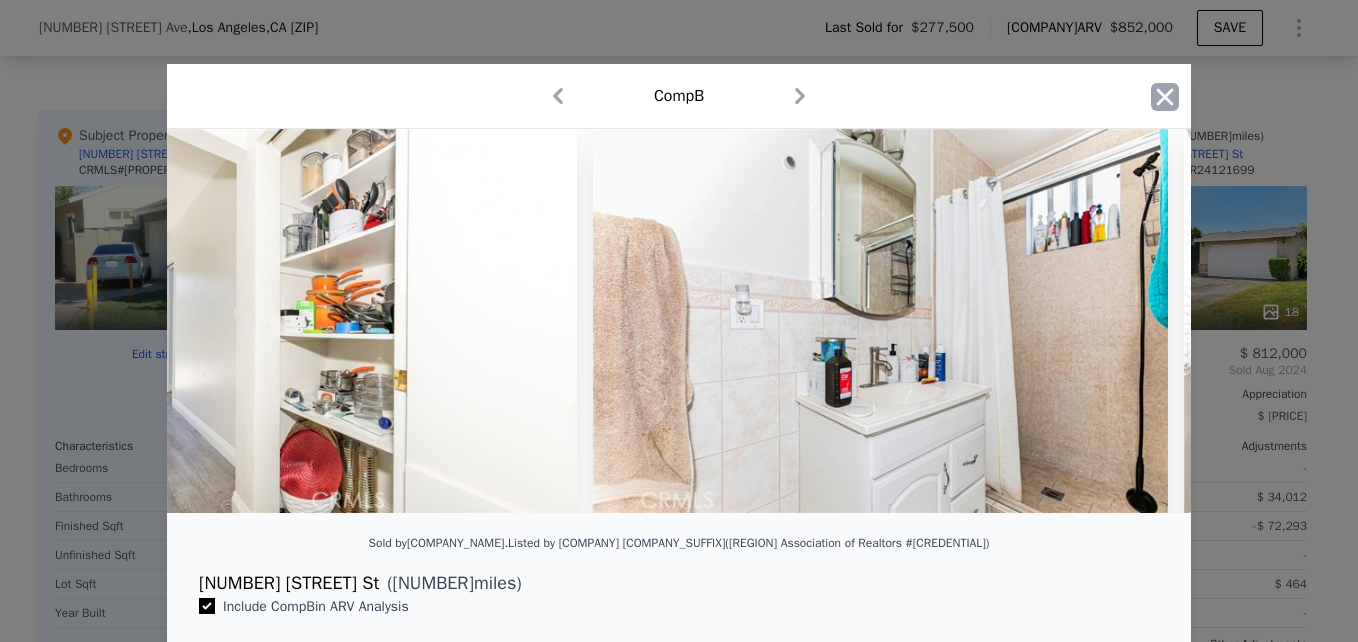 click 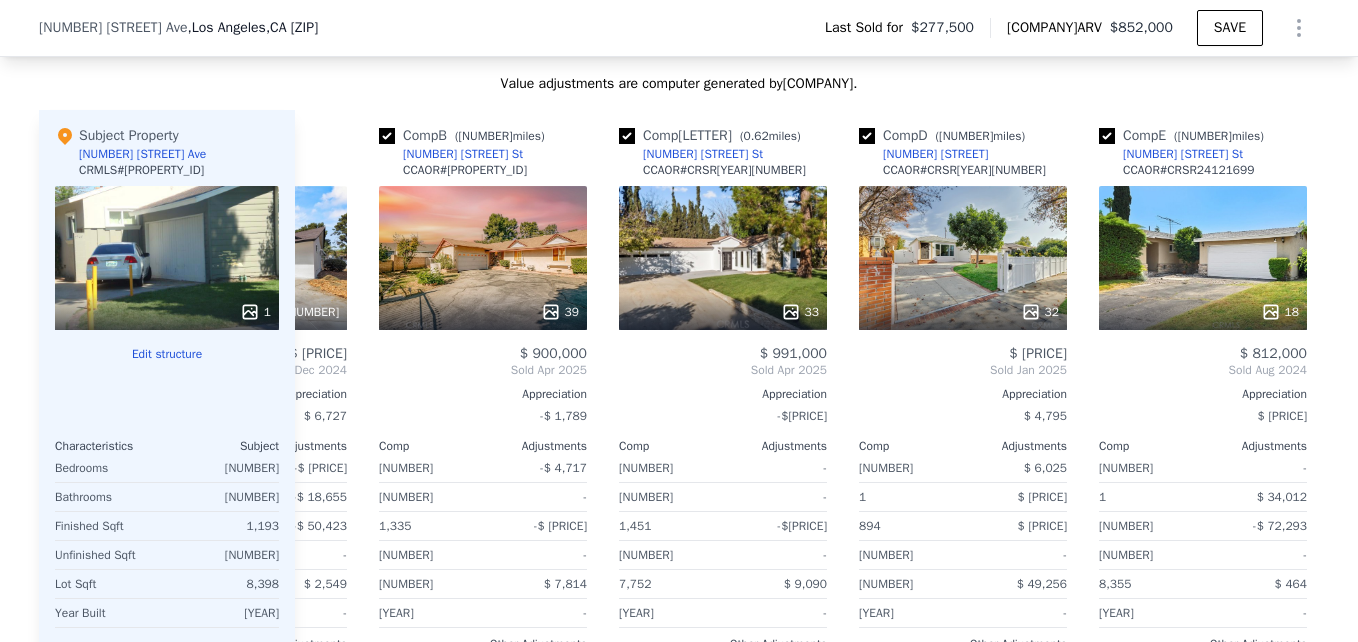 scroll, scrollTop: 0, scrollLeft: 303, axis: horizontal 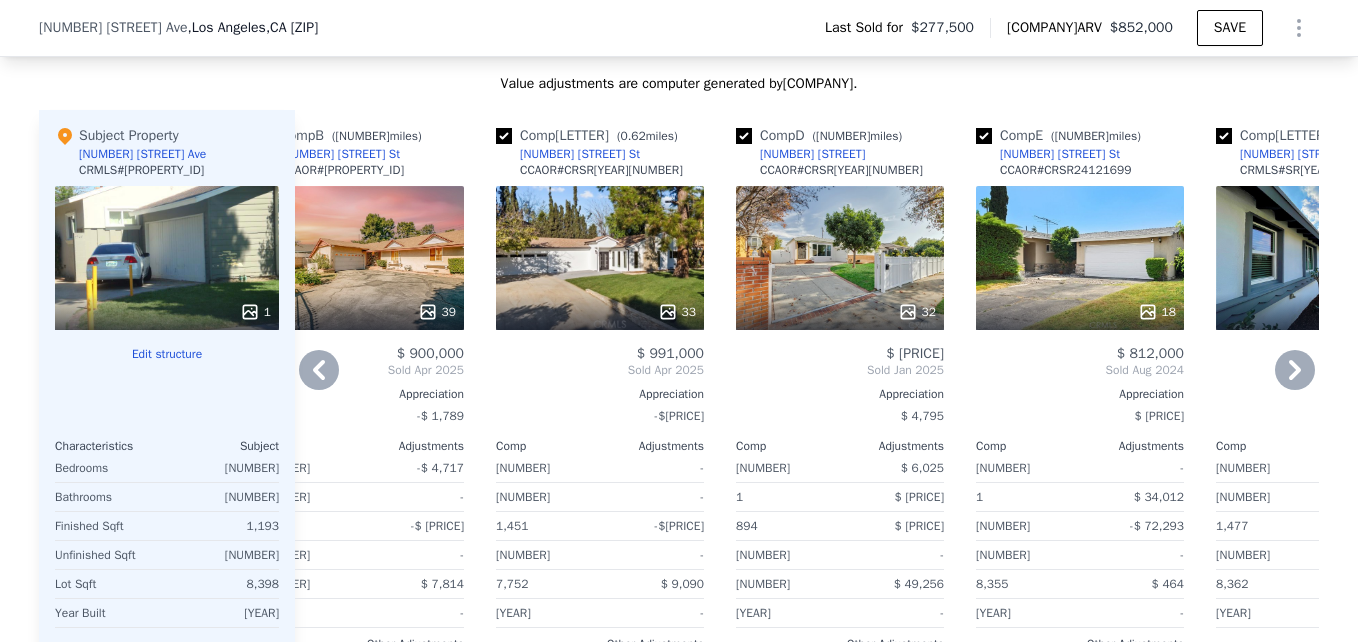 click on "33" at bounding box center [600, 258] 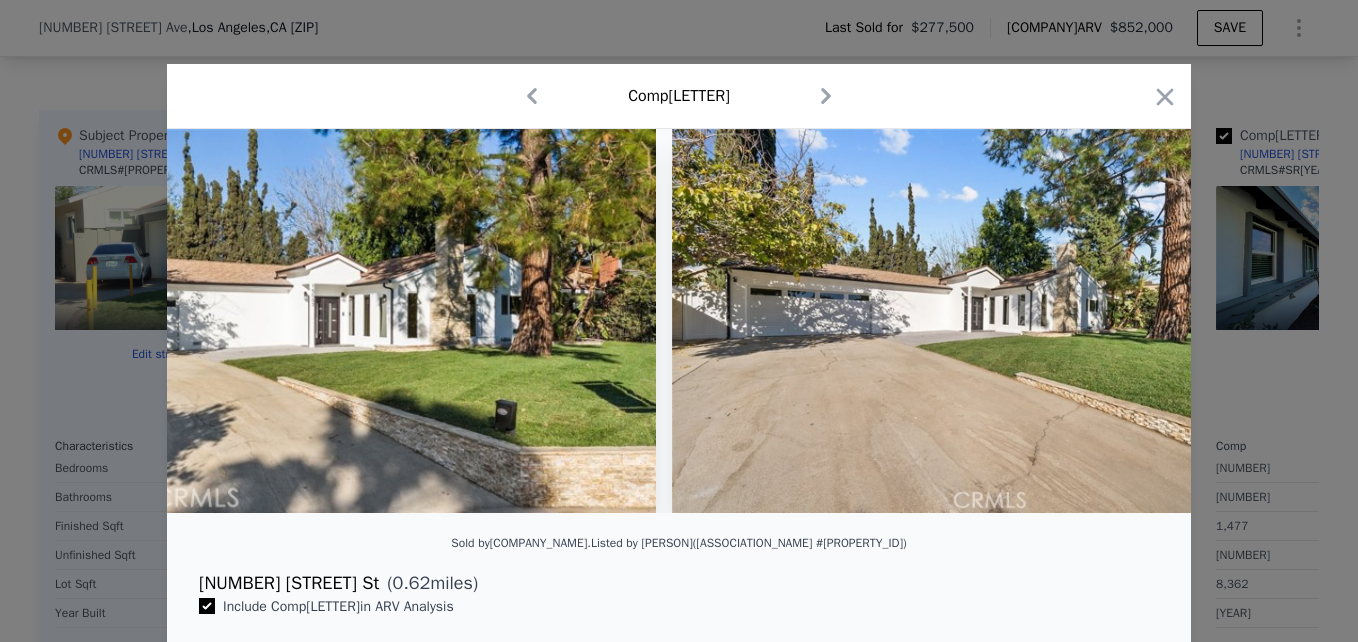 scroll, scrollTop: 0, scrollLeft: 18385, axis: horizontal 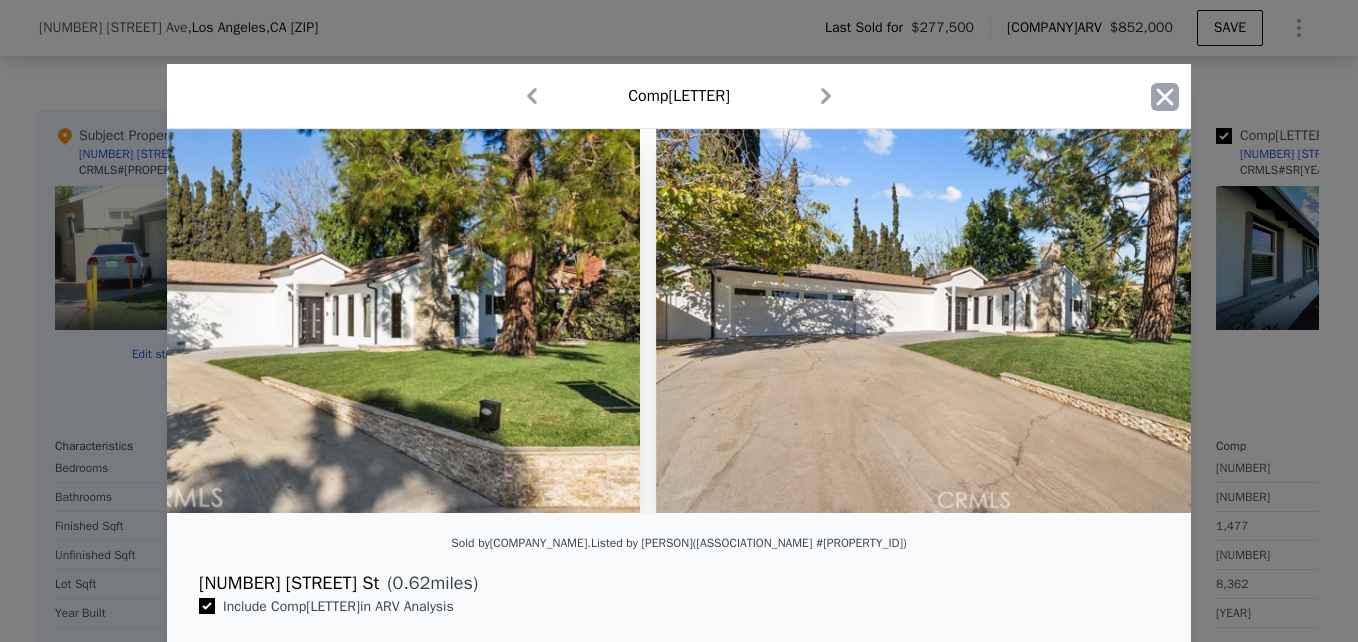 click 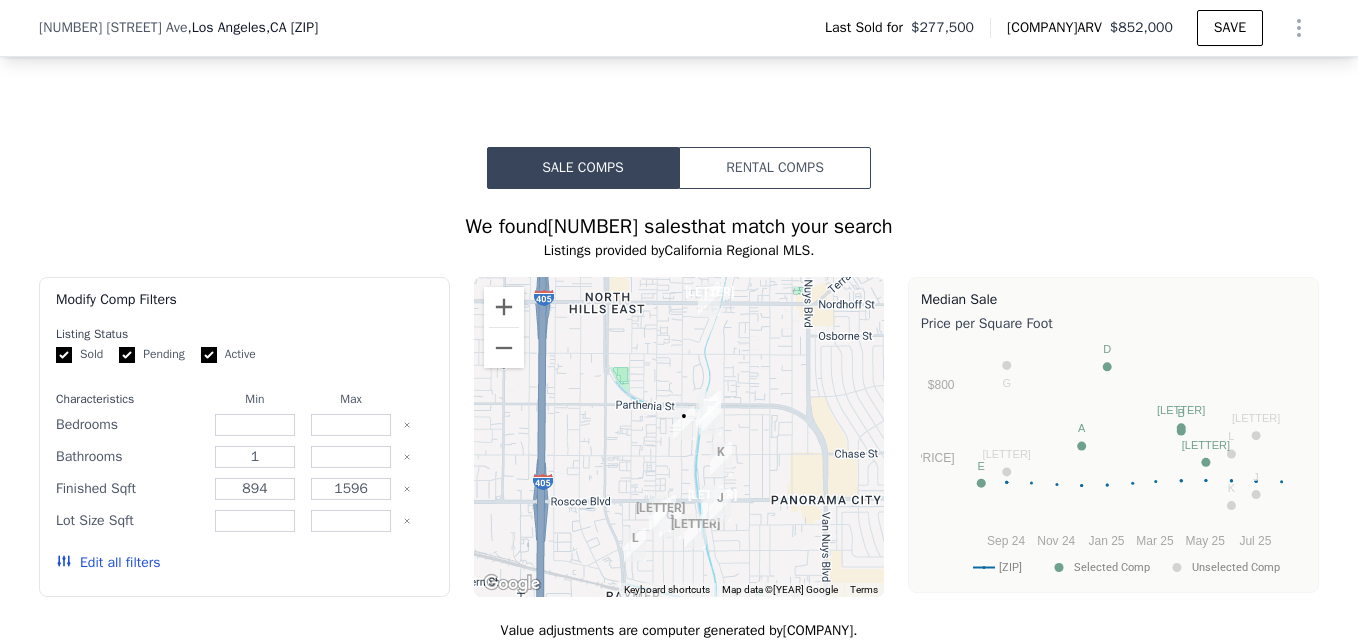 scroll, scrollTop: 1602, scrollLeft: 0, axis: vertical 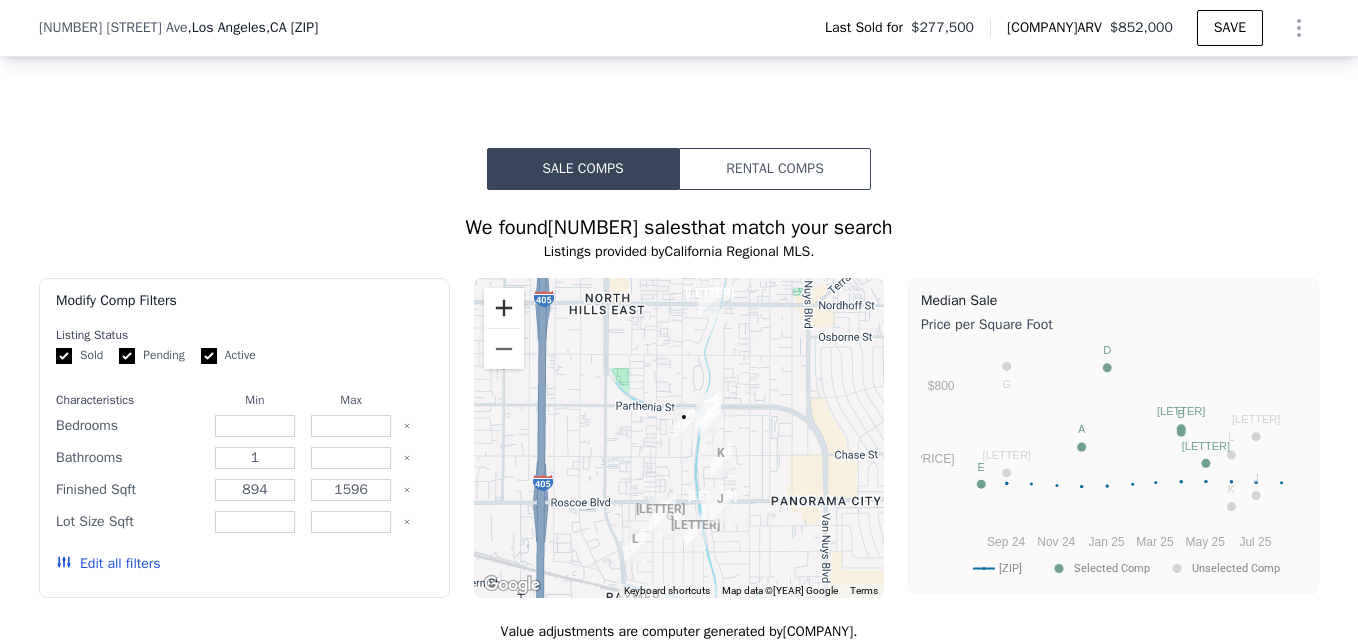 click at bounding box center (504, 308) 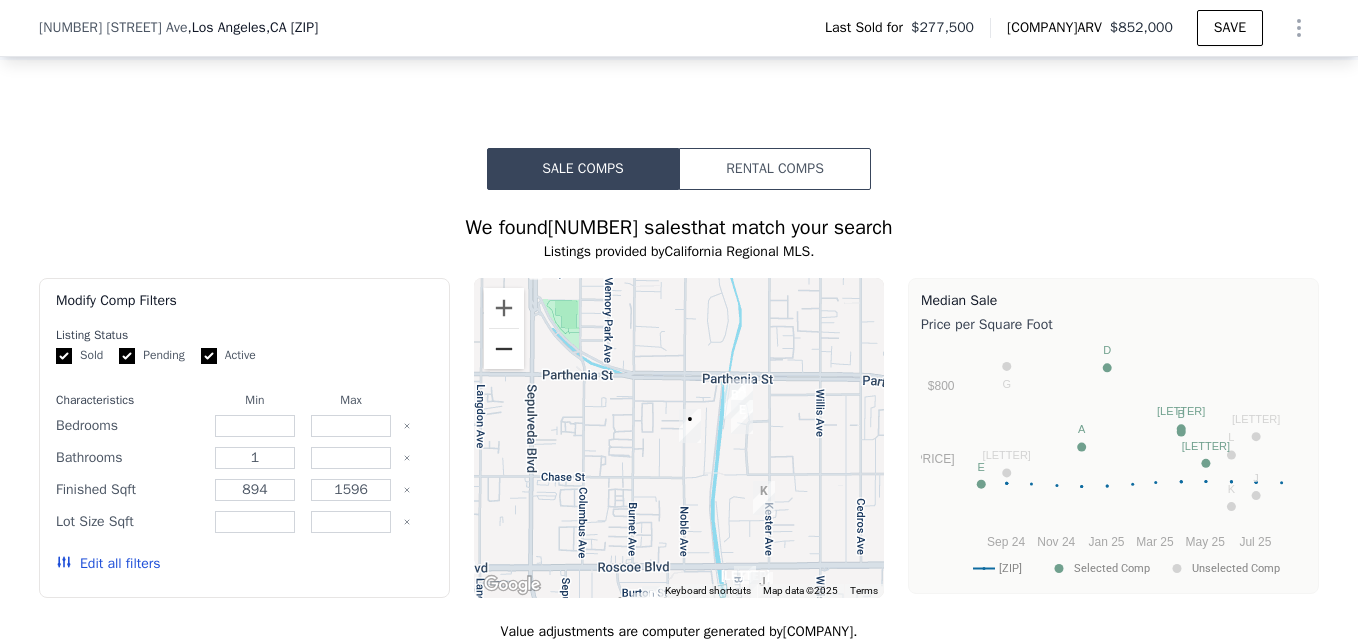 click at bounding box center [504, 349] 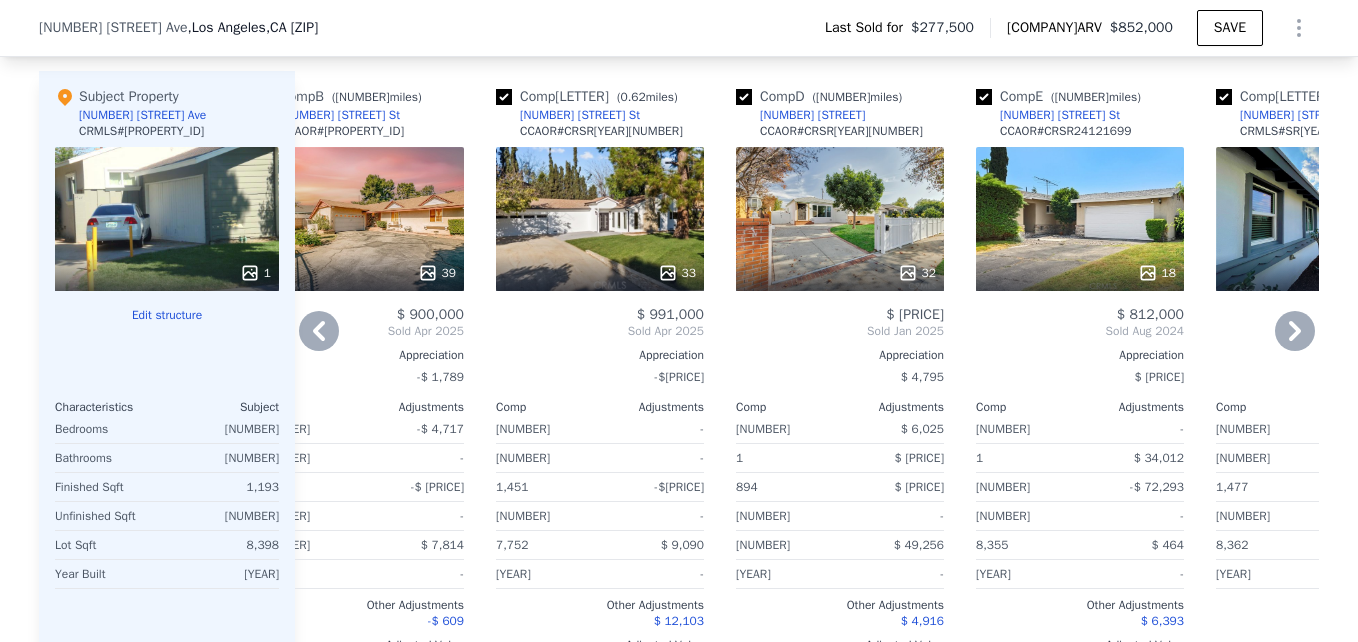 scroll, scrollTop: 2190, scrollLeft: 0, axis: vertical 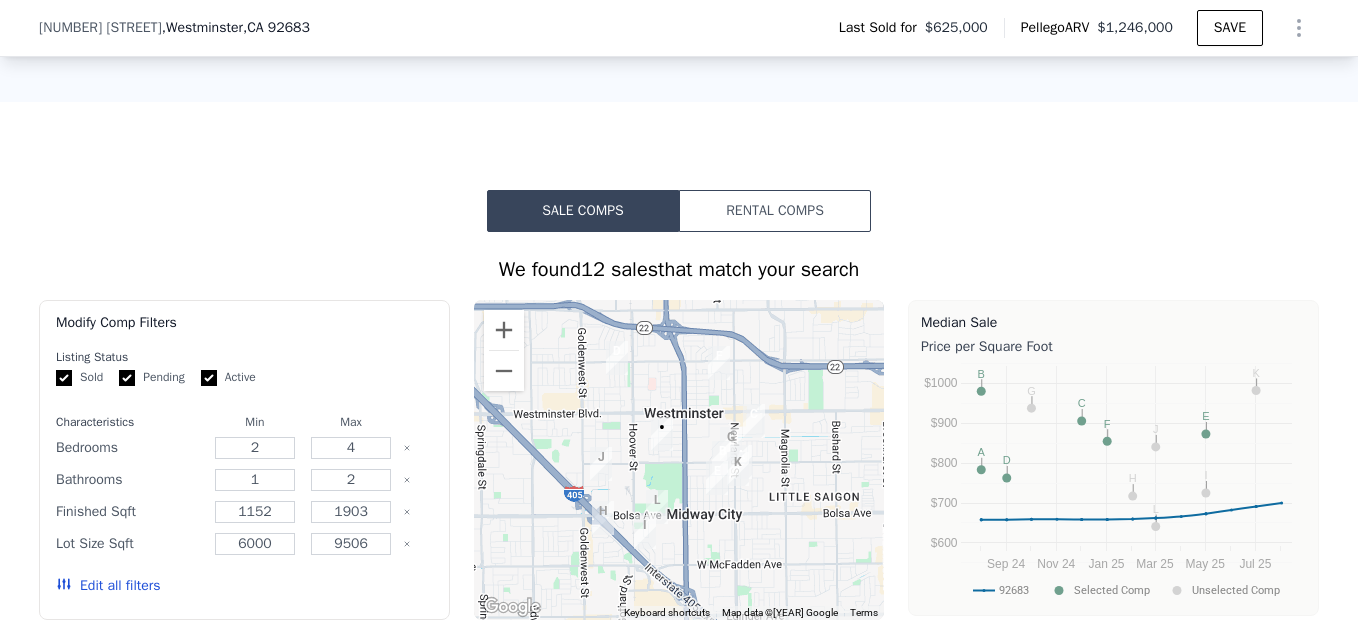 type on "$ [PRICE]" 